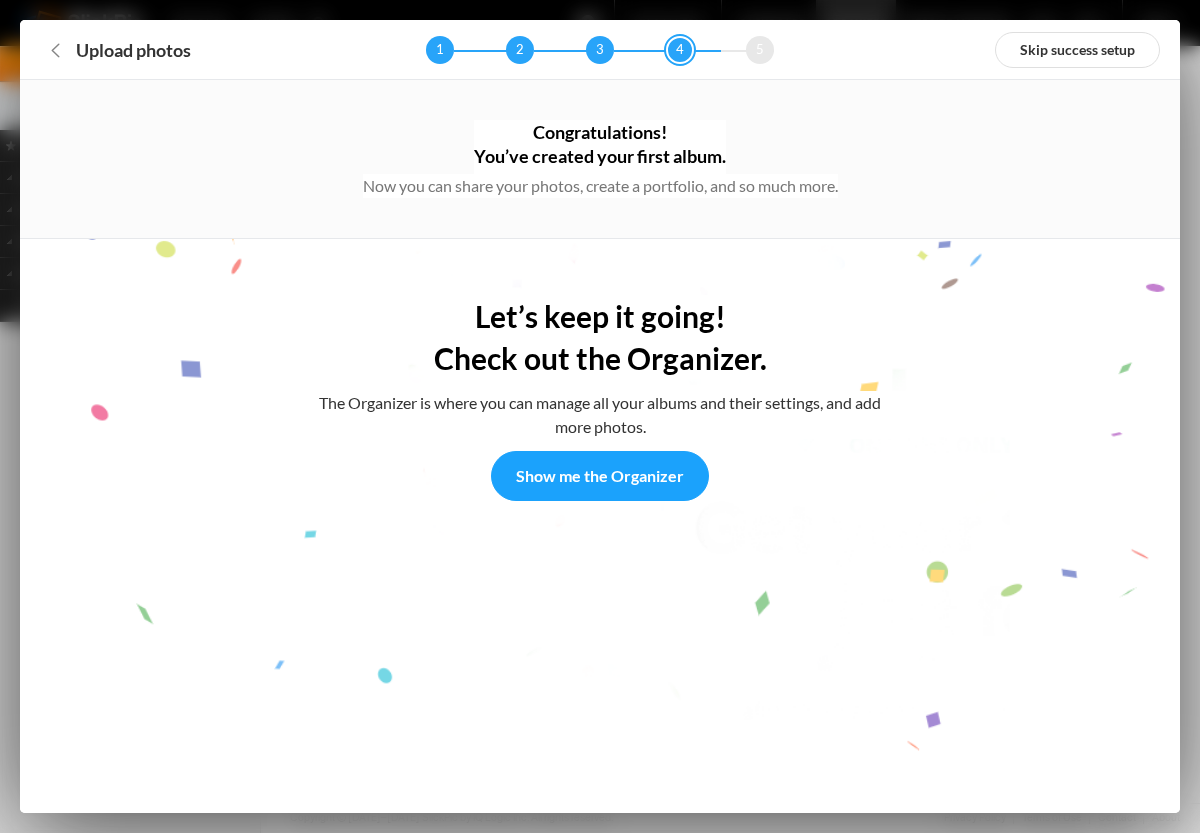 scroll, scrollTop: 0, scrollLeft: 0, axis: both 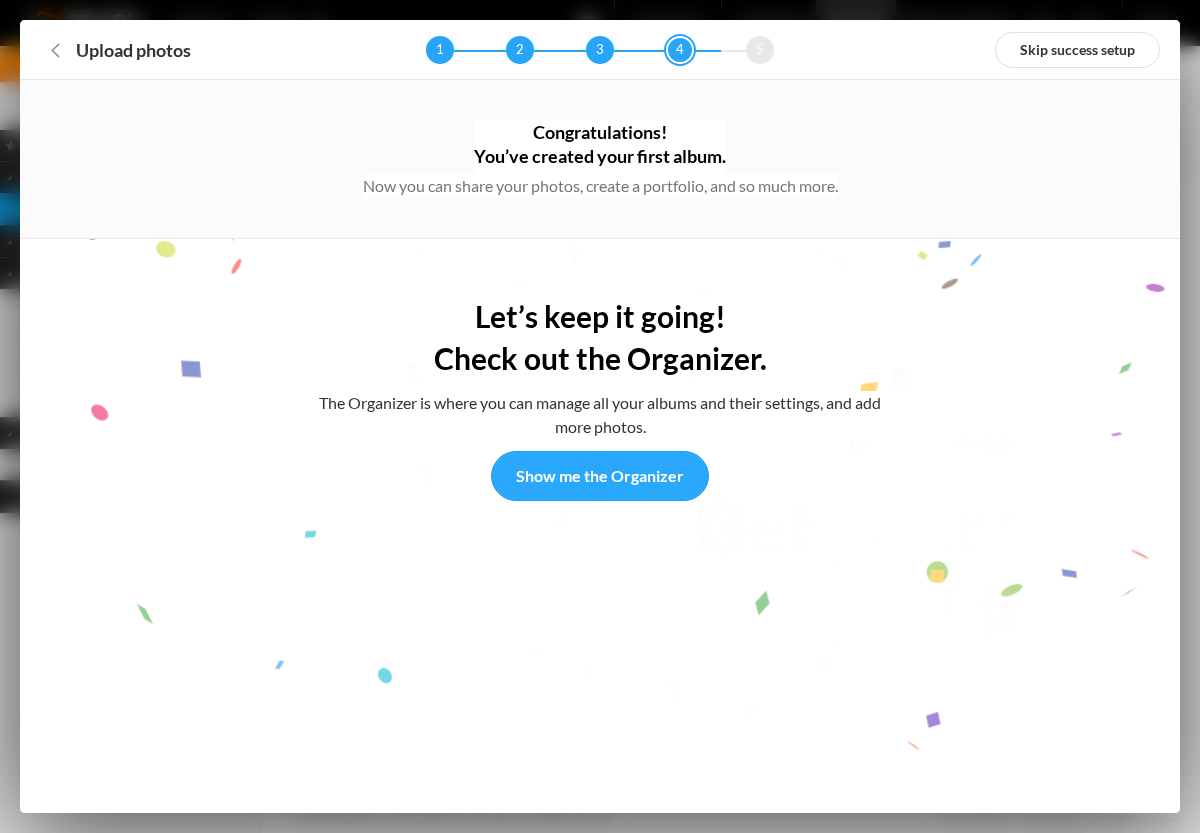 click on "Show me the Organizer" at bounding box center (600, 476) 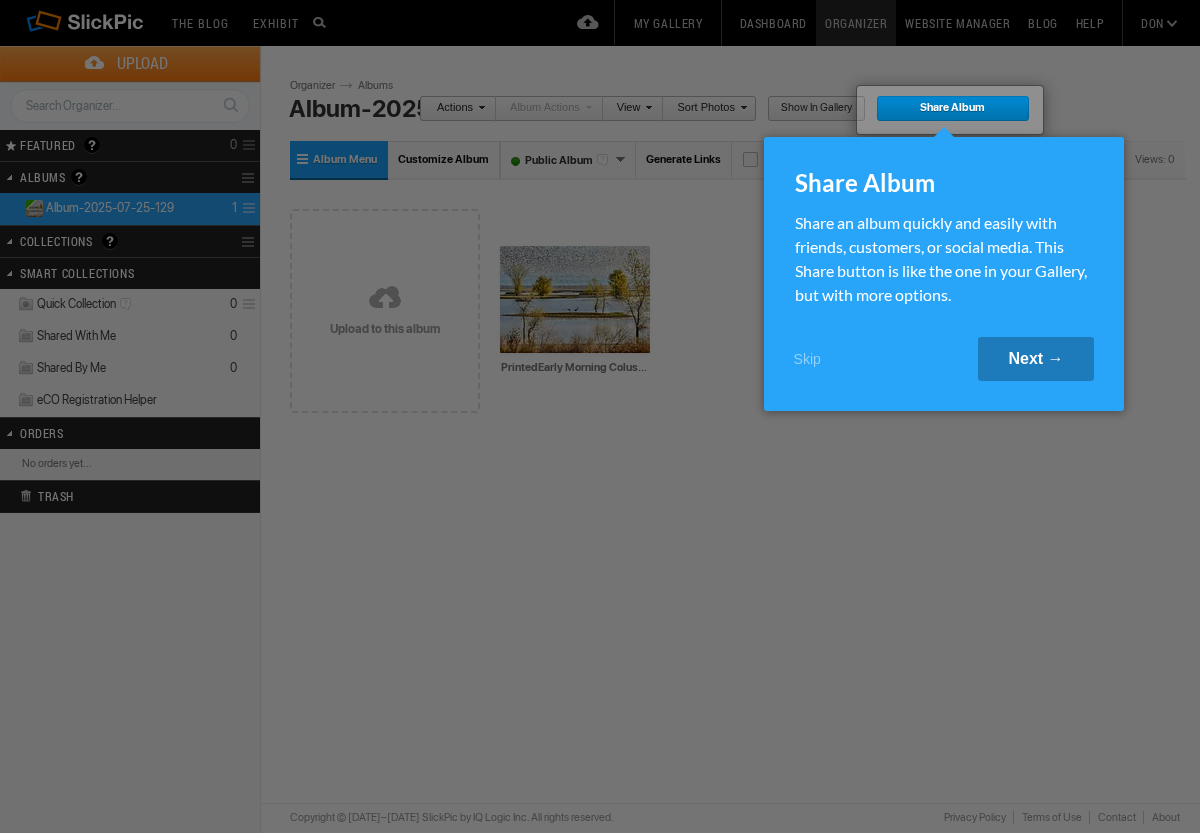 click on "Next →" at bounding box center (1035, 359) 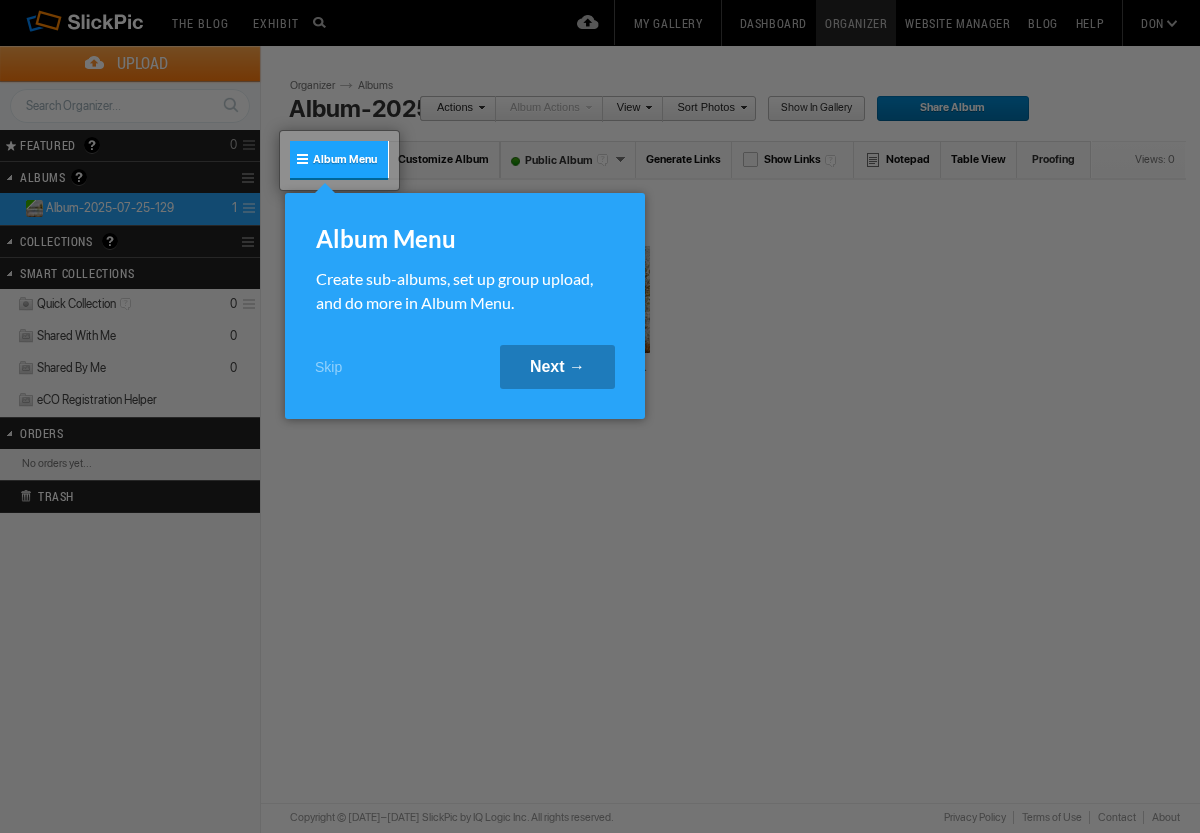 click on "Next →" at bounding box center [557, 367] 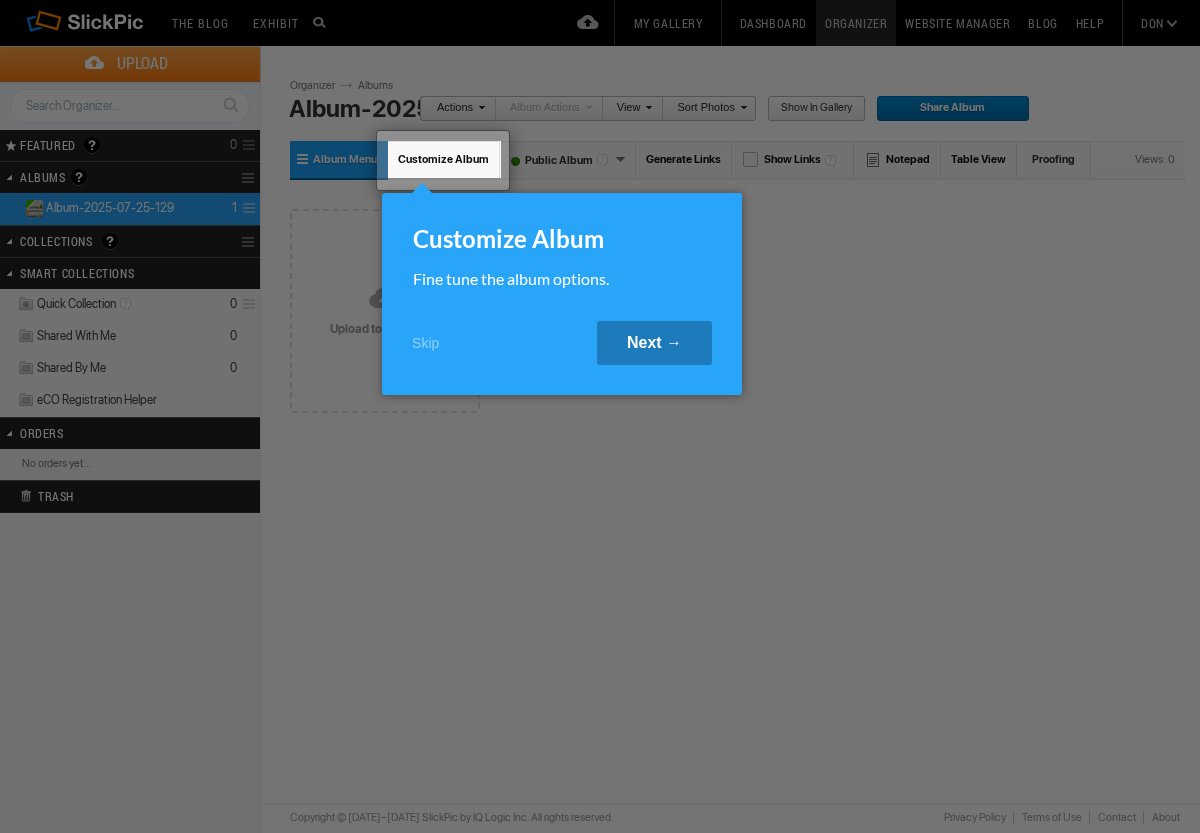click on "Next →" at bounding box center [654, 343] 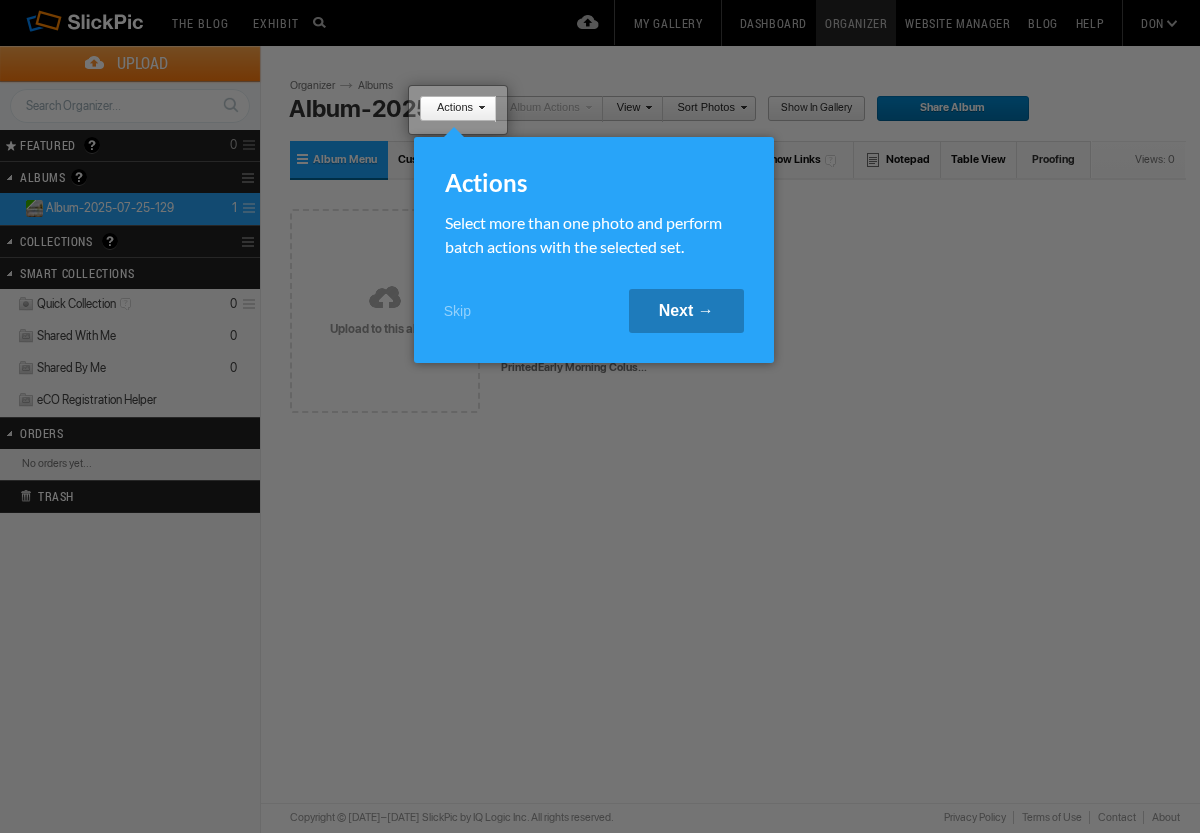 click on "Next →" at bounding box center (686, 311) 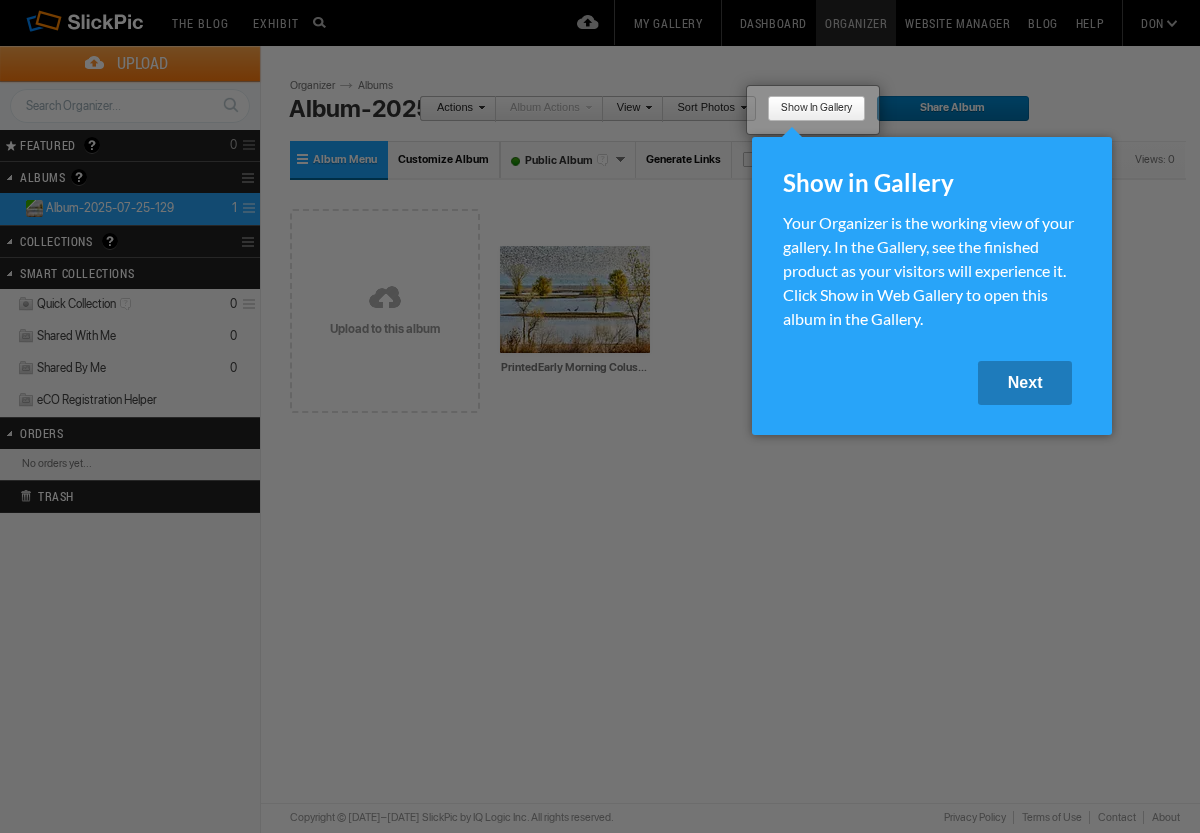 click on "Next" at bounding box center [1025, 383] 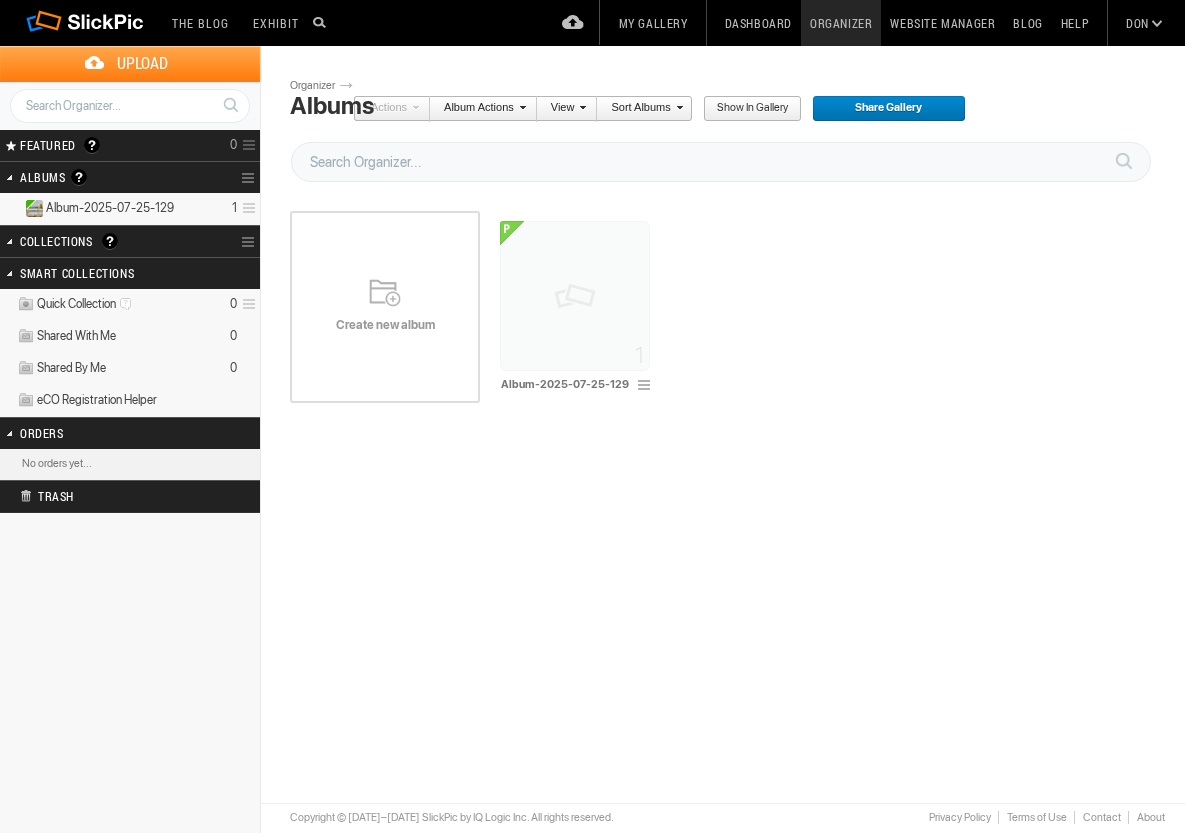 scroll, scrollTop: 0, scrollLeft: 0, axis: both 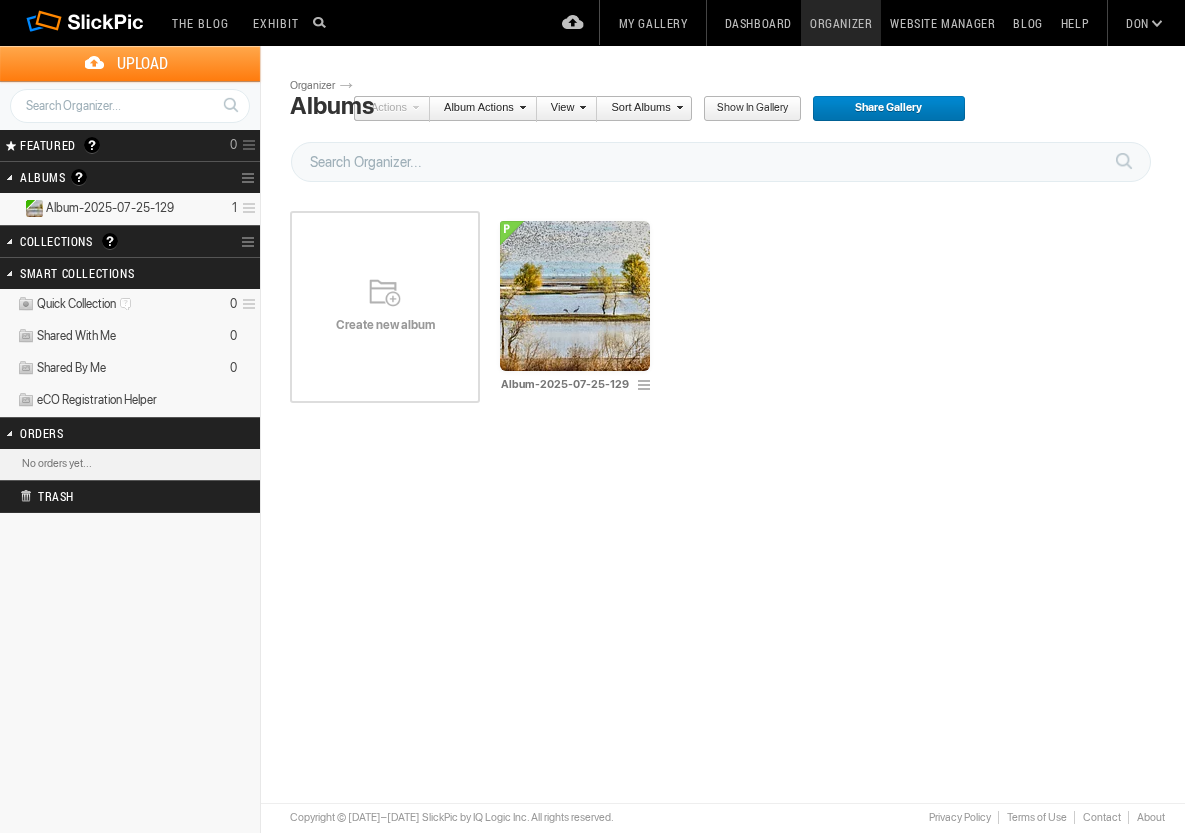 click on "Albums
Albums are your presentation gallery and where your photos and videos are physically stored. SlickPic makes things simple. Upload your photos and videos into Albums and Share them (or your entire gallery) immediately.
Organize photos here, in Organizer. Move them around, drag and drop them from one album to another, create sub-albums inside albums and do more with your photos.
View and showcase your photos in your “Gallery” — find it on the top menu. Share your albums or entire gallery publicly or privately only with the people you want by clicking the green Share button - you can see it now on the right side.
Make sure you learn about privacy. You can make albums Public, Private or Unlisted. Click the Help menu to read more about privacy and other topics." at bounding box center (104, 177) 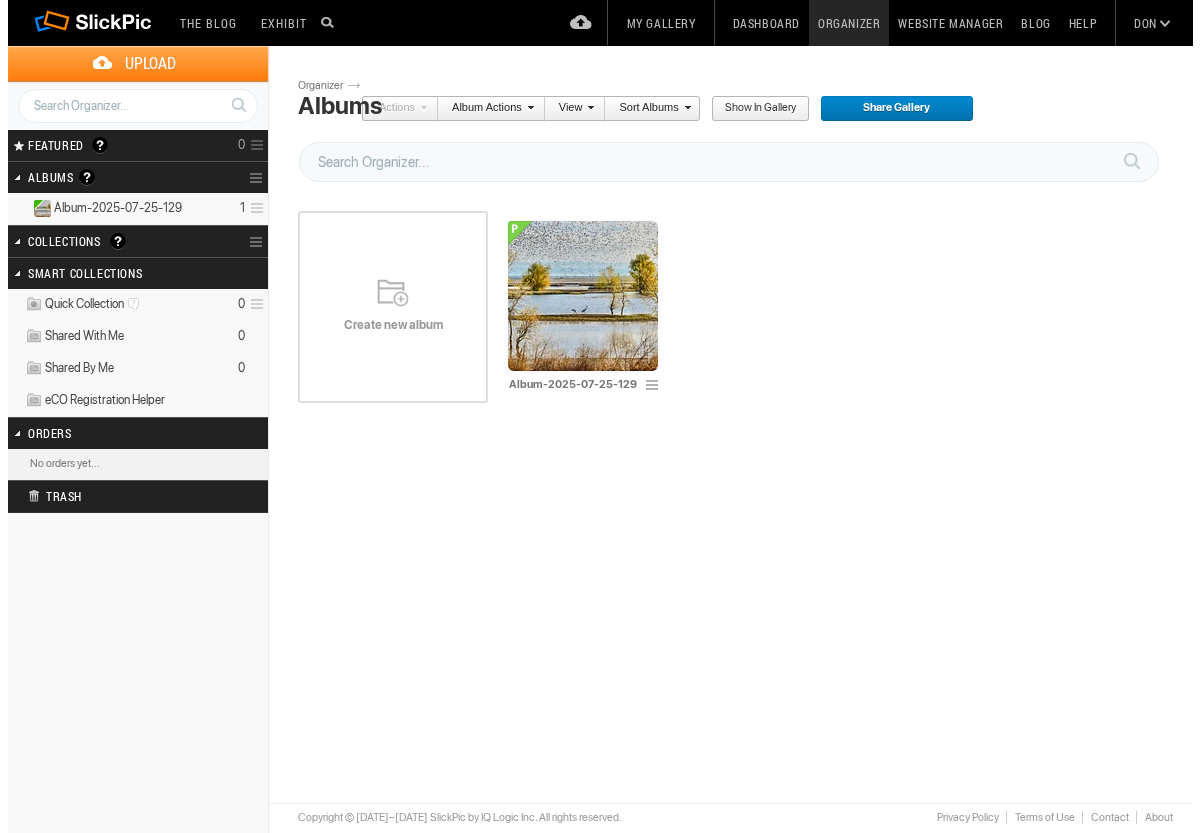 scroll, scrollTop: 0, scrollLeft: 0, axis: both 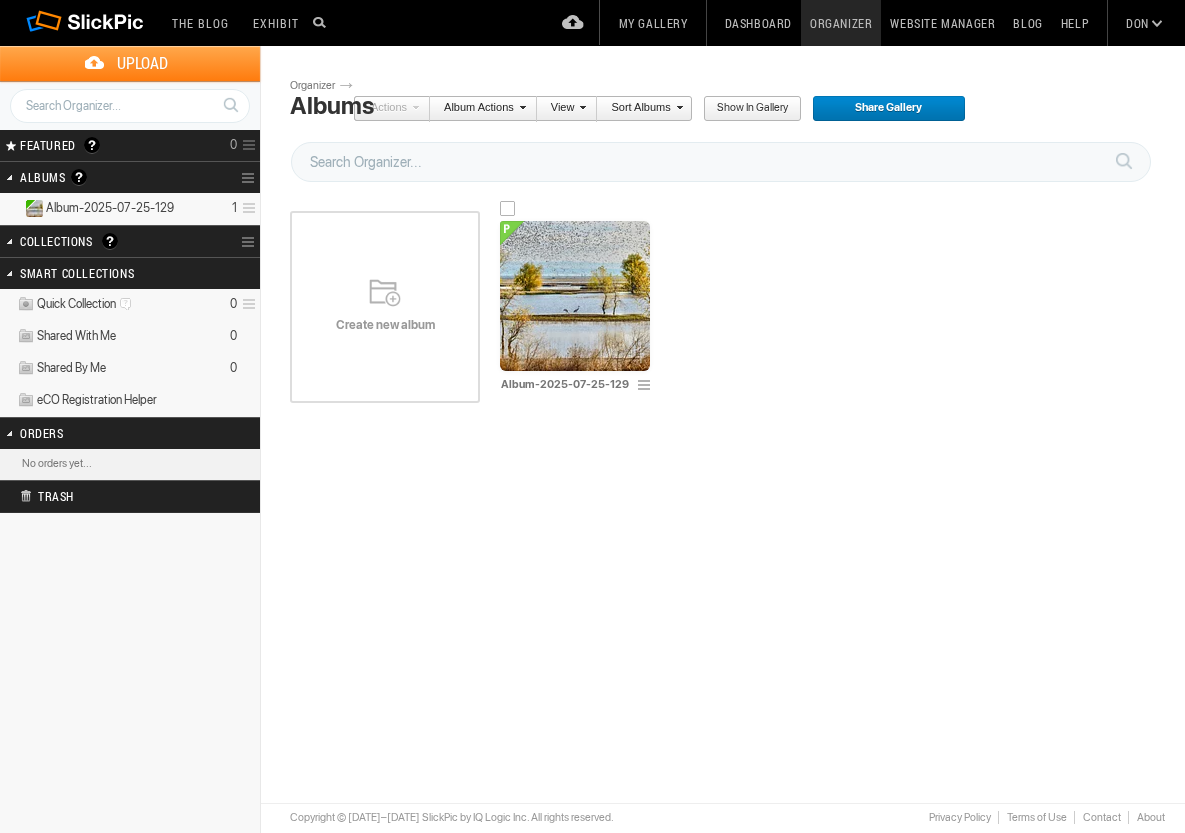 click at bounding box center [647, 386] 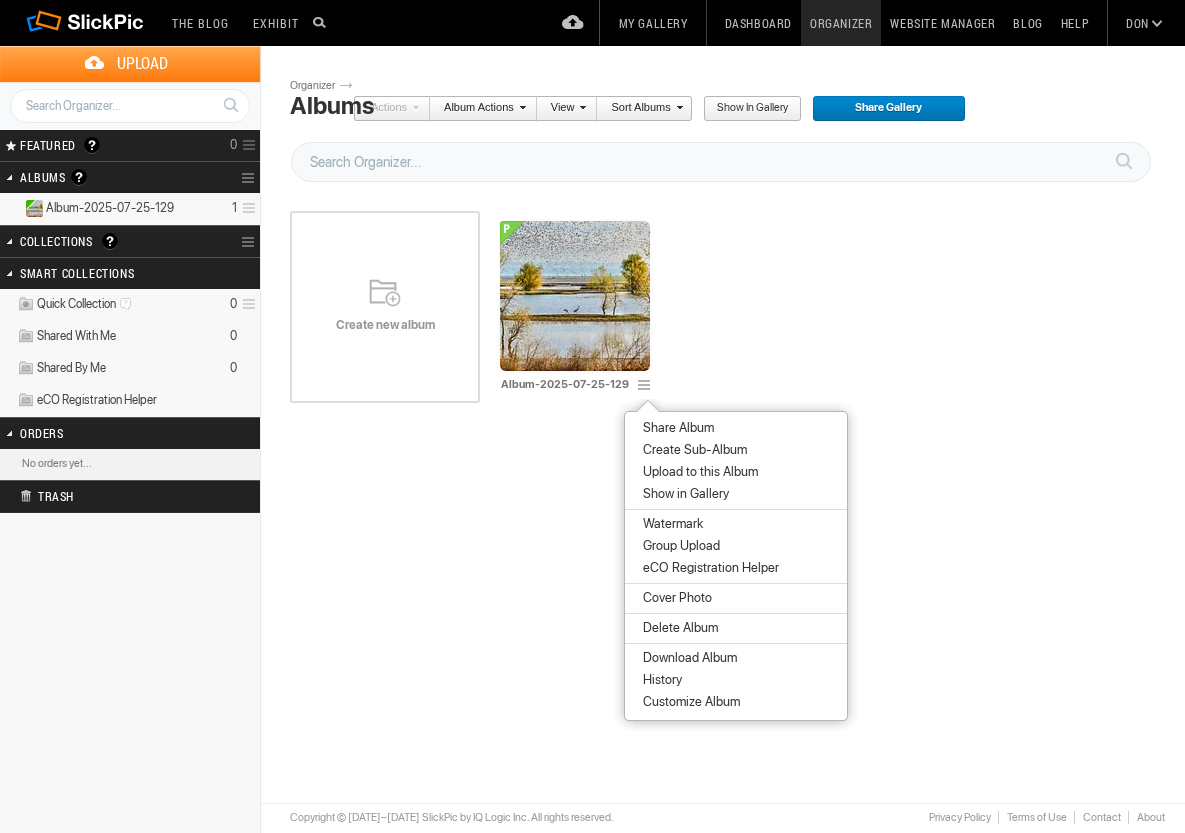 click on "Customize Album" at bounding box center [736, 702] 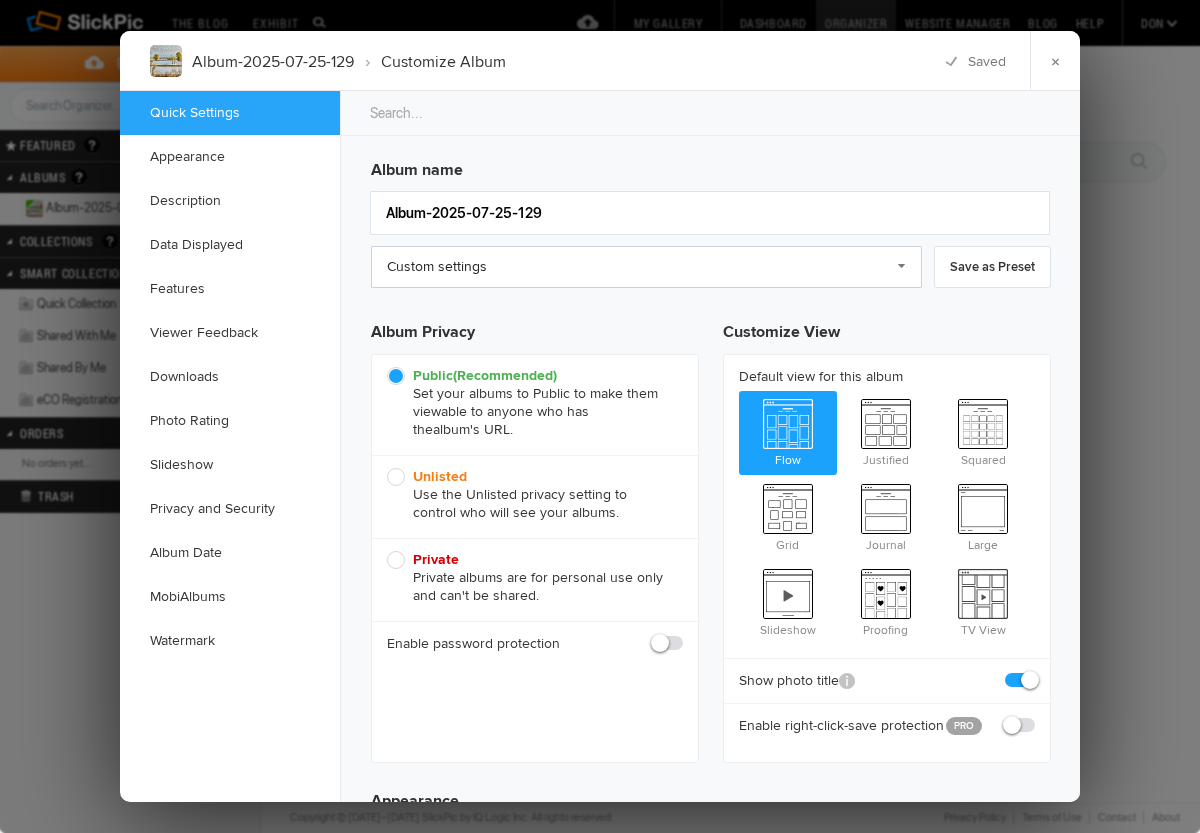 scroll, scrollTop: 0, scrollLeft: 0, axis: both 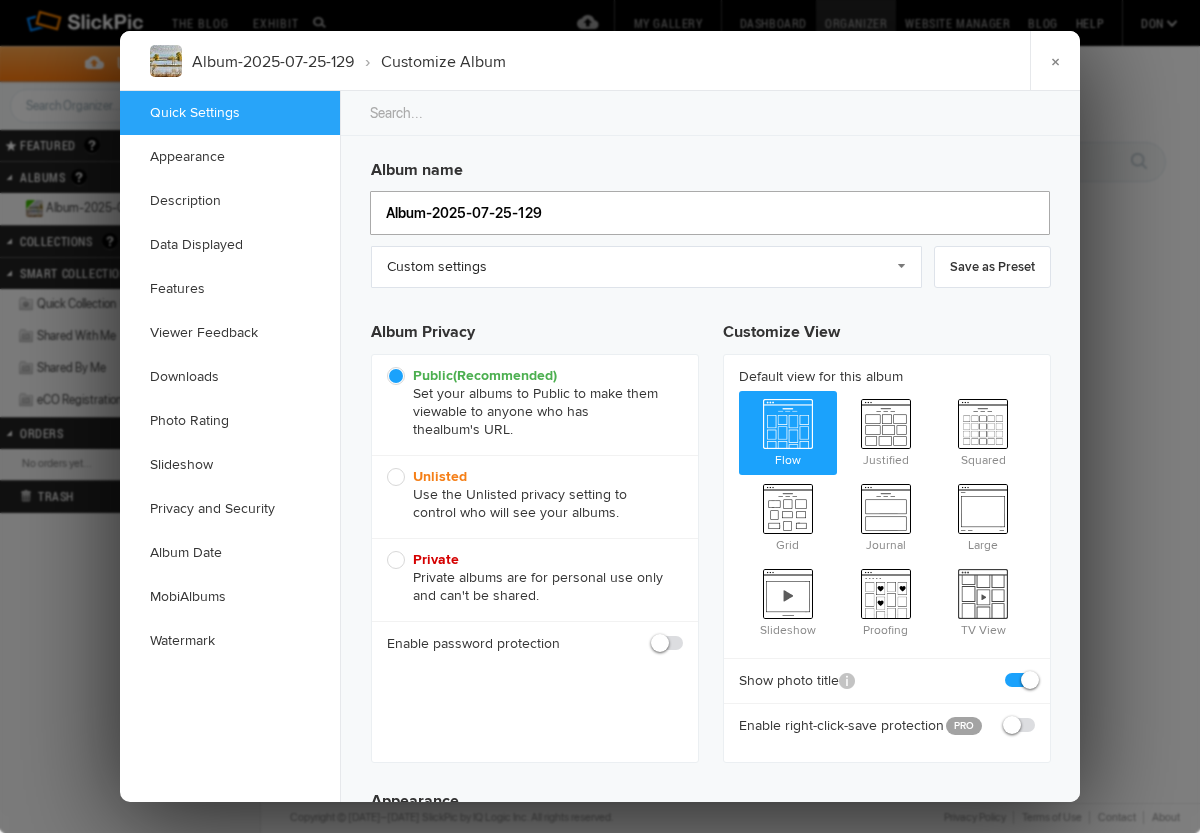 click on "Album-2025-07-25-129" 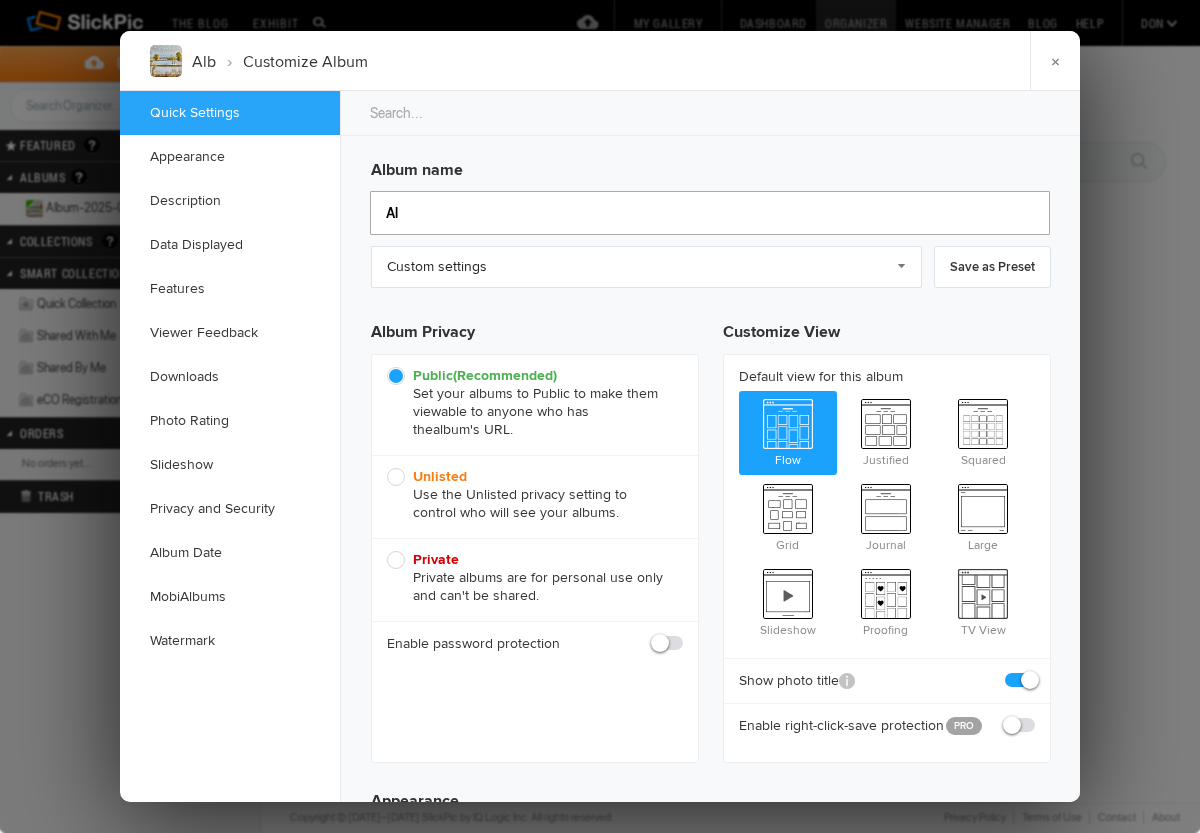 type on "A" 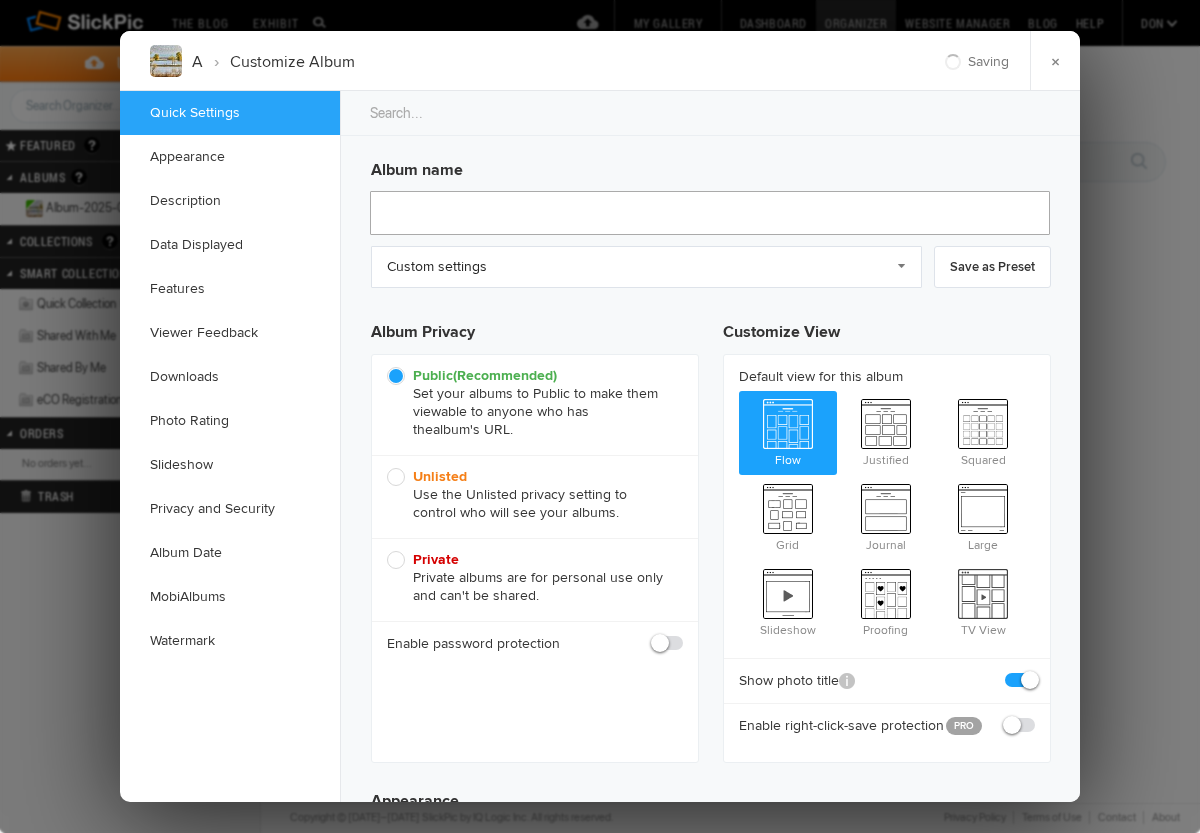 type 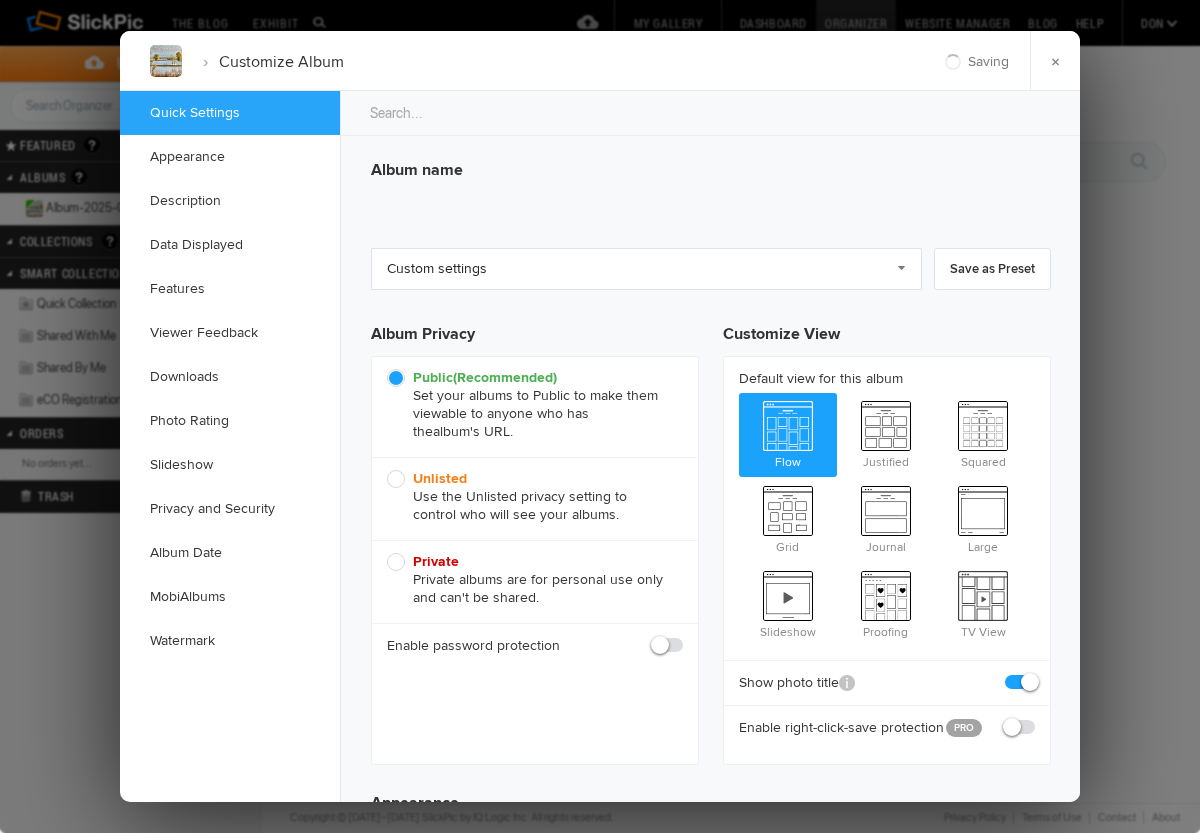 type on "2025-07-25 12:24" 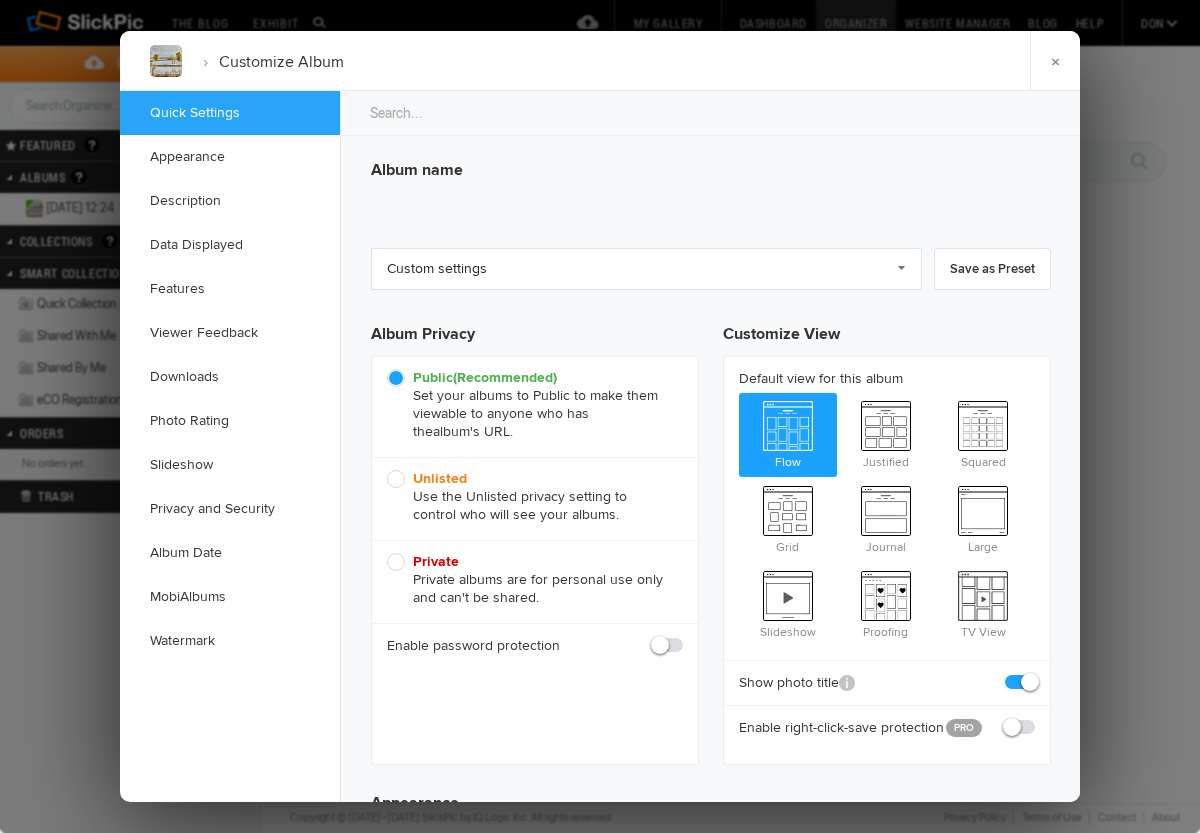 click on "Album name" 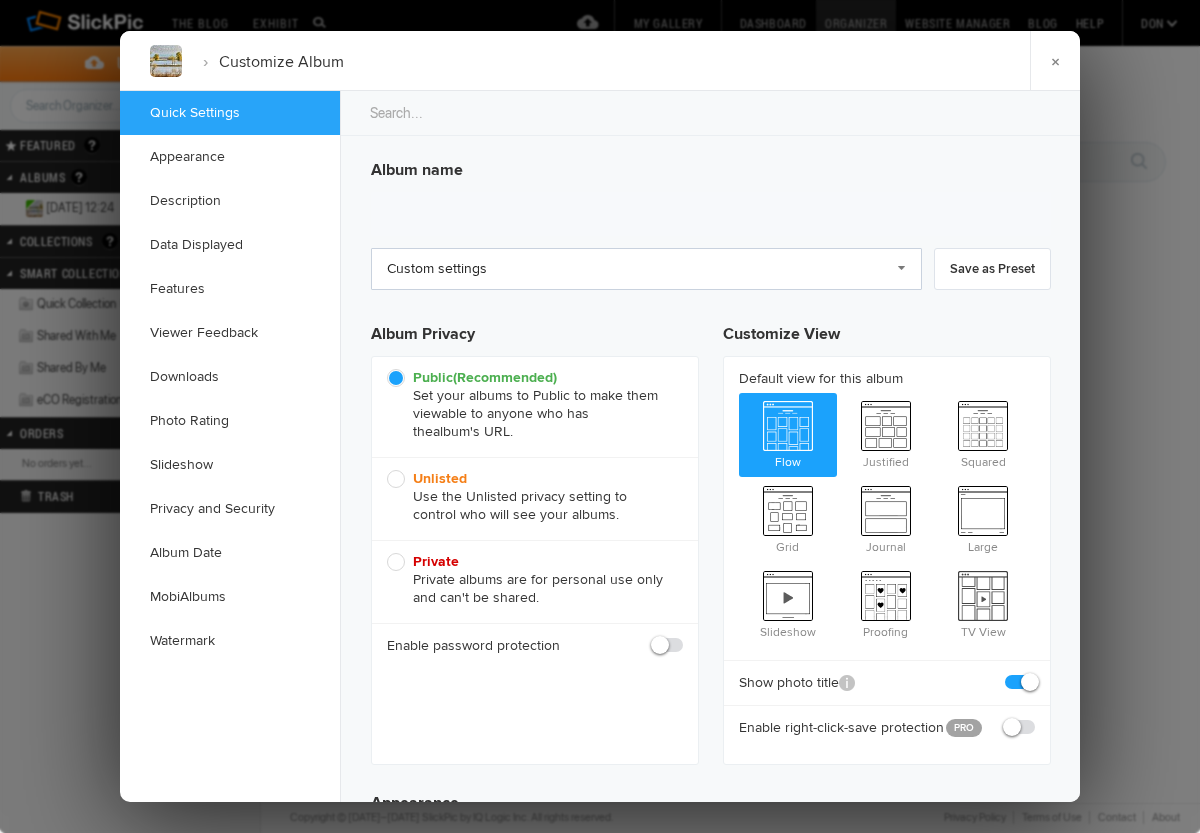click on "Custom settings" 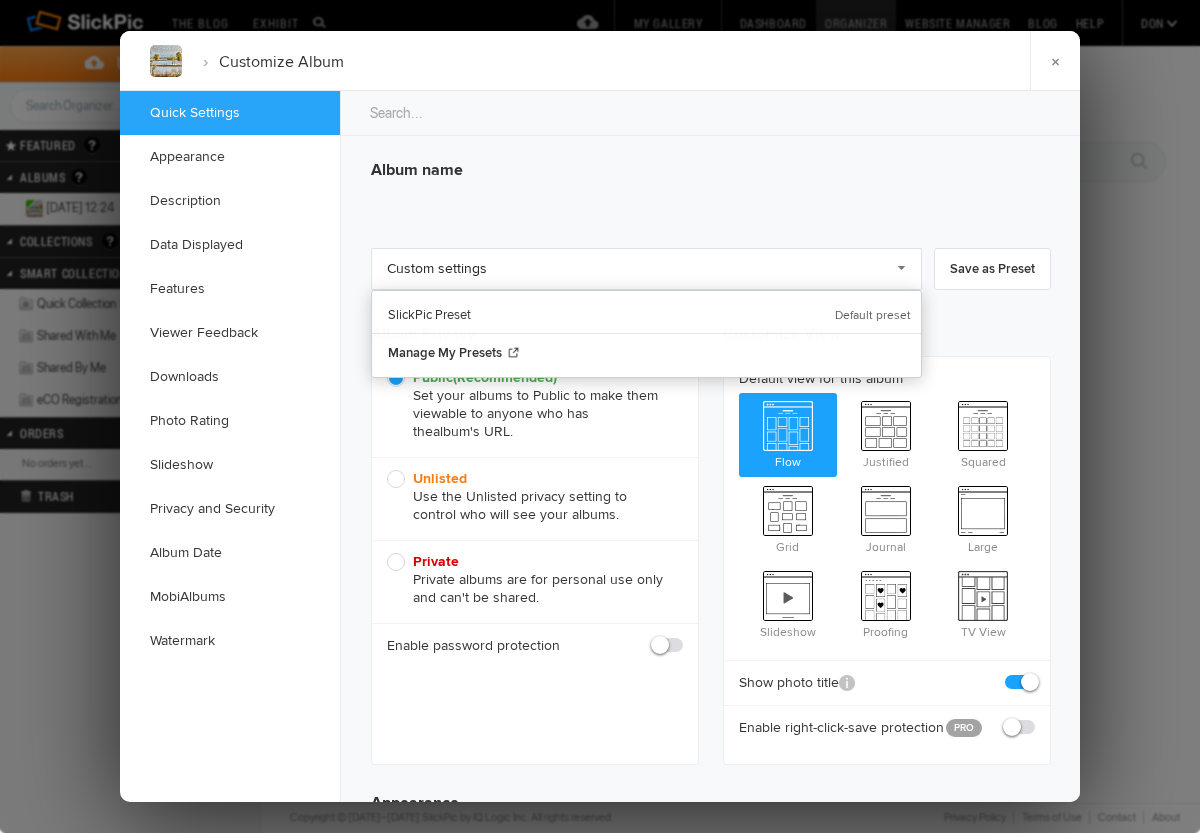 click on "Album name Custom settings   Custom settings   SlickPic Preset  Manage My Presets Save as Preset Album Privacy Public  (Recommended)  Set your albums to Public to make them viewable to anyone who has the  album's URL. Unlisted  Use the Unlisted privacy setting to control who will see your albums.  Private  Private albums are for personal use only and can't be shared.   Enable password protection  Customize View  Default view for this album  Flow Justified Squared Grid Journal Large Slideshow Proofing TV View  Show photo title  Show the photo title in the thumbnail and large view. The photo title will still be visible when sharing a single photo and in the photo's URL.  Enable right-click-save protection  PRO Appearance  Default view for this Album  Justified Flow Squared Grid Journal Large Slideshow Proofing TV View  Color scheme   Select one of two color schemes with a black or white background.  Same as Gallery Black White  Album design   The album cover photo is displayed inside your album in the Gallery." 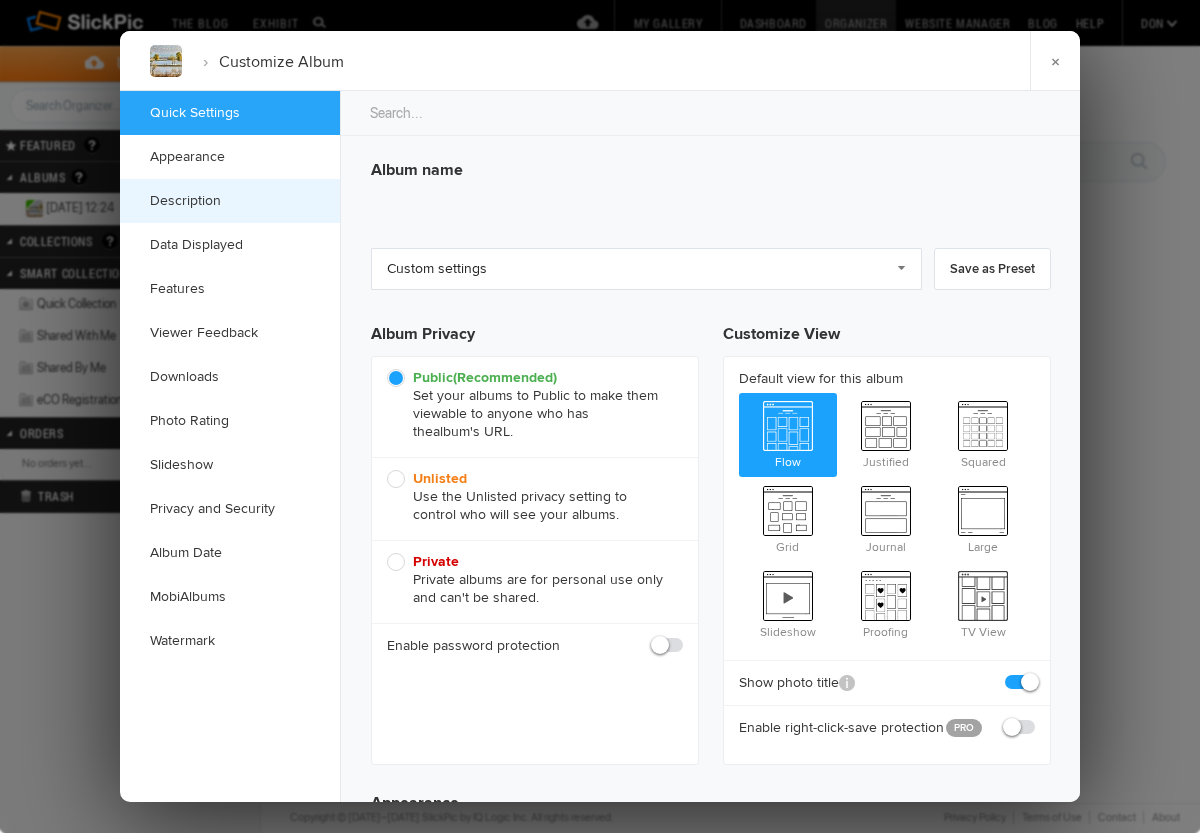 click on "Description" 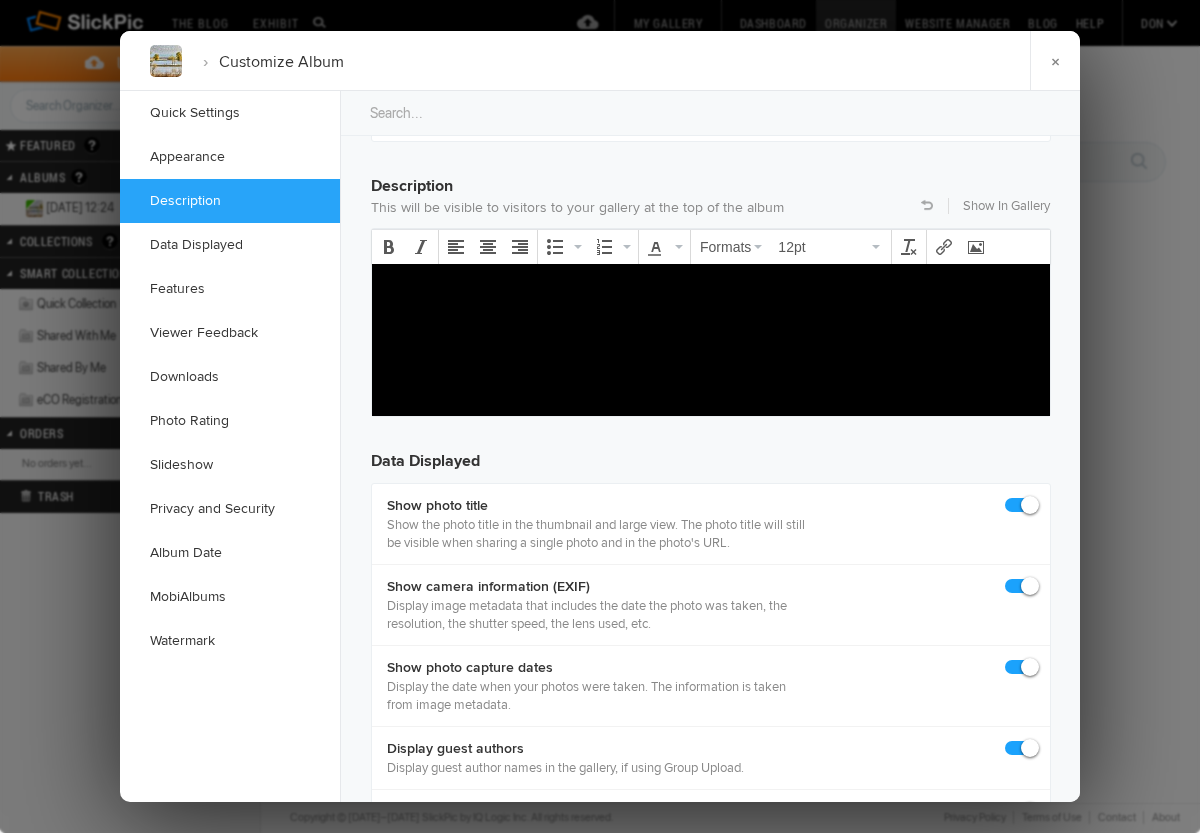 scroll, scrollTop: 1555, scrollLeft: 0, axis: vertical 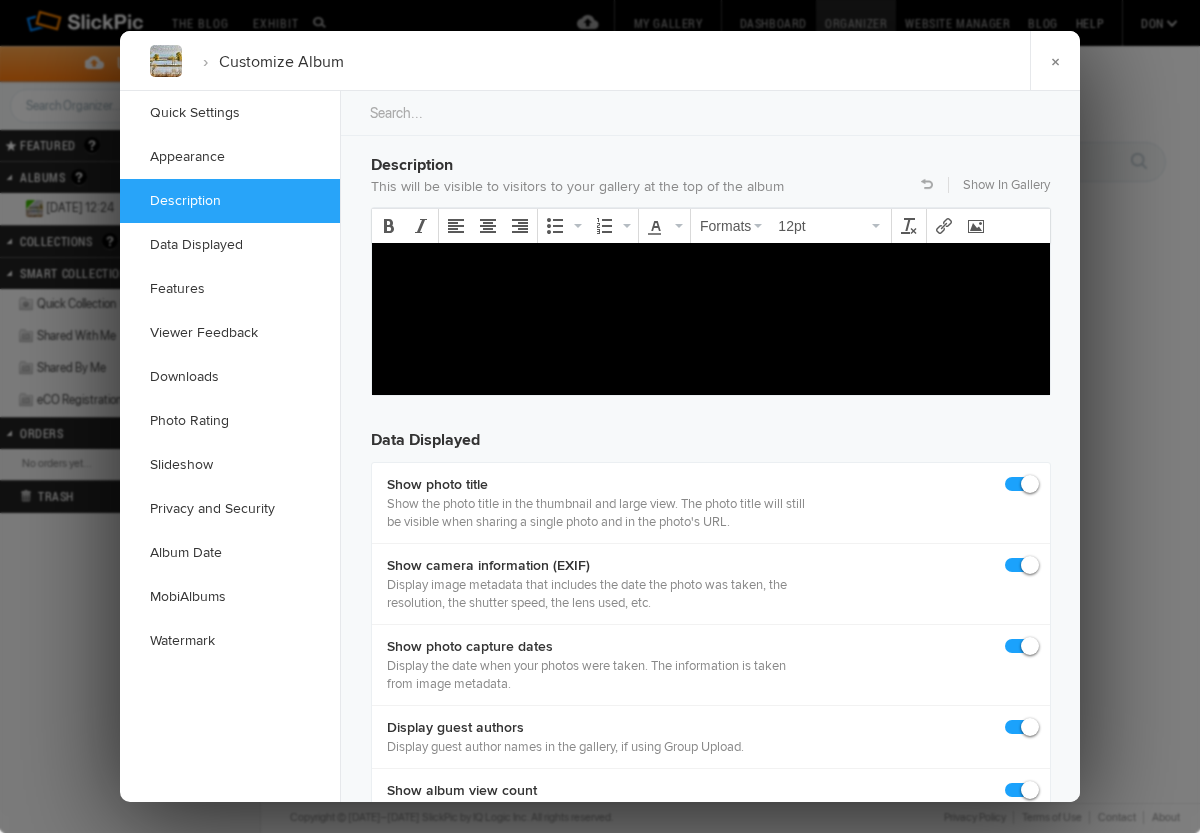 click 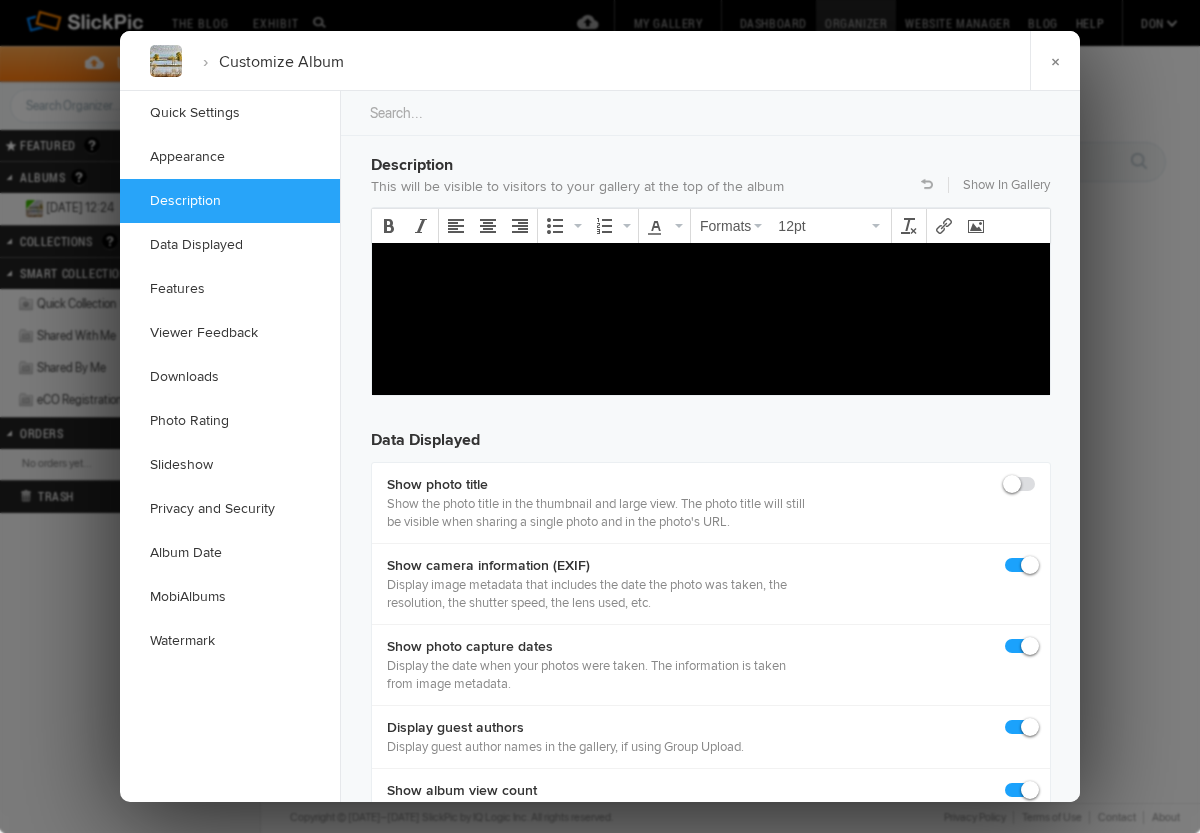 checkbox on "false" 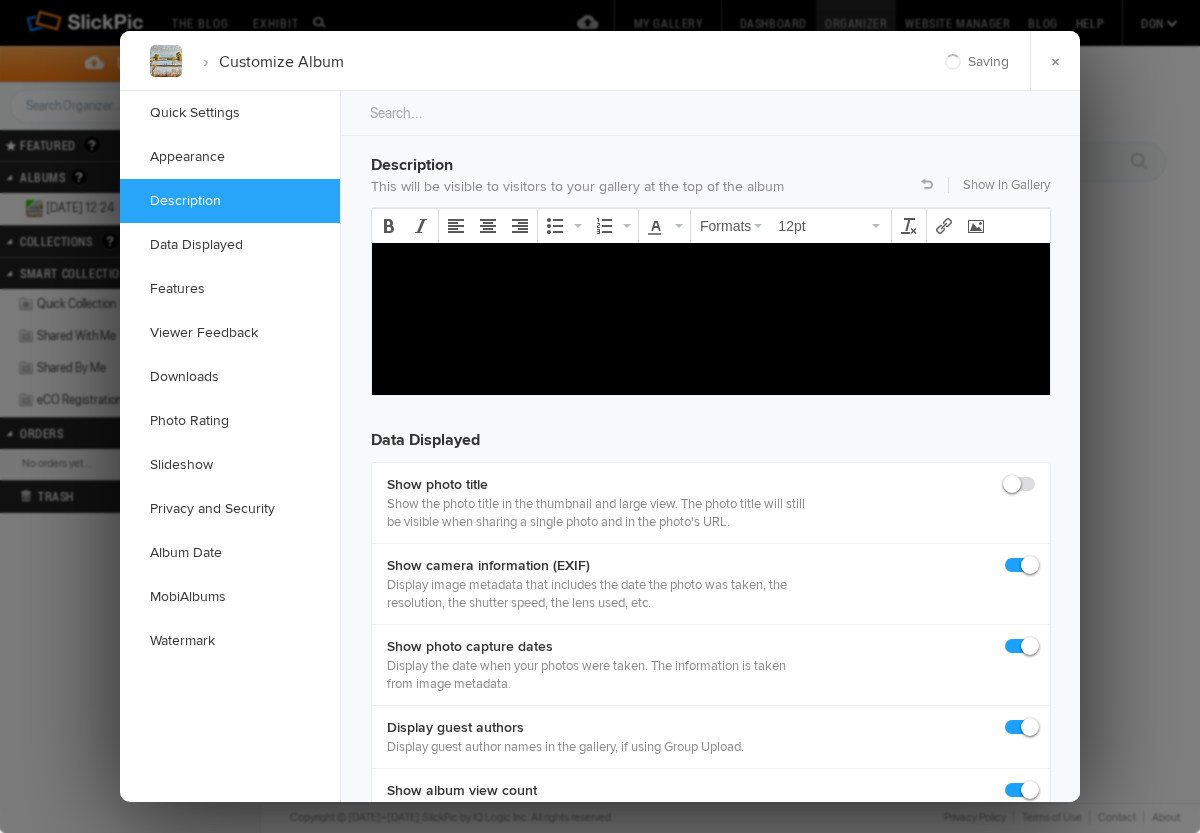 type on "2025-07-25 12:25" 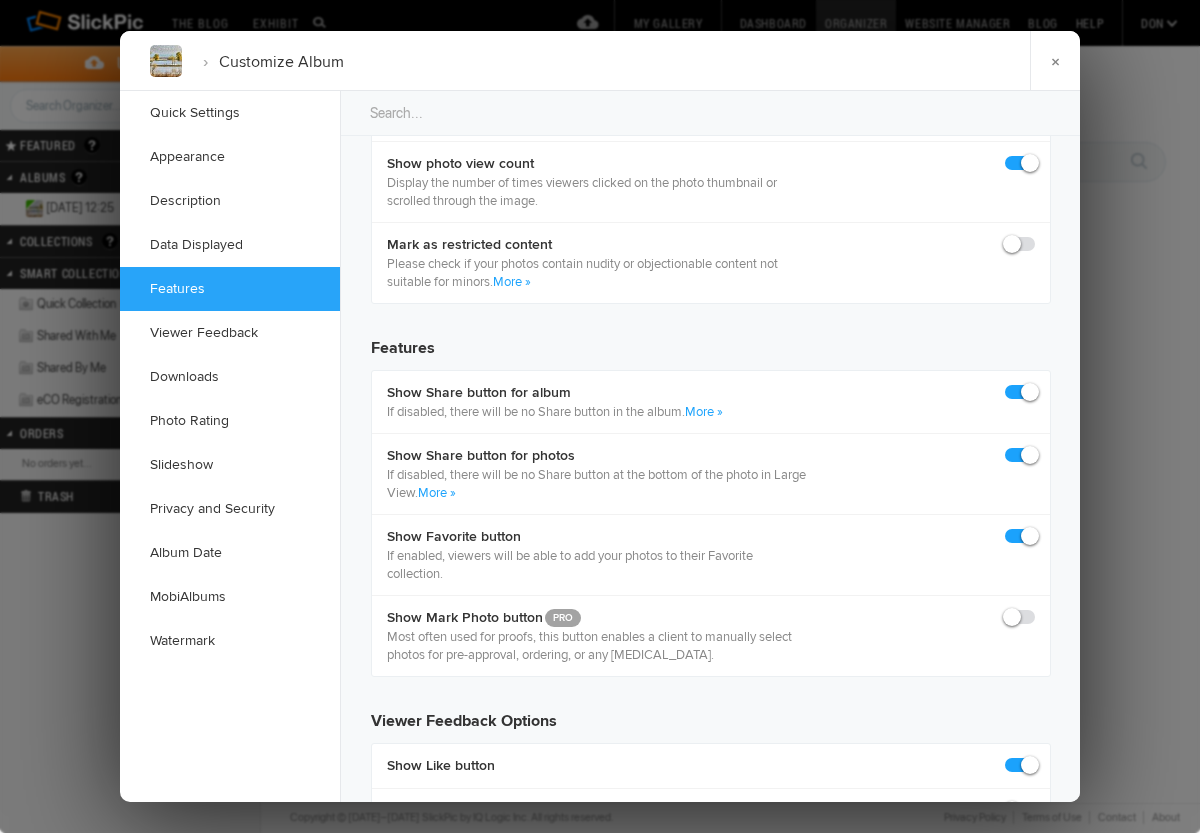 scroll, scrollTop: 2247, scrollLeft: 0, axis: vertical 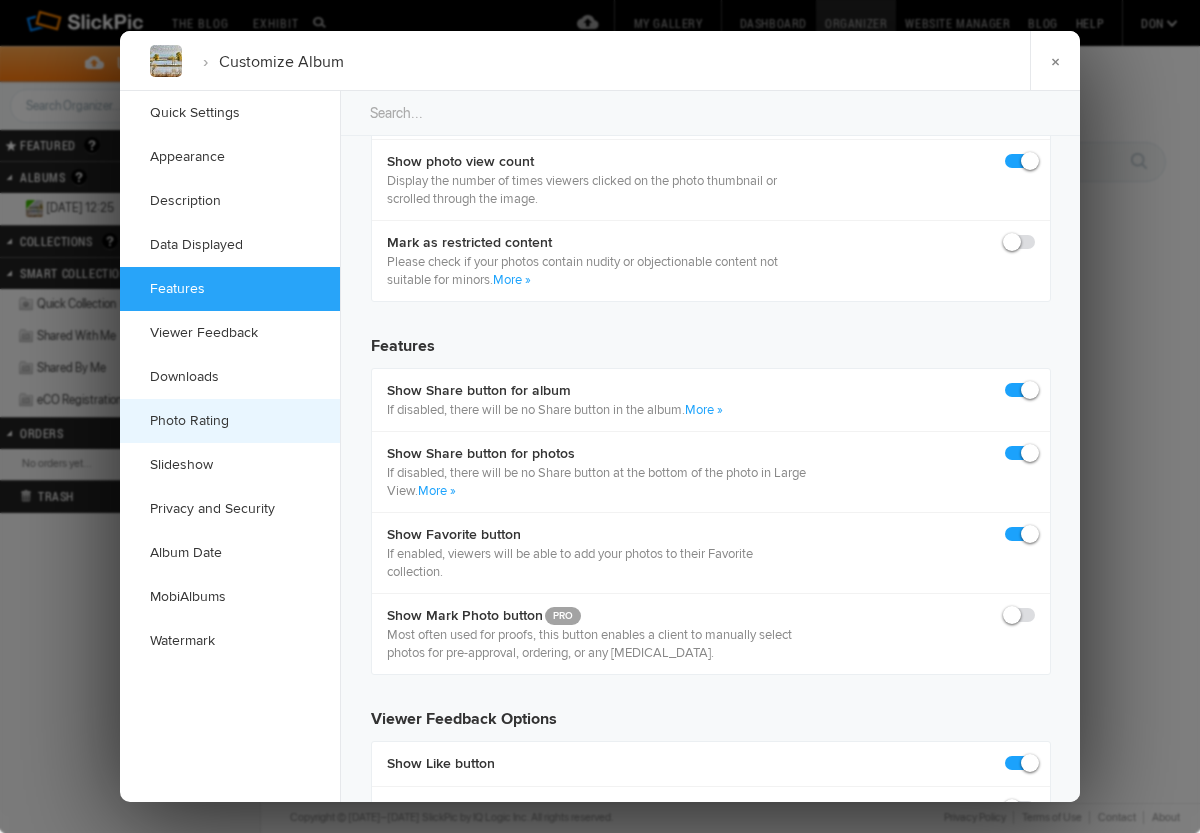 click on "Photo Rating" 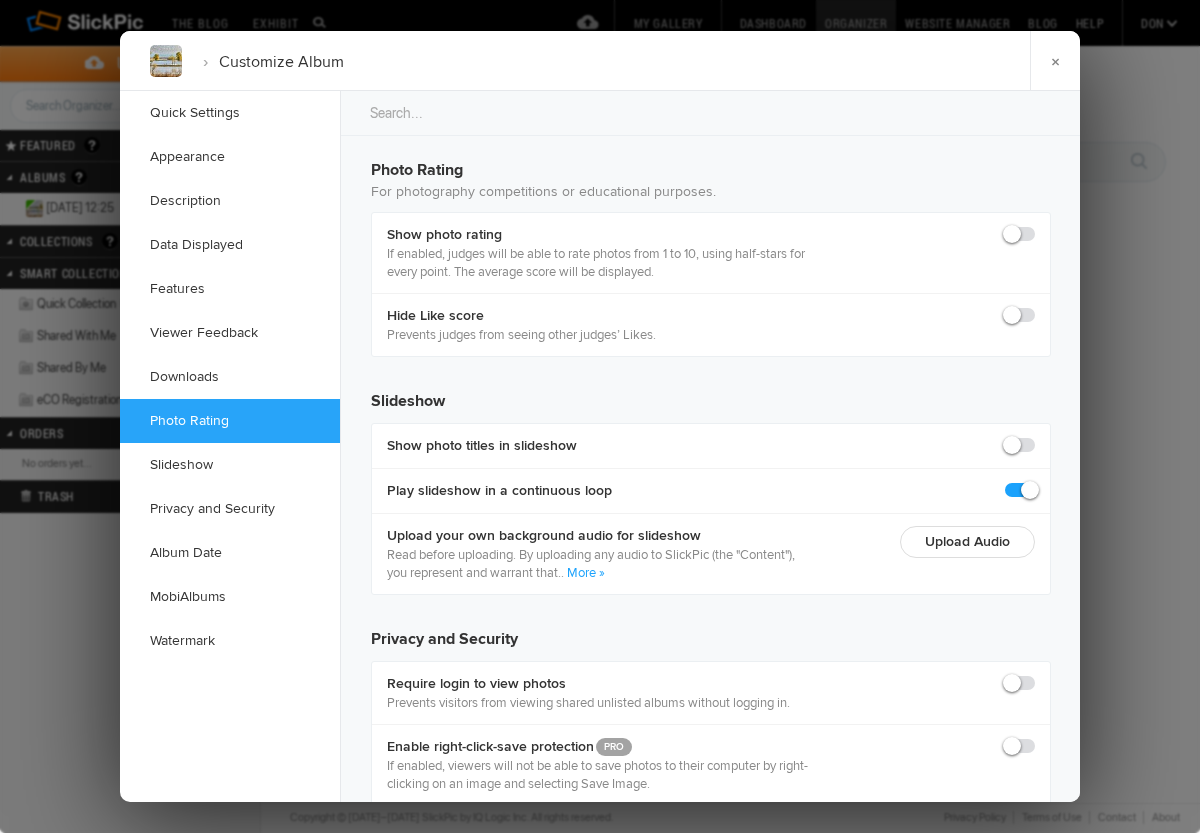 scroll, scrollTop: 3394, scrollLeft: 0, axis: vertical 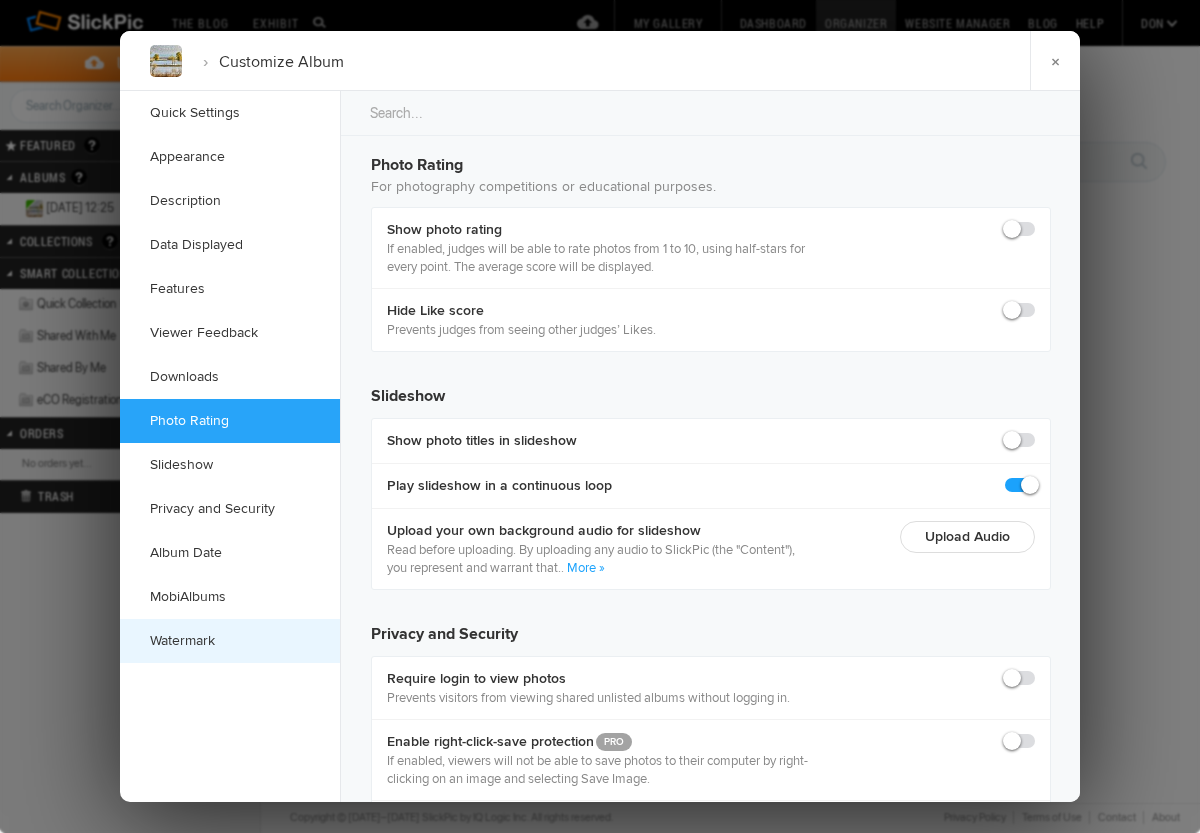 click on "Watermark" 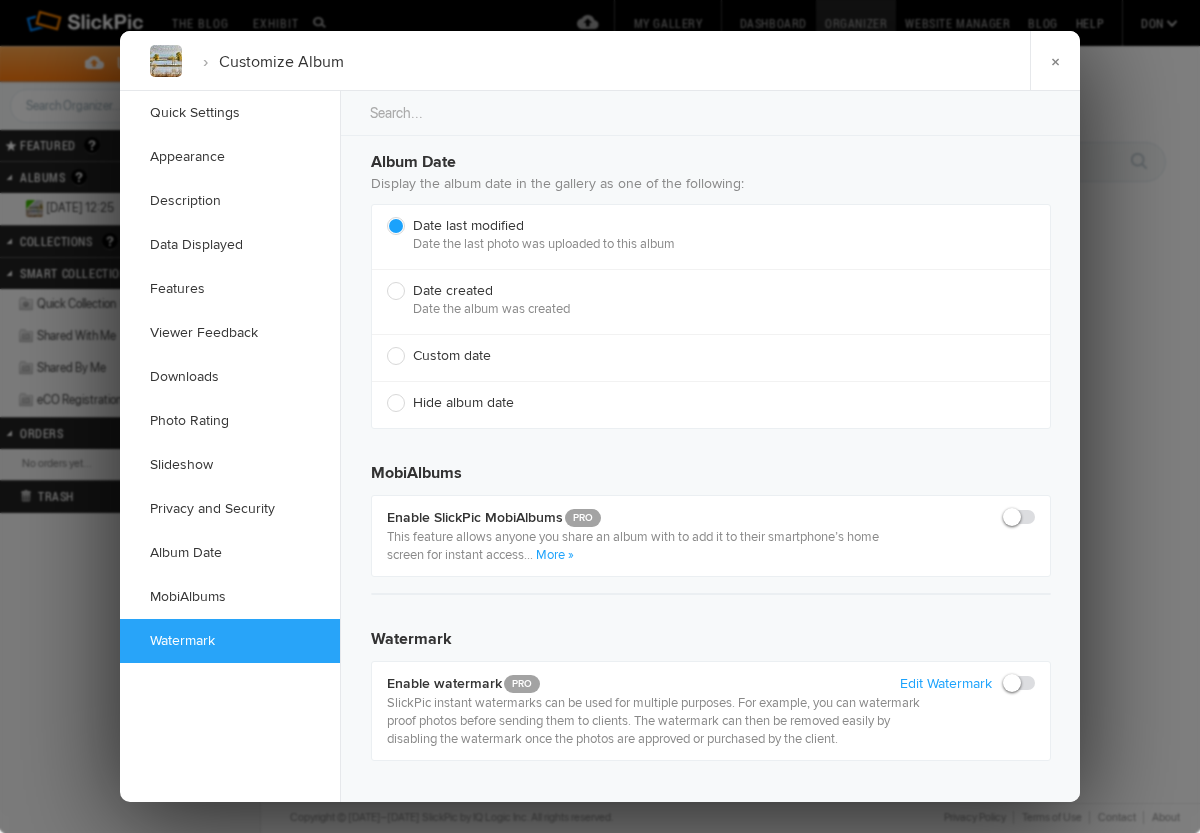 scroll, scrollTop: 4369, scrollLeft: 0, axis: vertical 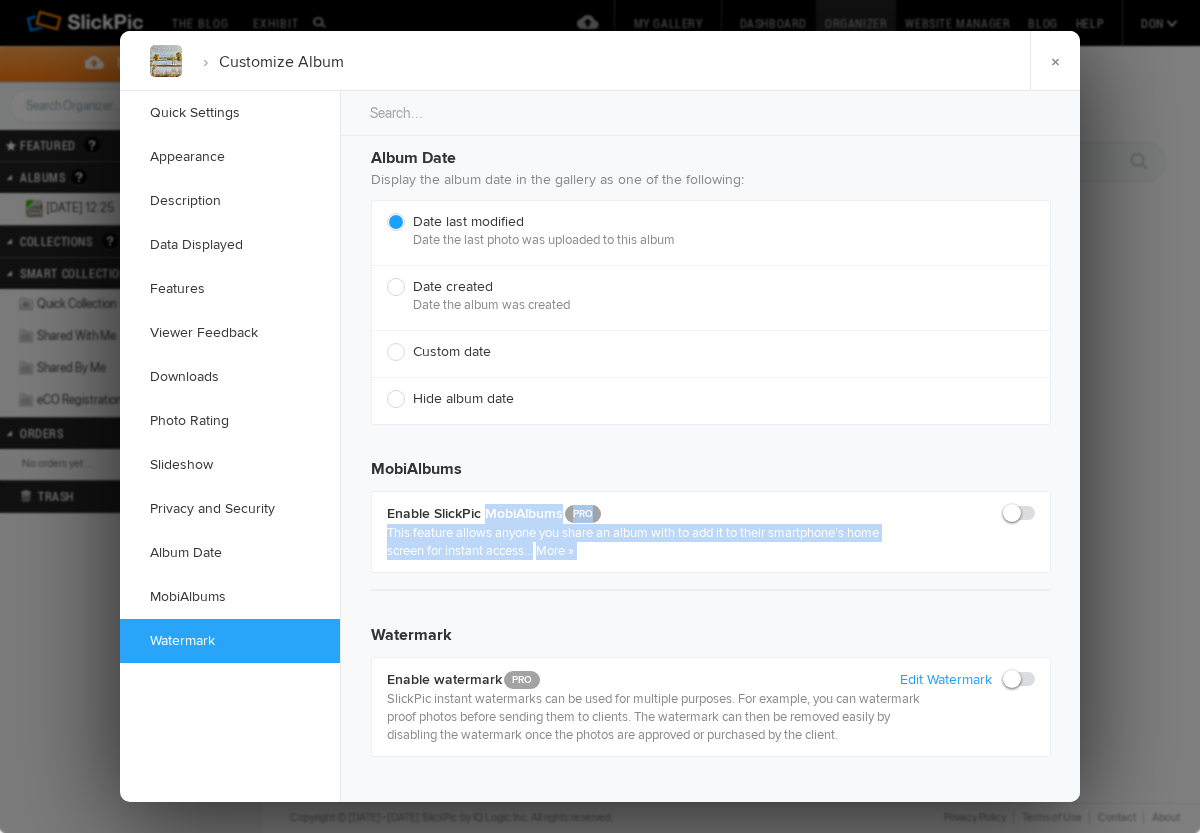 drag, startPoint x: 543, startPoint y: 617, endPoint x: 477, endPoint y: 508, distance: 127.424484 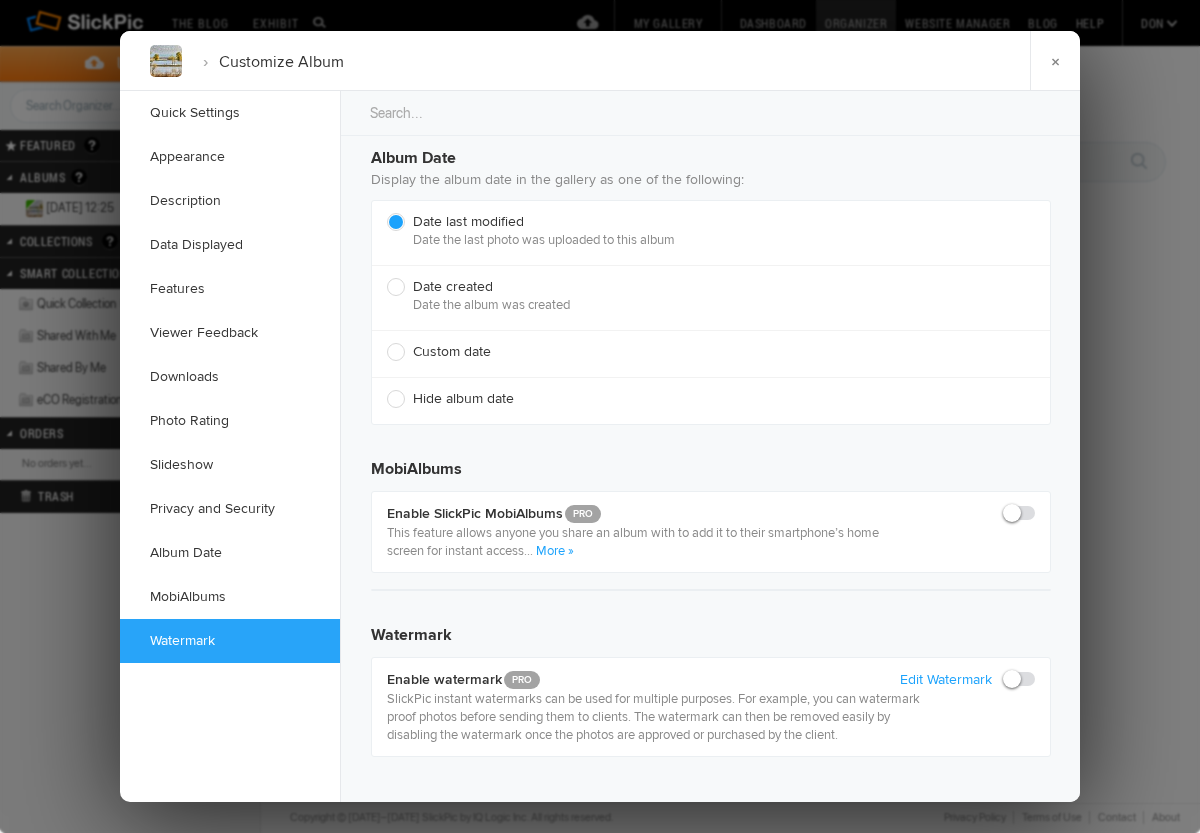 click on "Hide album date" 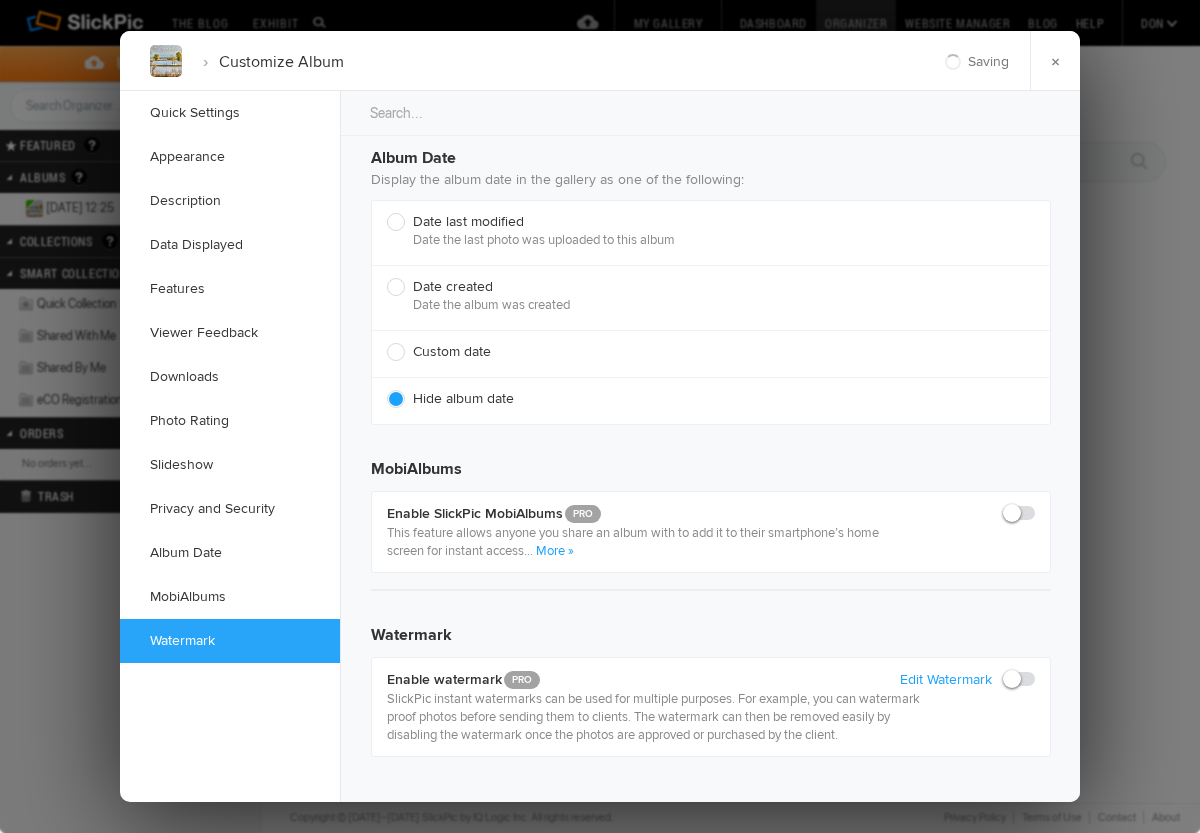 type on "[DATE] 12:26" 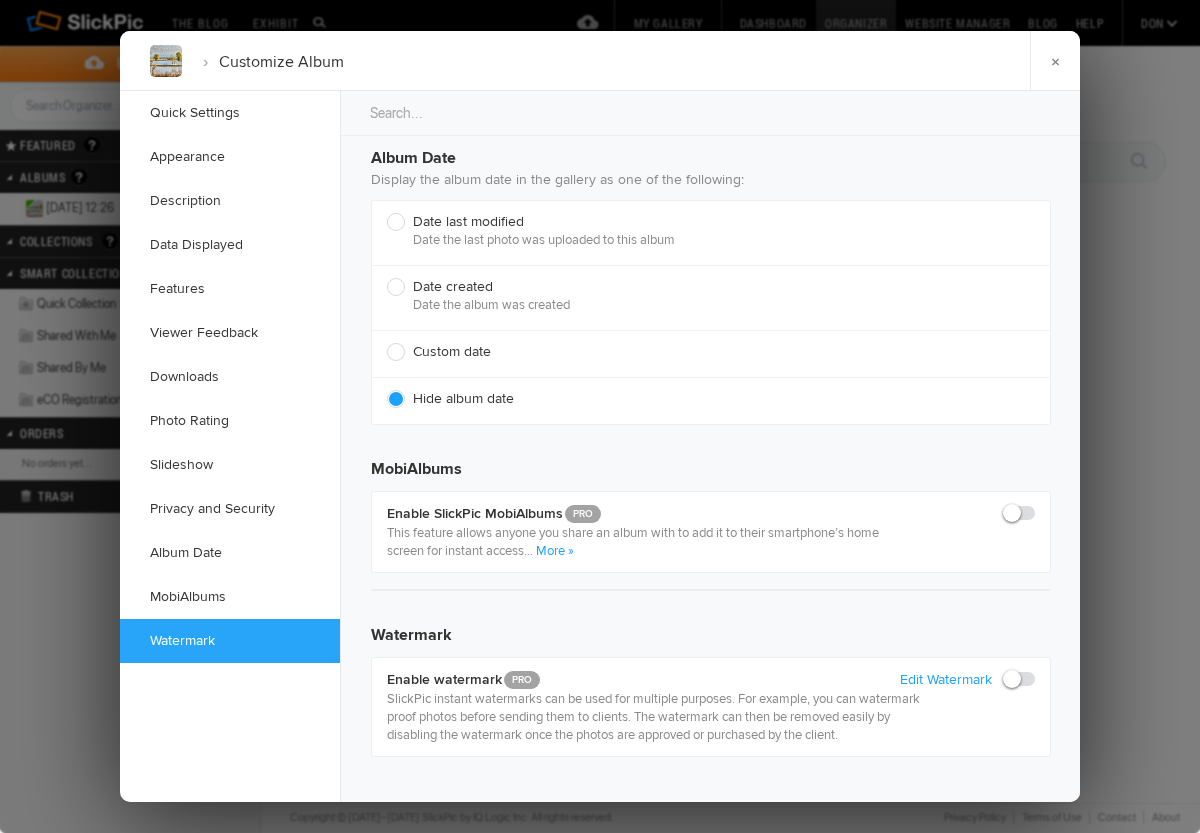 click 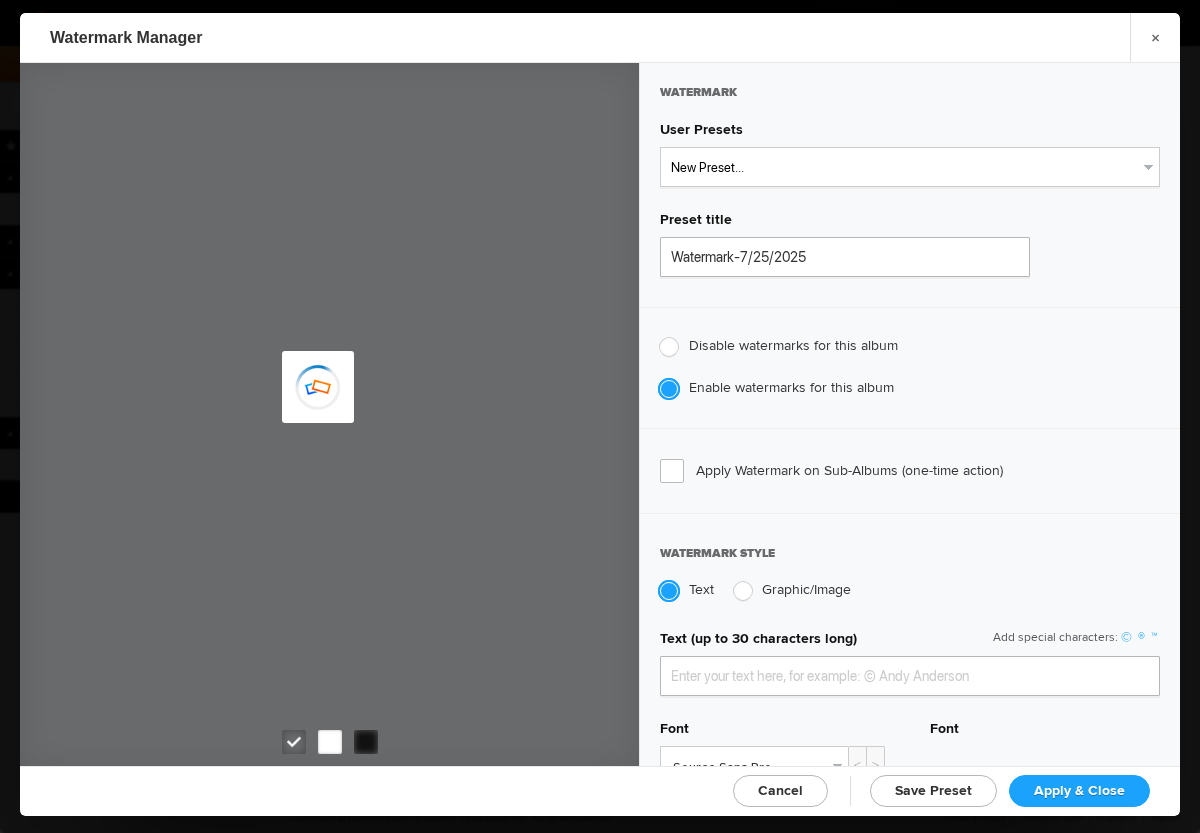 type on "DonColombana" 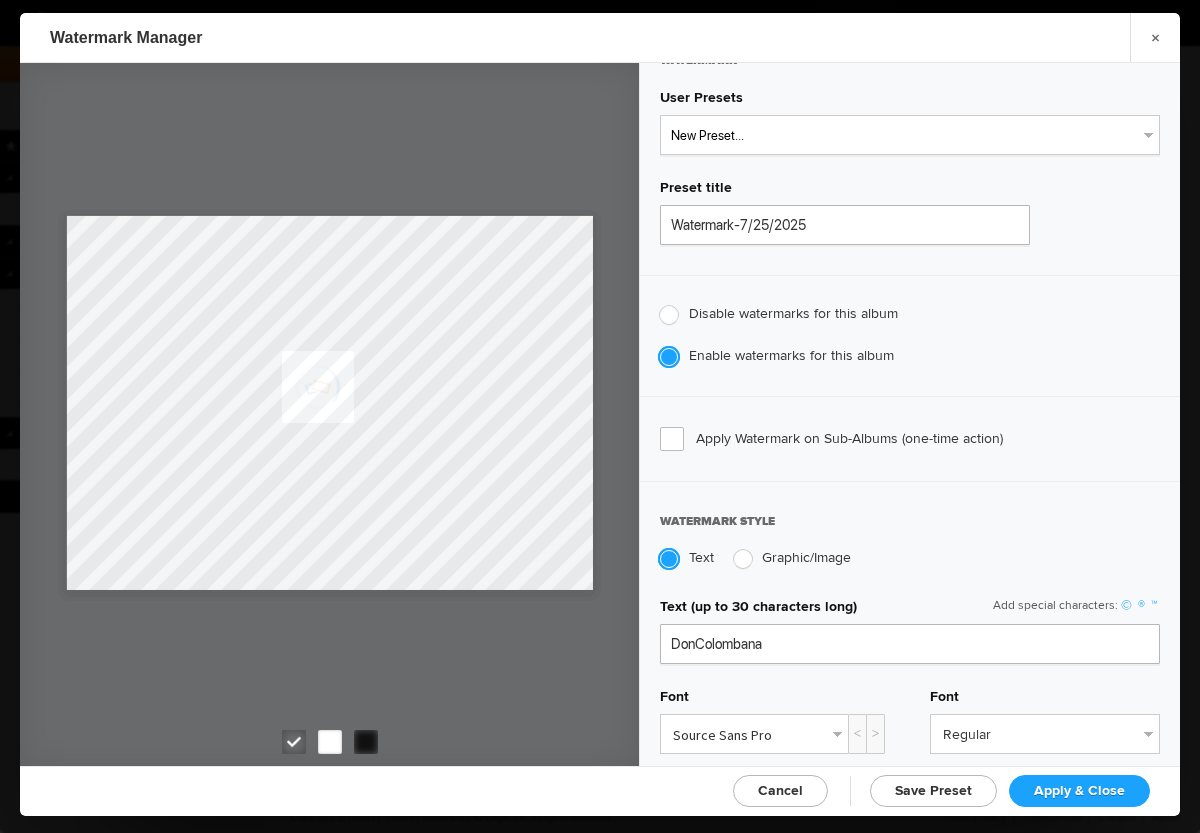 scroll, scrollTop: 62, scrollLeft: 0, axis: vertical 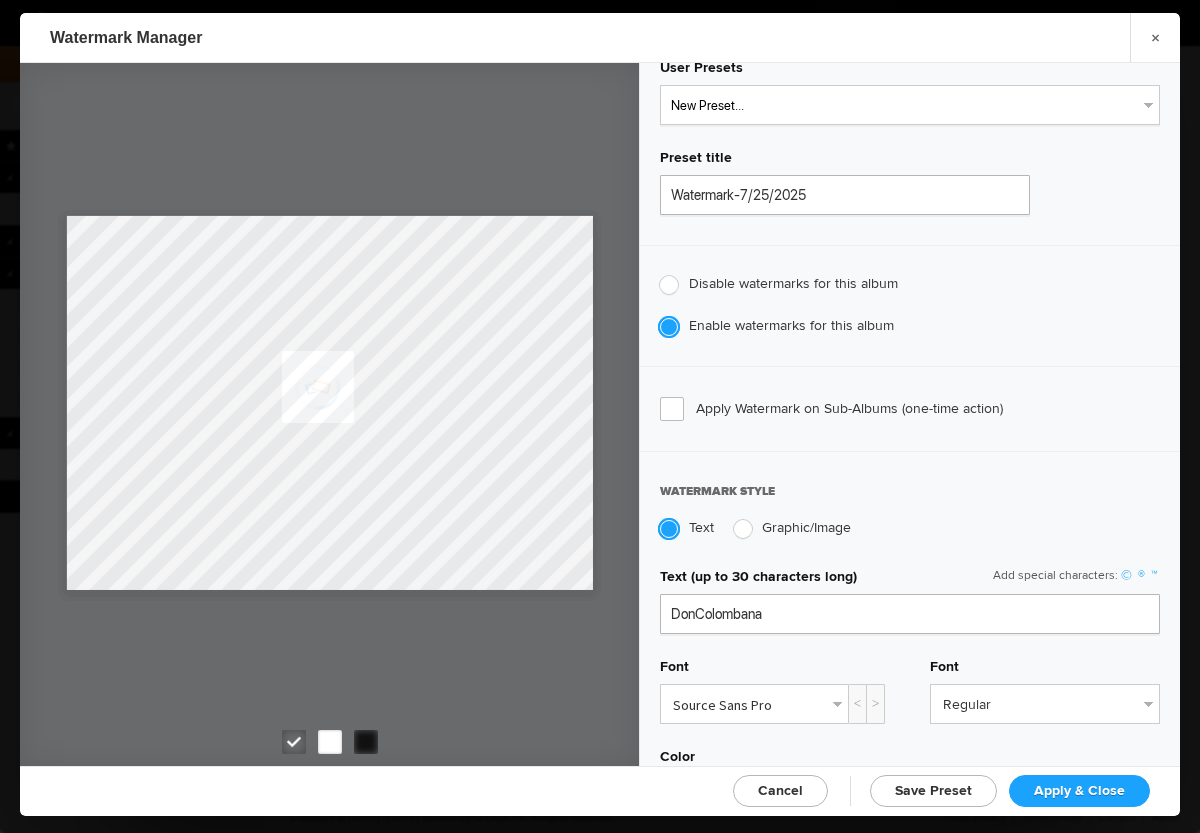 click 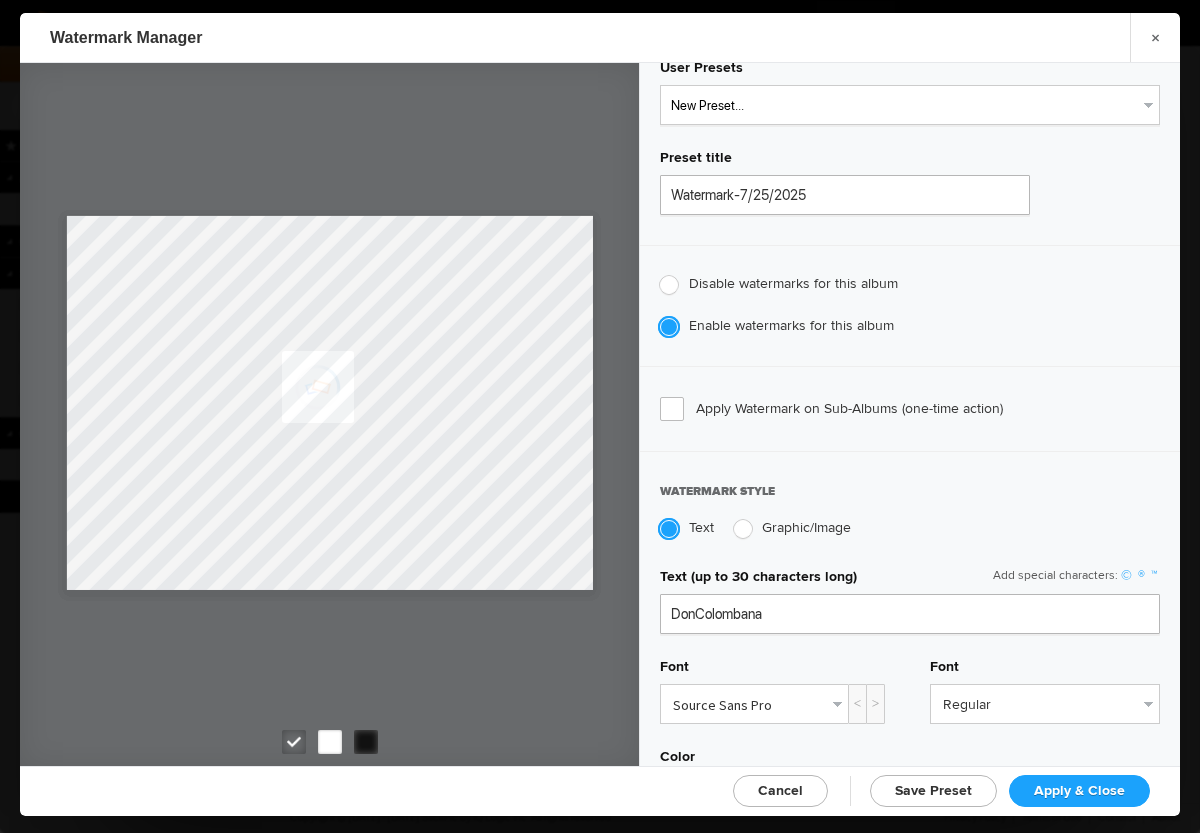 radio on "false" 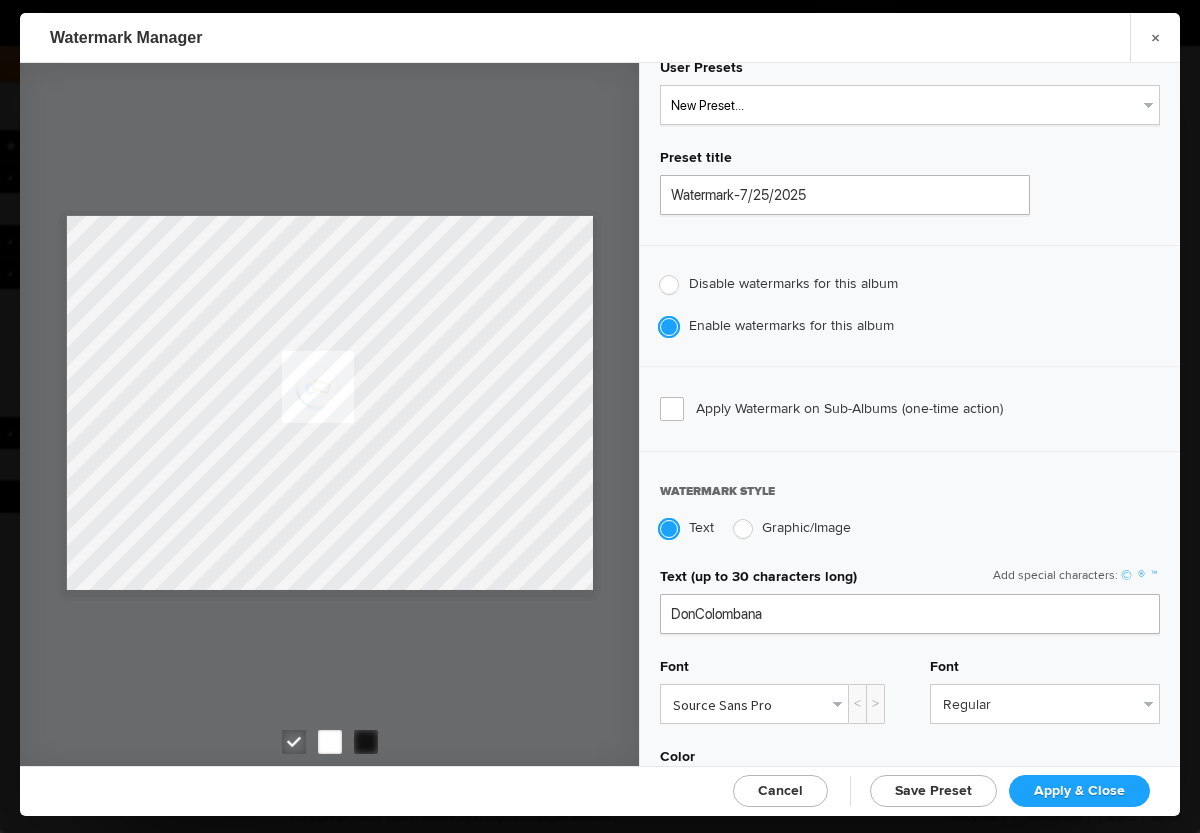 radio on "true" 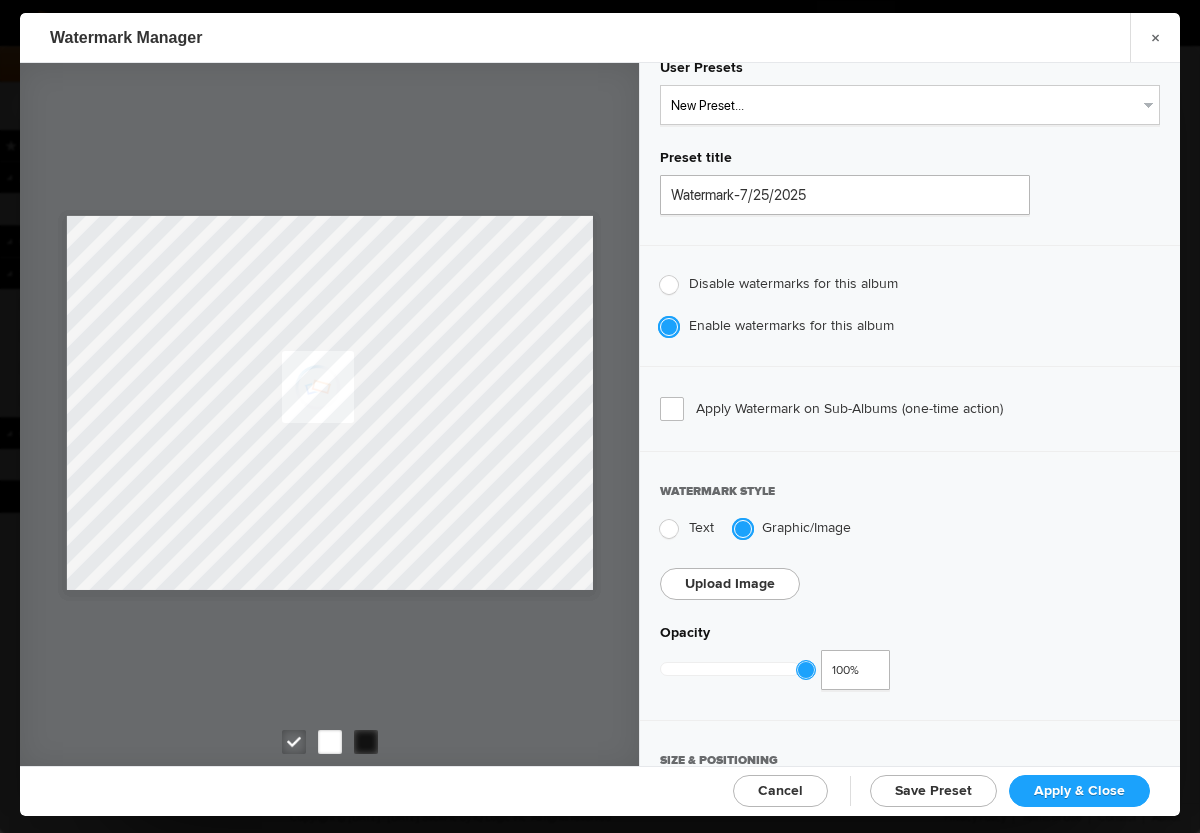 click 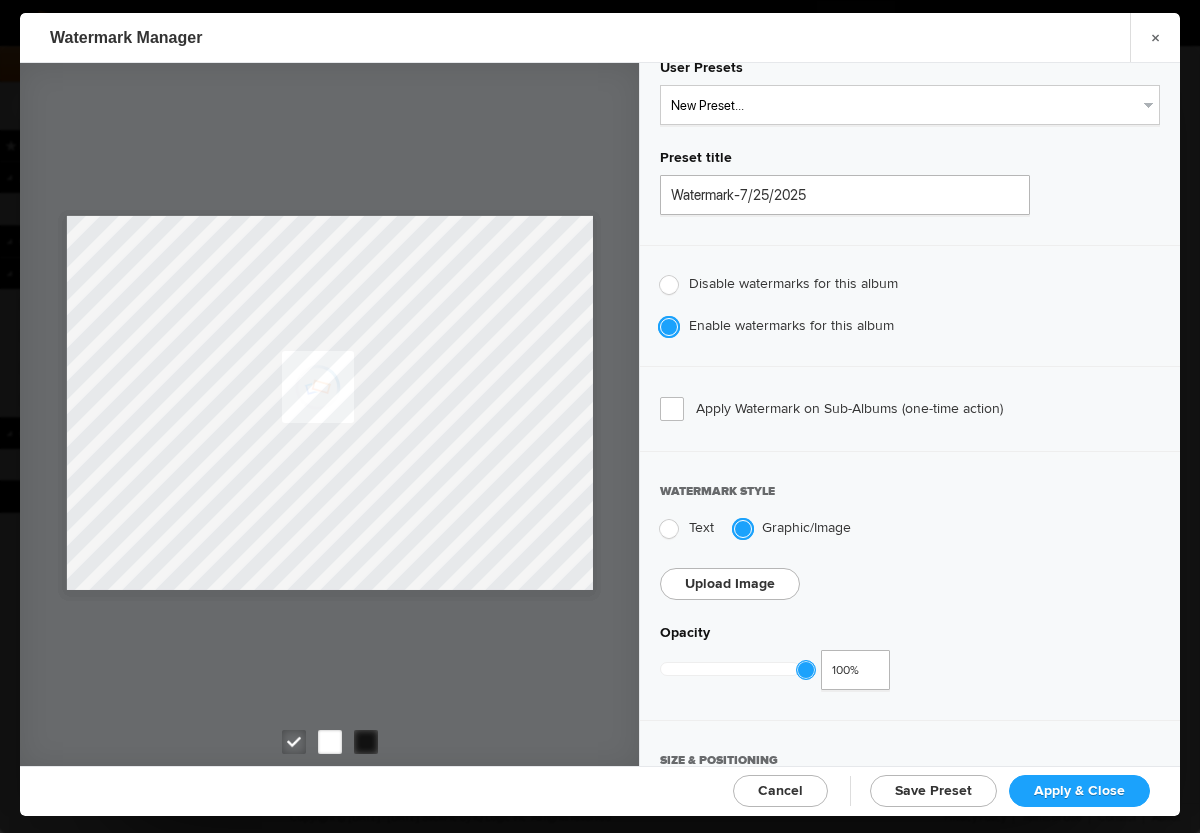 radio on "true" 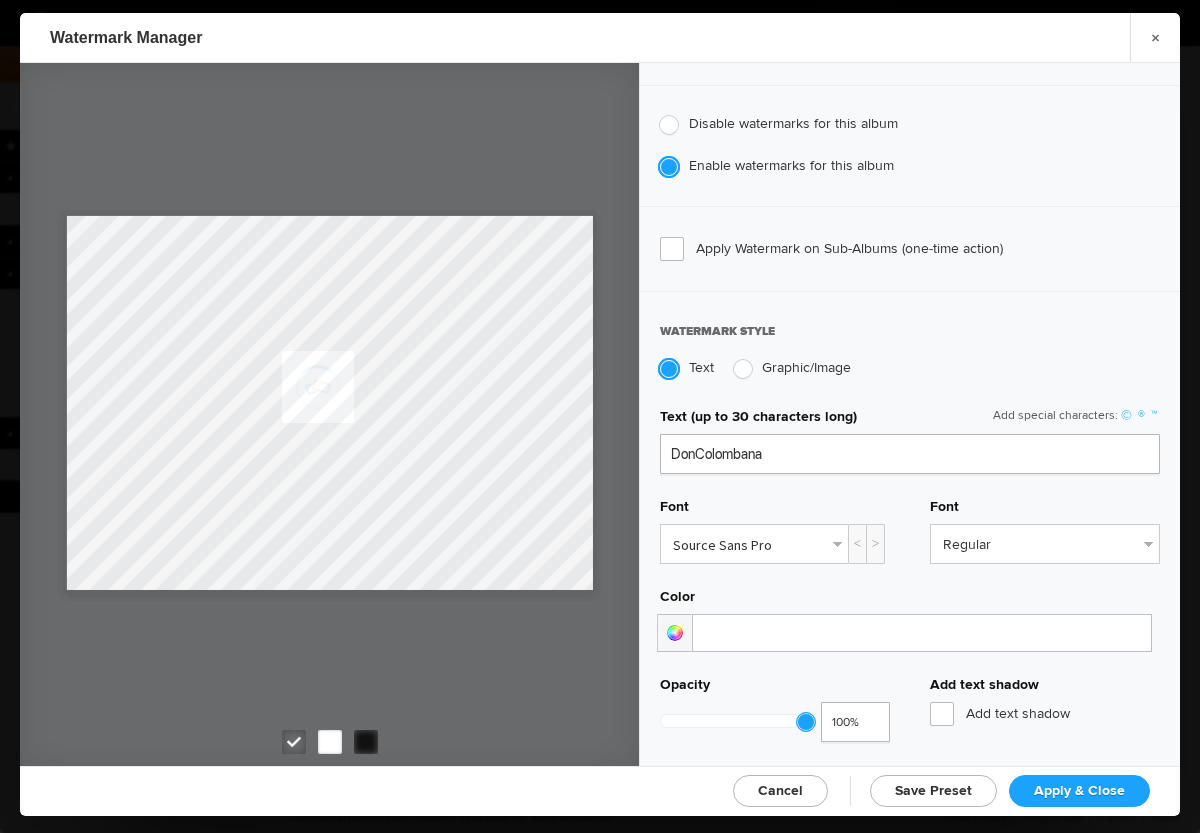 scroll, scrollTop: 254, scrollLeft: 0, axis: vertical 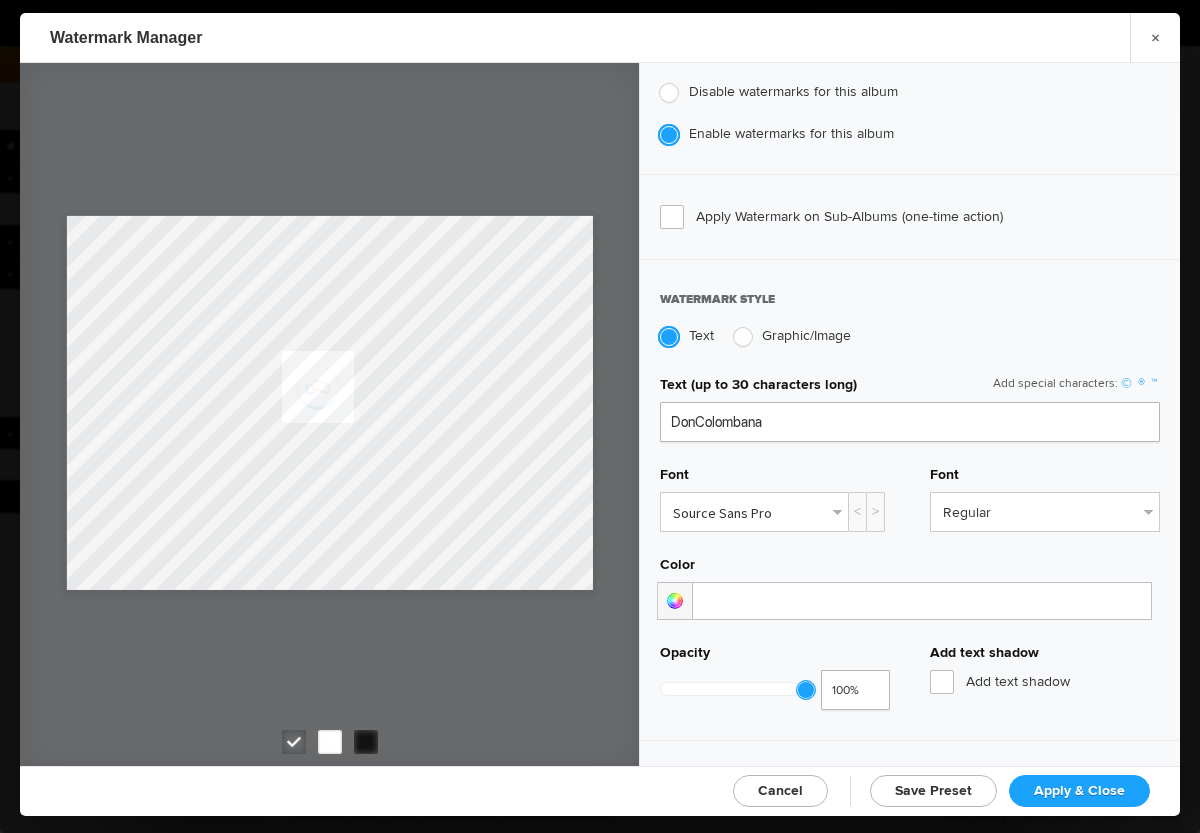 click on "Source Sans Pro" 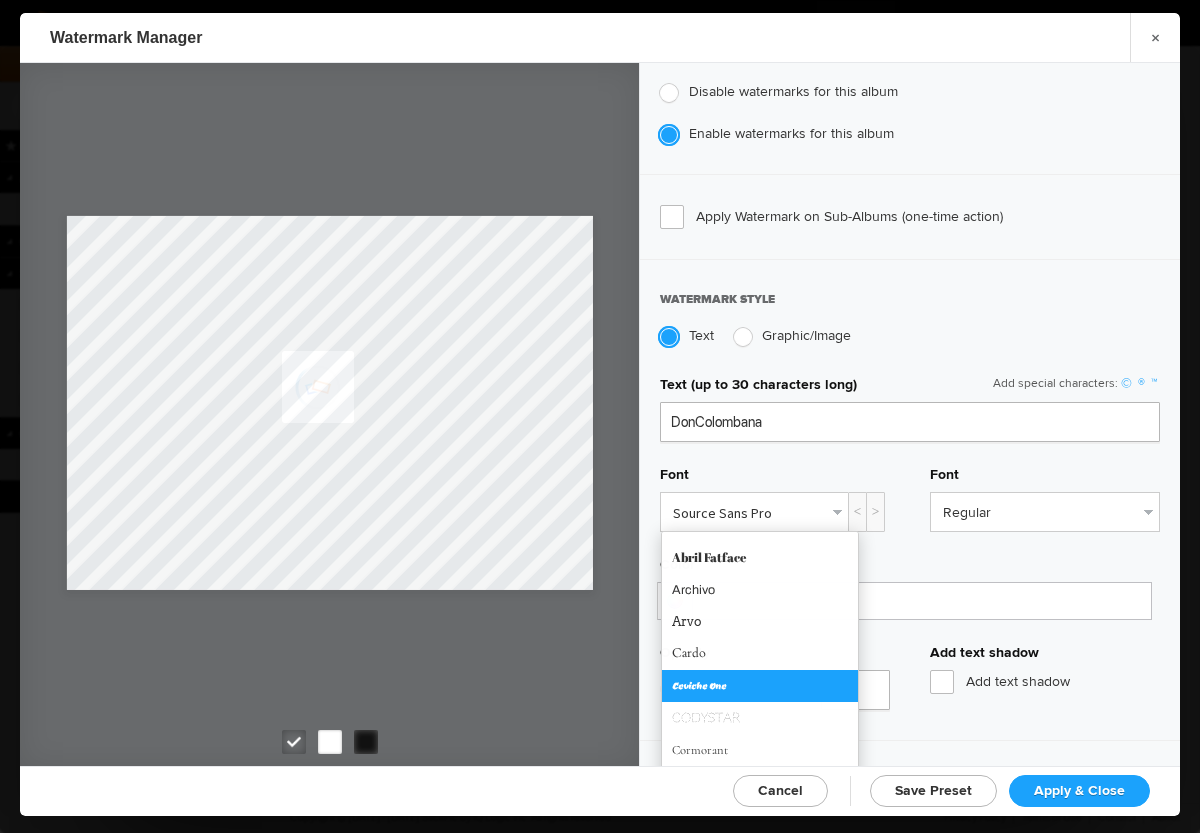 click on "Ceviche One" 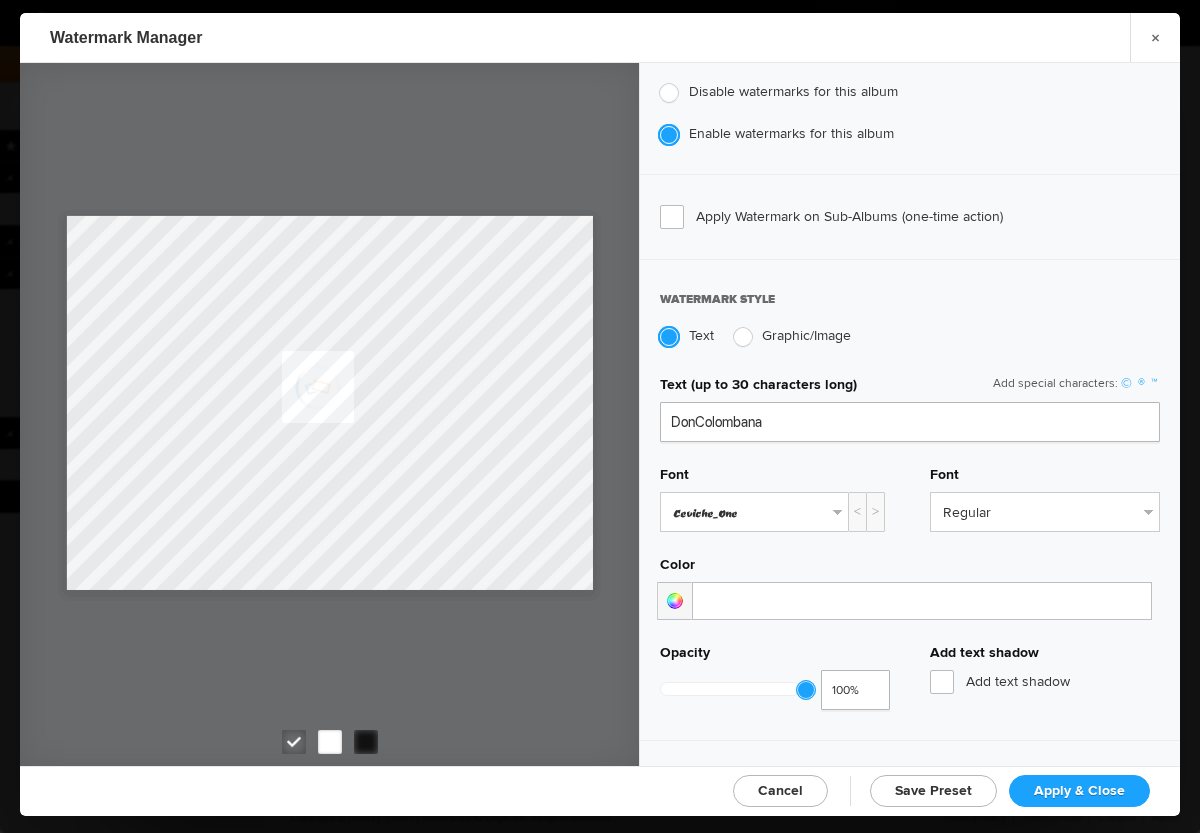 click on "Ceviche_One" 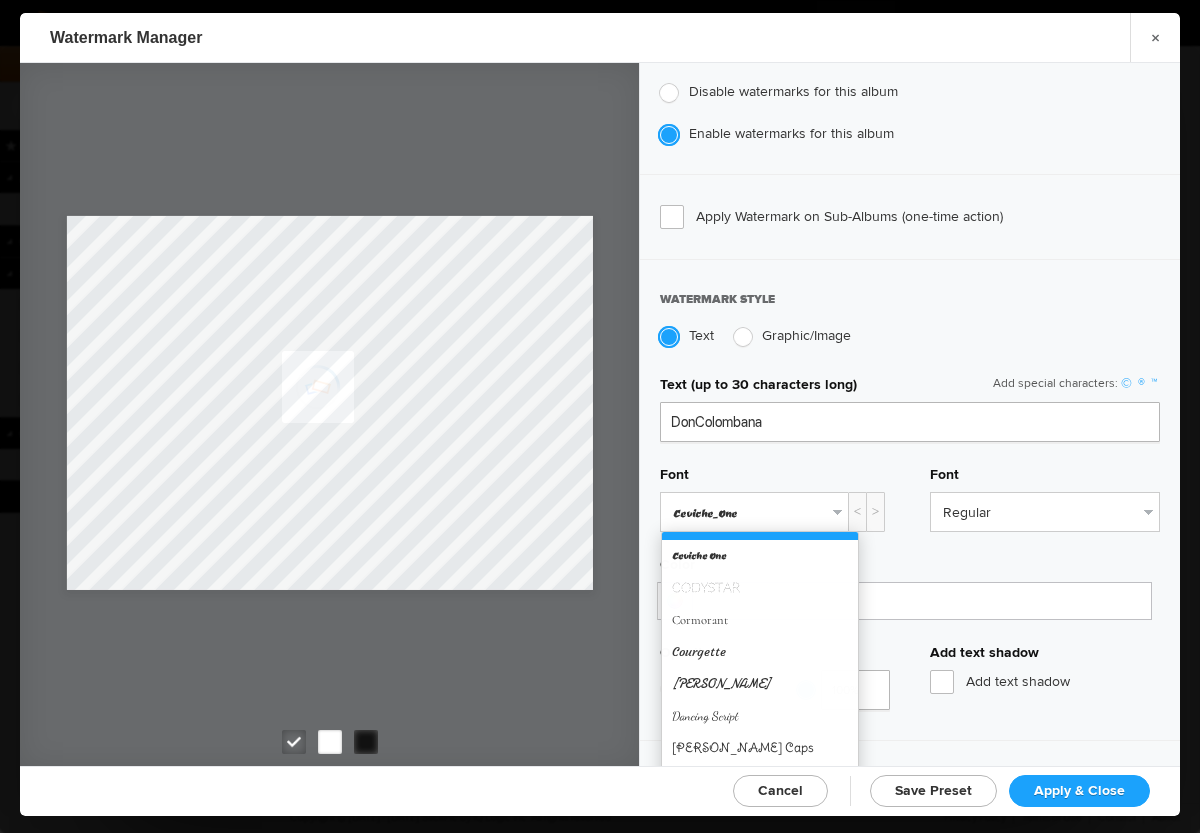 scroll, scrollTop: 141, scrollLeft: 0, axis: vertical 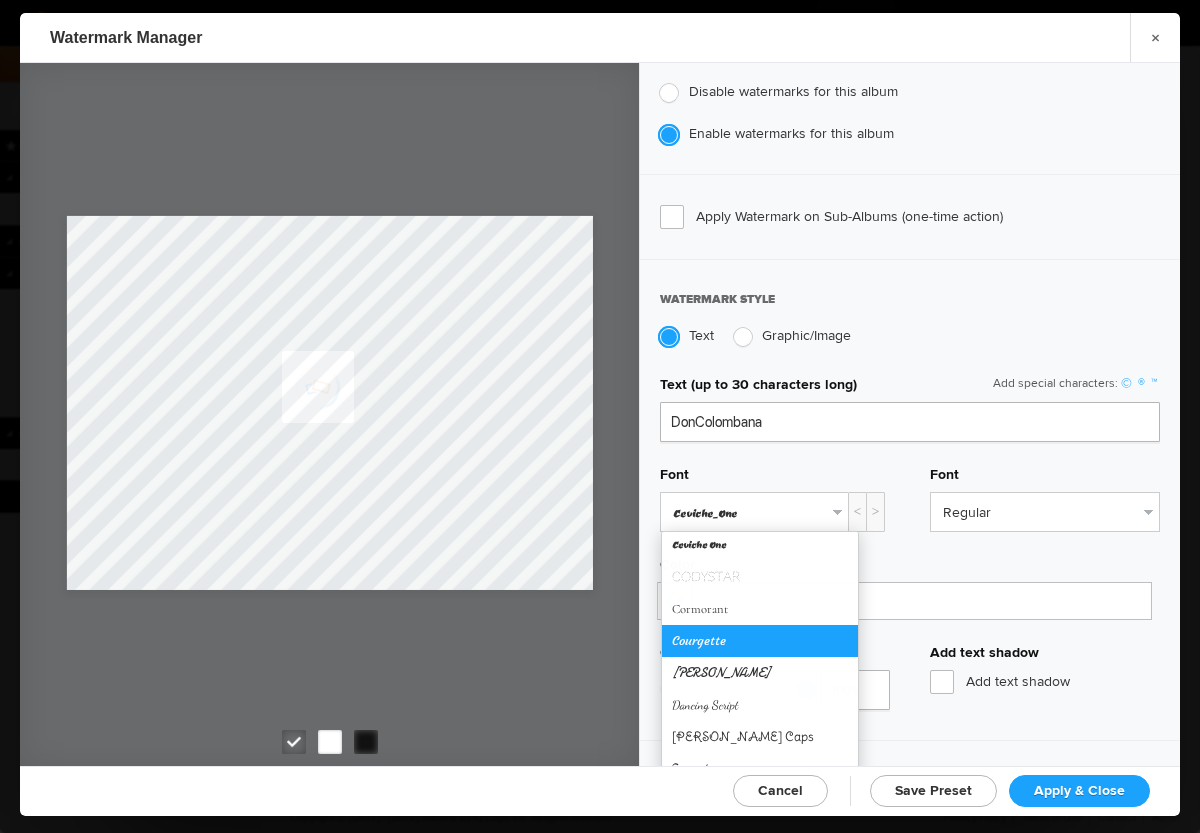 click on "Courgette" 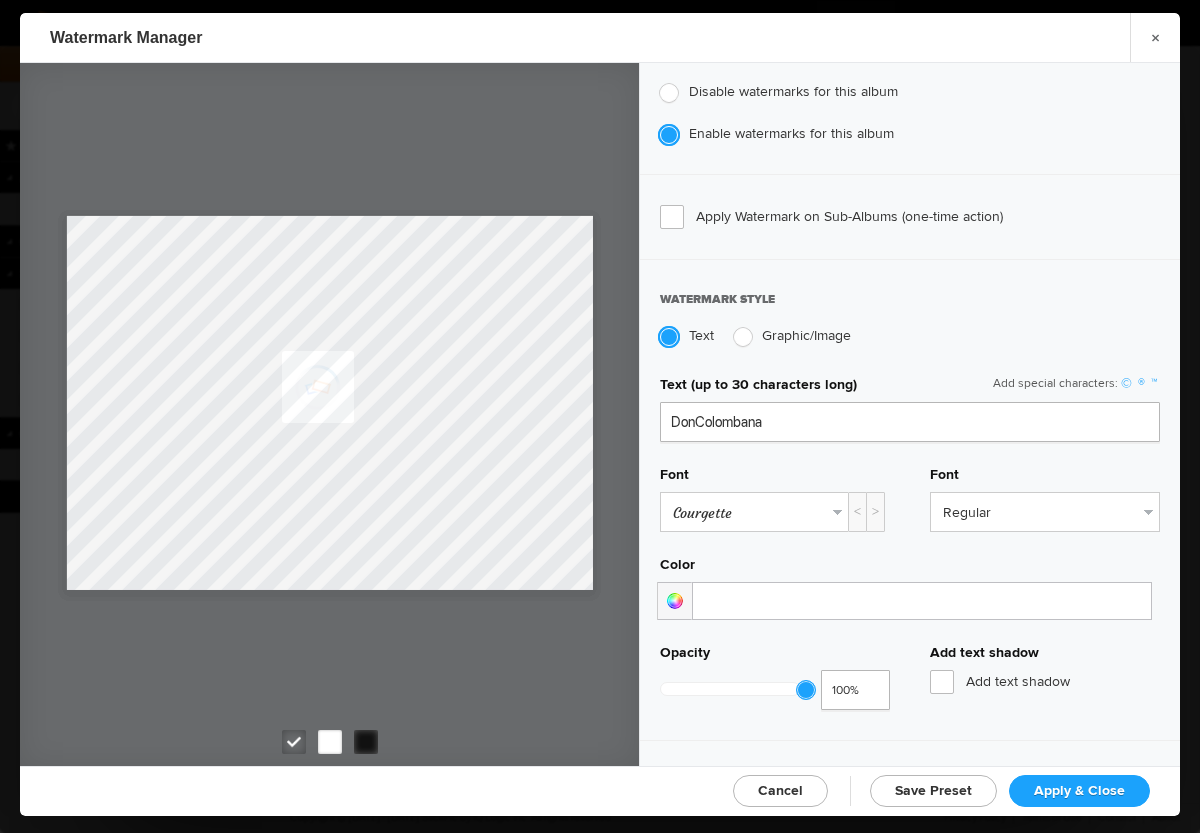 click on "Courgette" 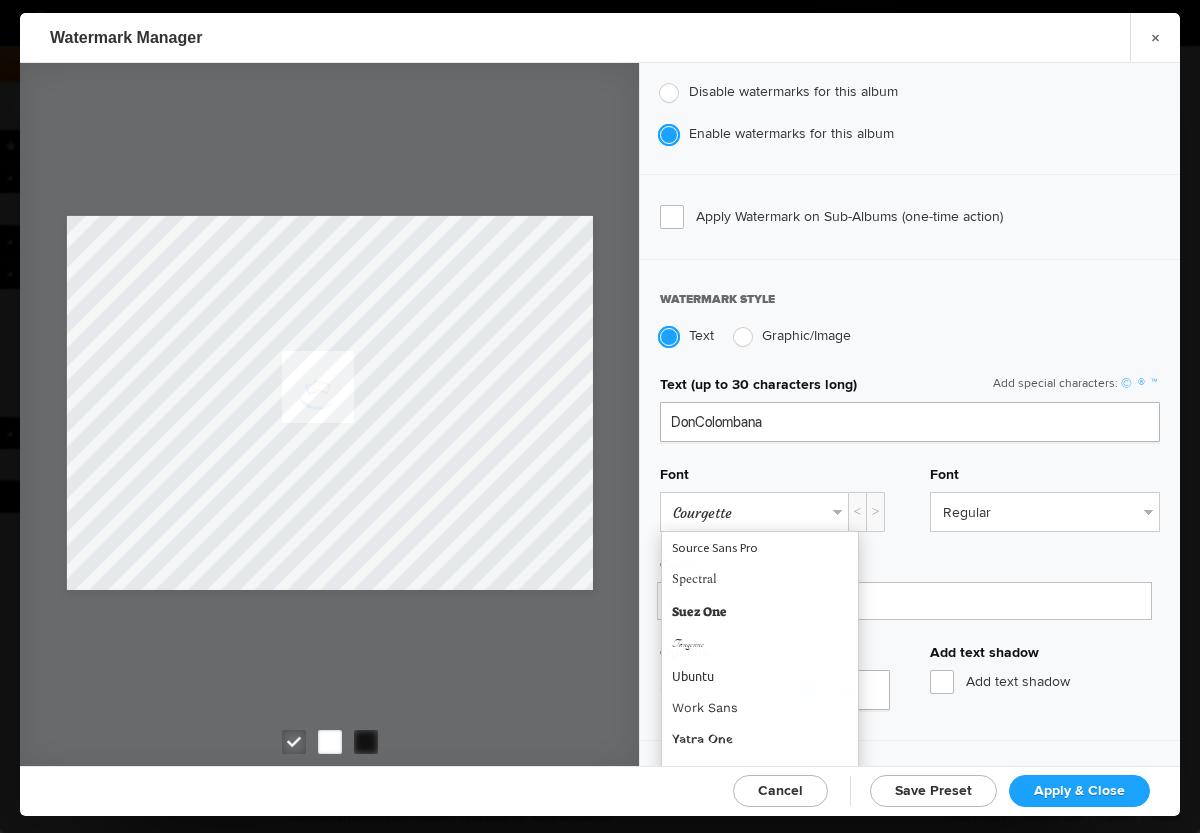 scroll, scrollTop: 1502, scrollLeft: 0, axis: vertical 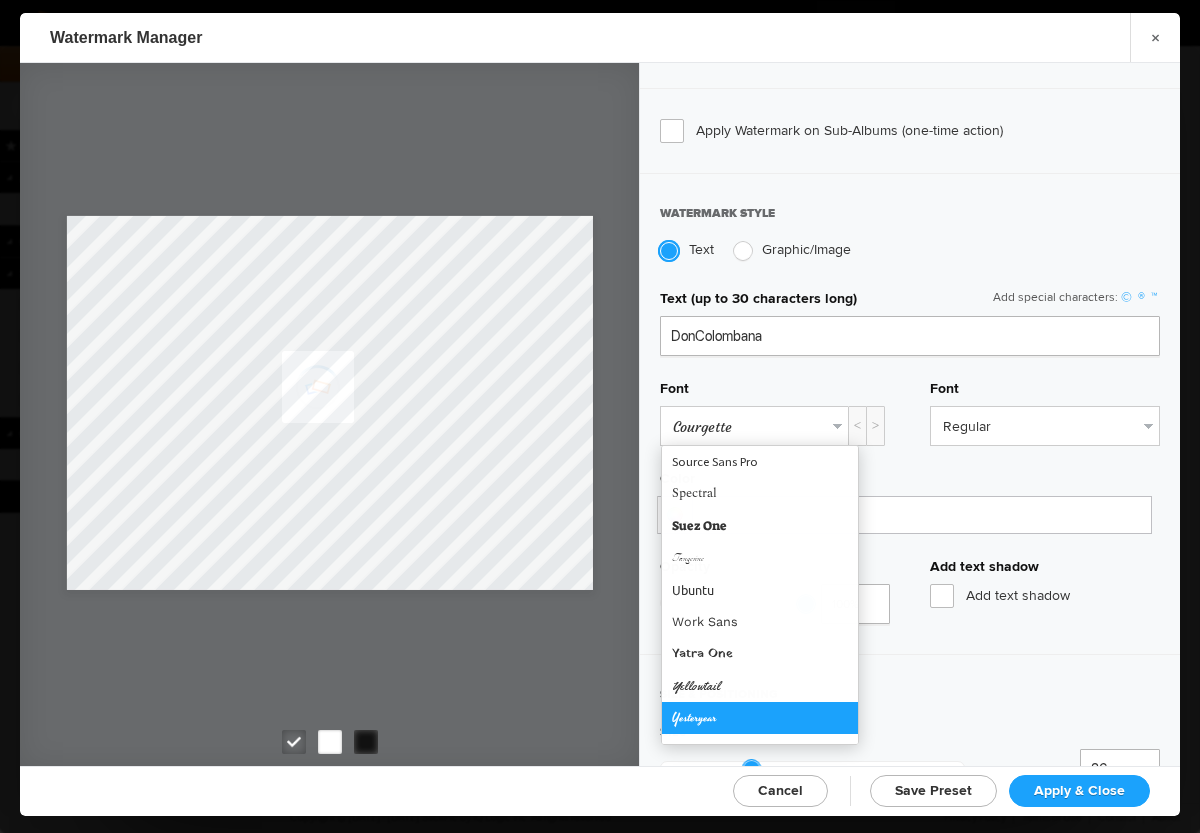 click on "Yesteryear" 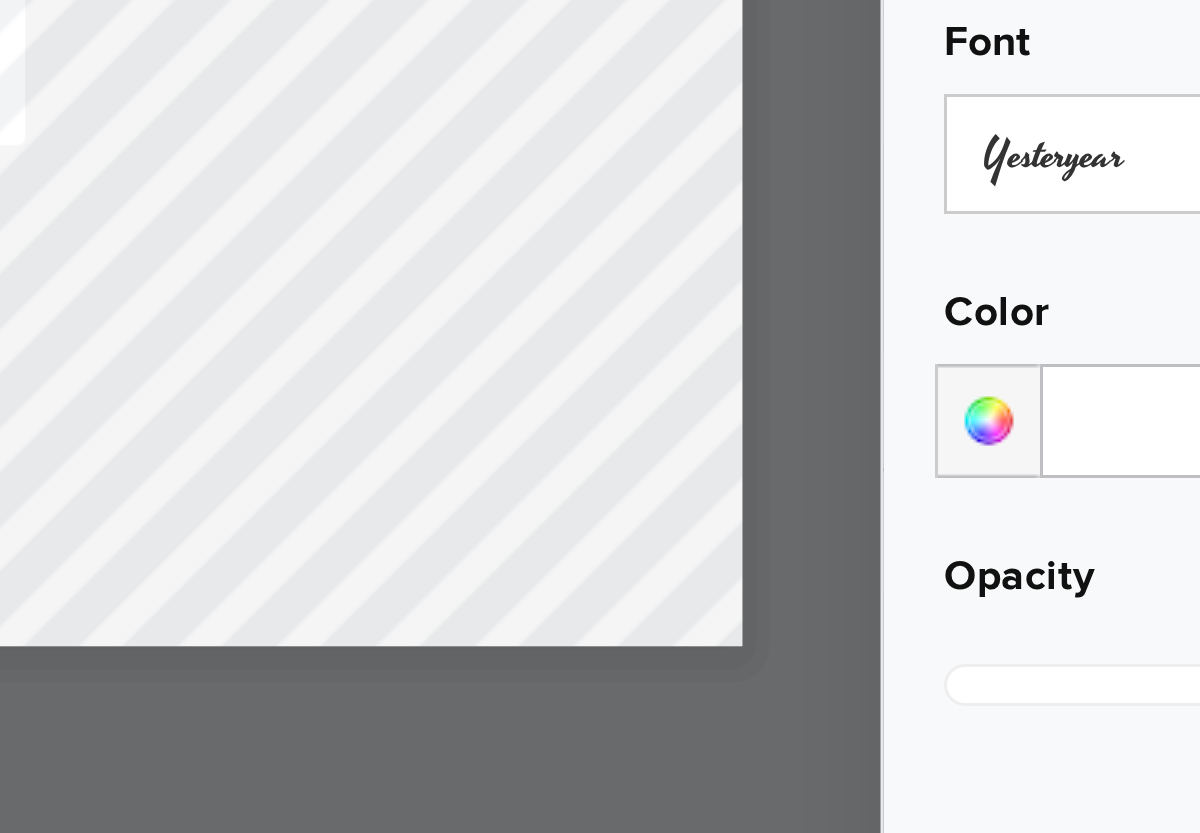 click on "Text (up to 30 characters long)  Add special characters:  © ® ™ DonColombana Font  Yesteryear   Abril Fatface   Archivo   Arvo   Cardo   Ceviche One   Codystar   Cormorant   Courgette   Damion   Dancing Script   Delius Swash Caps   Engagement   Expletus Sans   Fjalla One   Frank Ruhl Libre   Fredoka One   Great Vibes   Italianno   Itim   Kalam   Kumar One Outline   Lato   Lobster   Lora   Major Mono Display   Meddon   Megrim   Miss Fajardose   Monoton   Montez   Montserrat   Niconne   Nova Mono   Nova Script   Old Standard   Oswald   PT Serif   Pacifico   Parisienne   Playfair Display   Rakkas   Raleway   Roboto   Rubik   Sacramento   Sail   Source Sans Pro   Spectral   Suez One   Tangerine   Ubuntu   Work Sans   Yatra One   Yellowtail   Yesteryear   <  > Font  Regular     Regular Color   Opacity 1 100% Add text shadow Add text shadow" 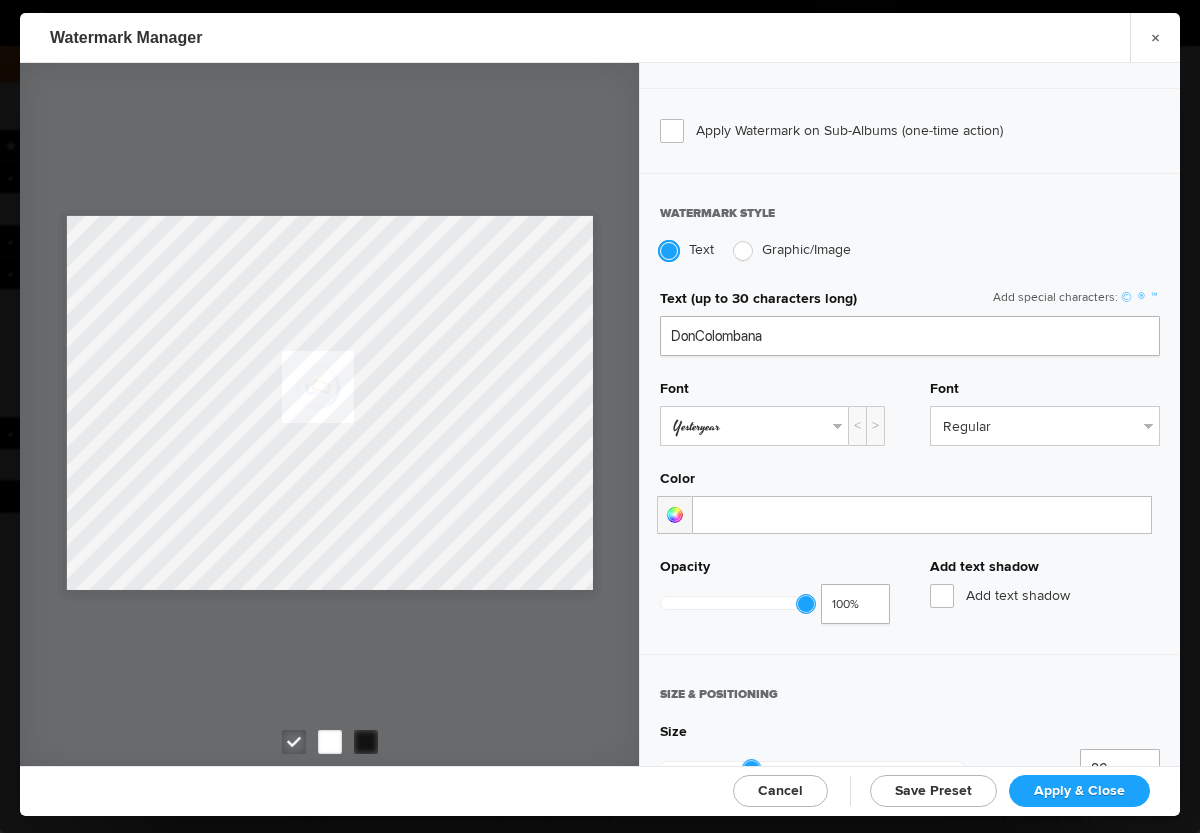 click on "Yesteryear" 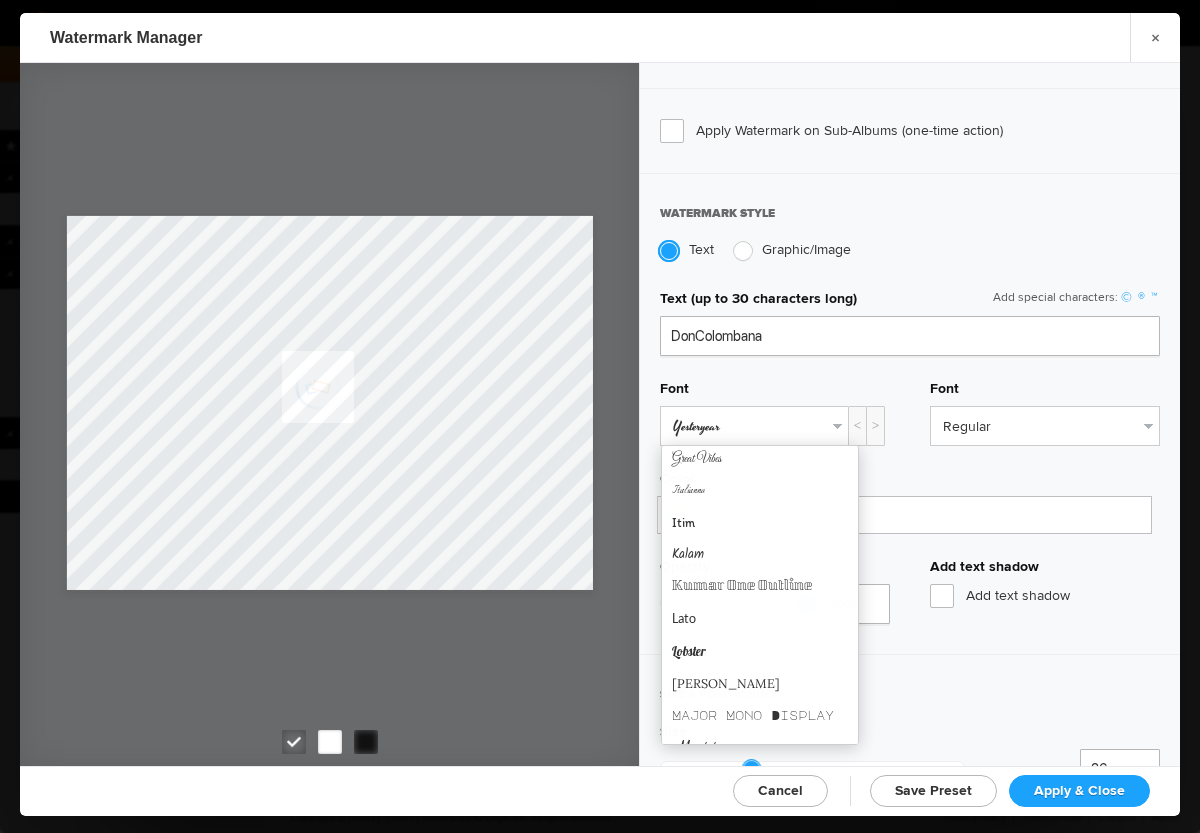 scroll, scrollTop: 0, scrollLeft: 0, axis: both 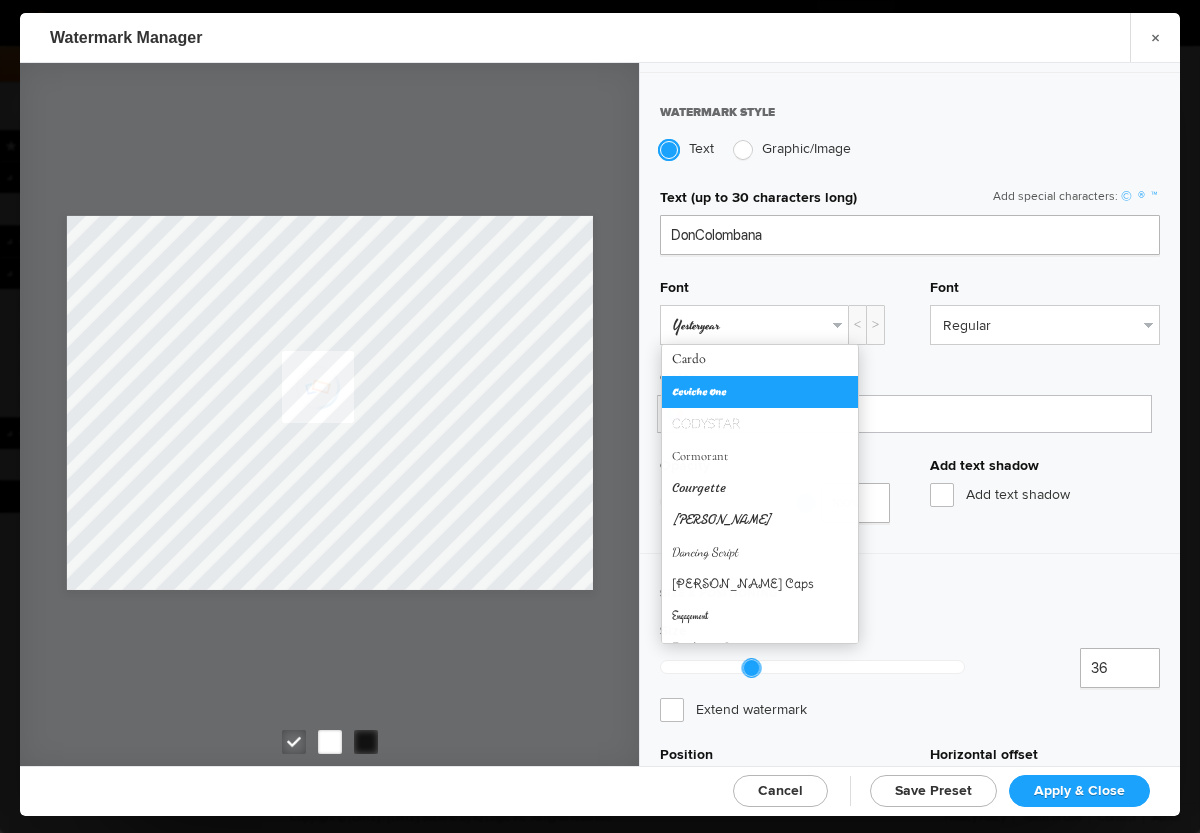click on "Ceviche One" 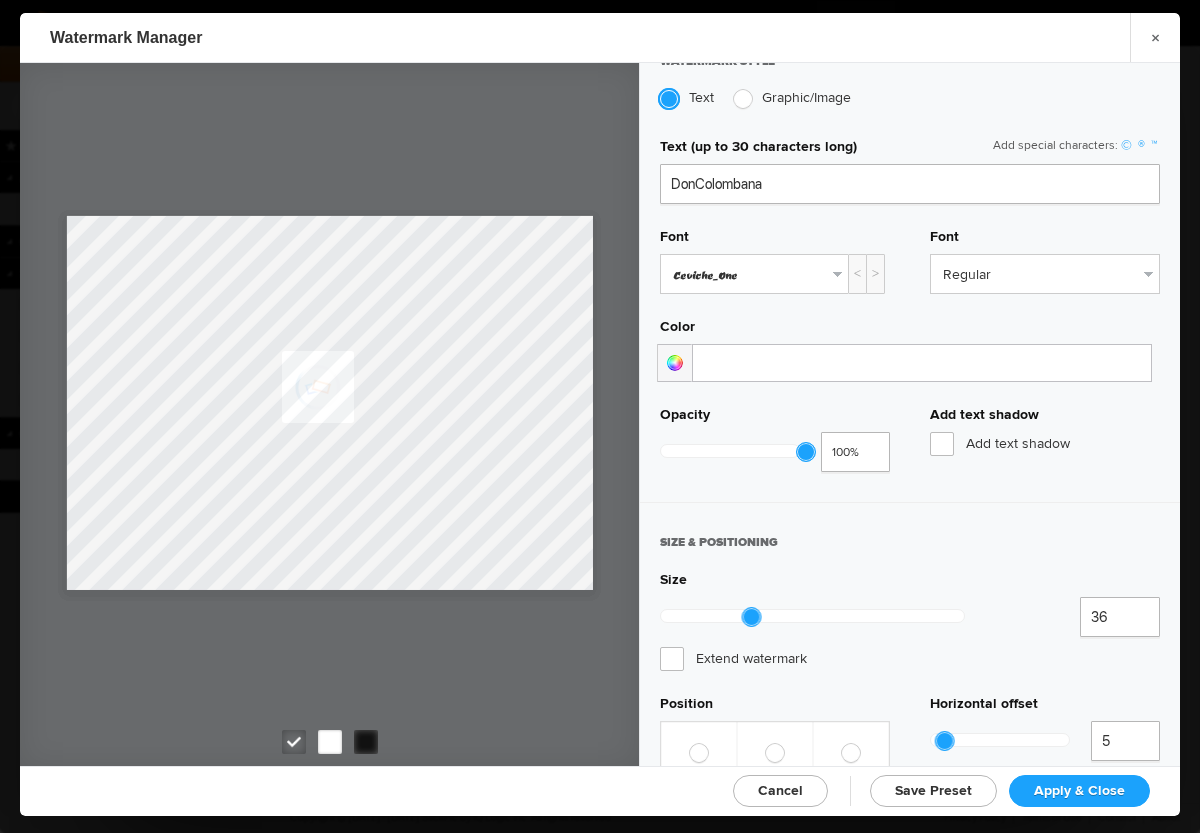 scroll, scrollTop: 501, scrollLeft: 0, axis: vertical 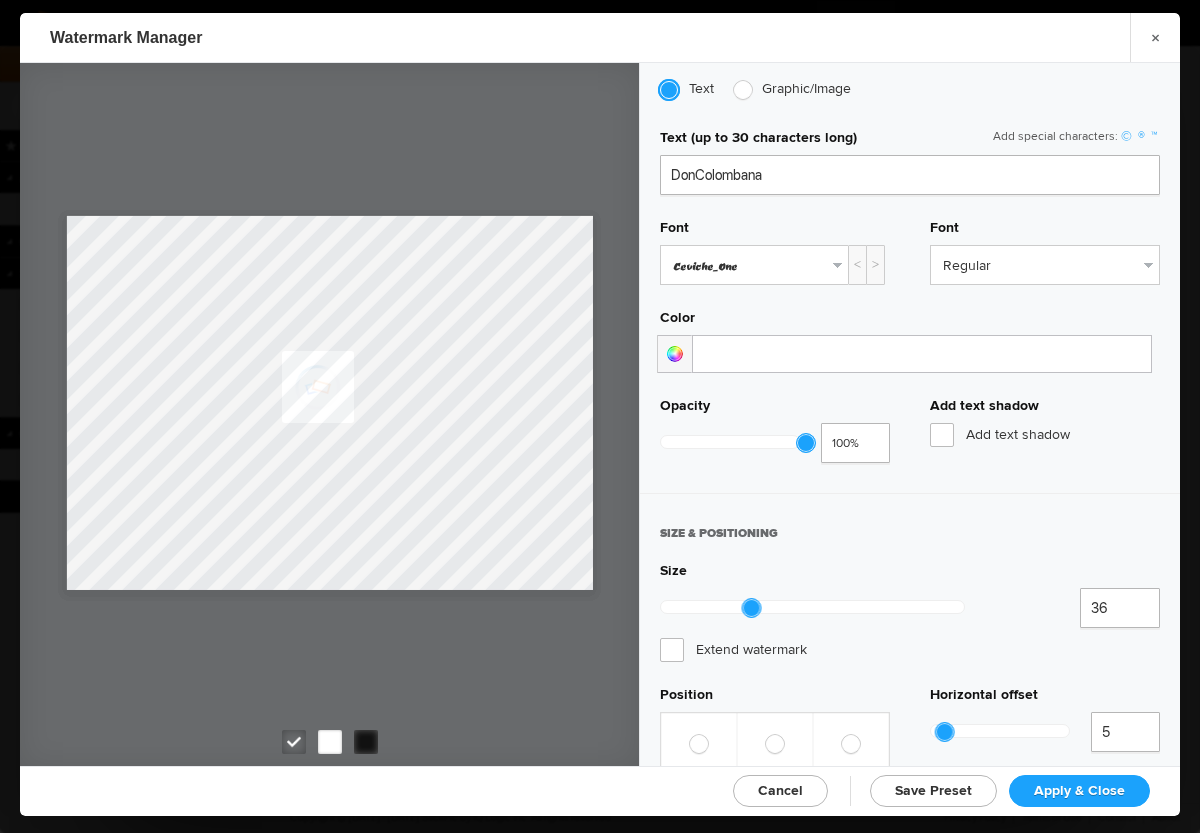click on "Ceviche_One" 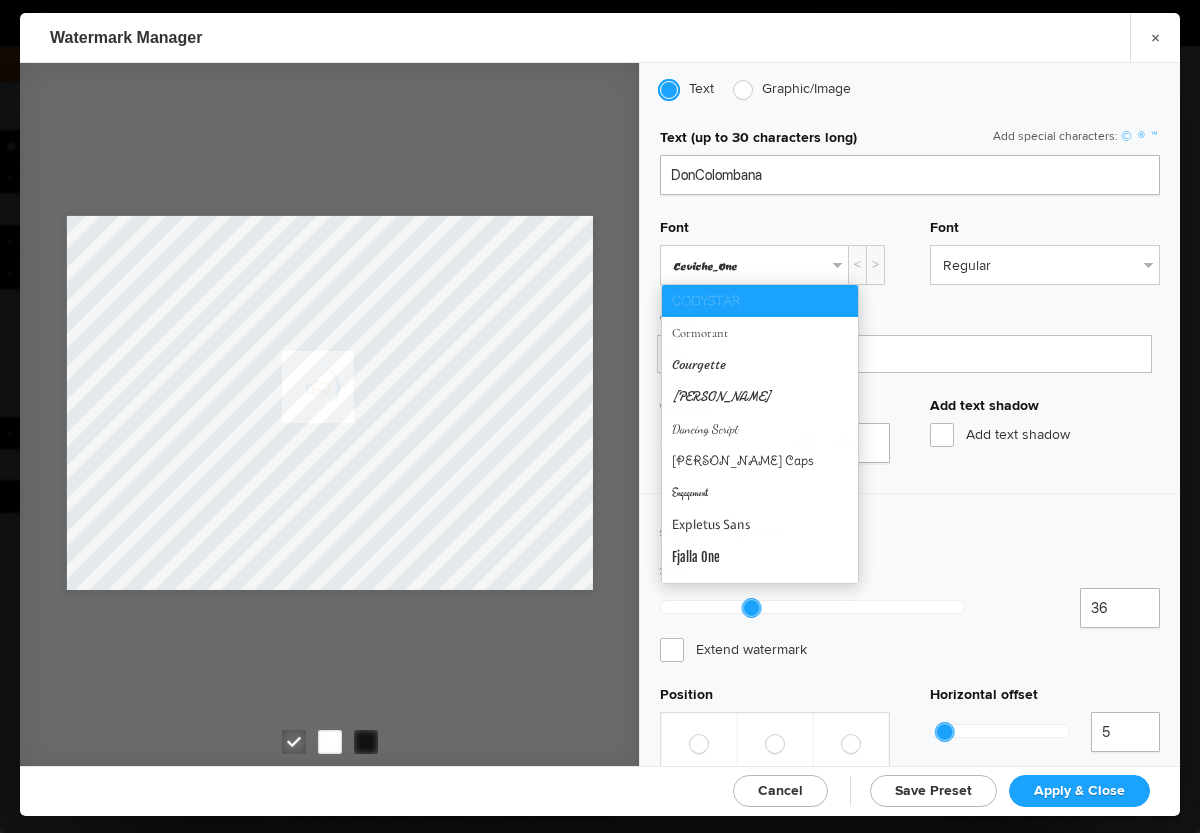 scroll, scrollTop: 171, scrollLeft: 0, axis: vertical 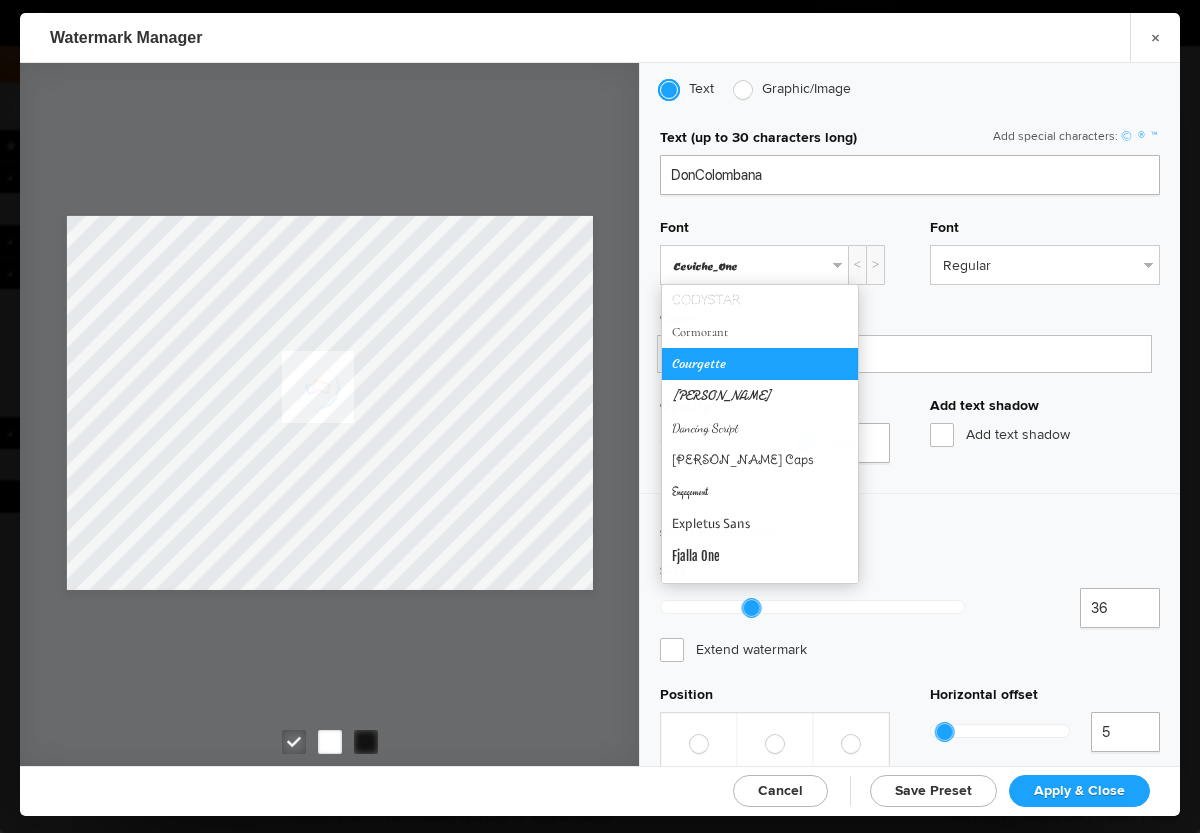 click on "Courgette" 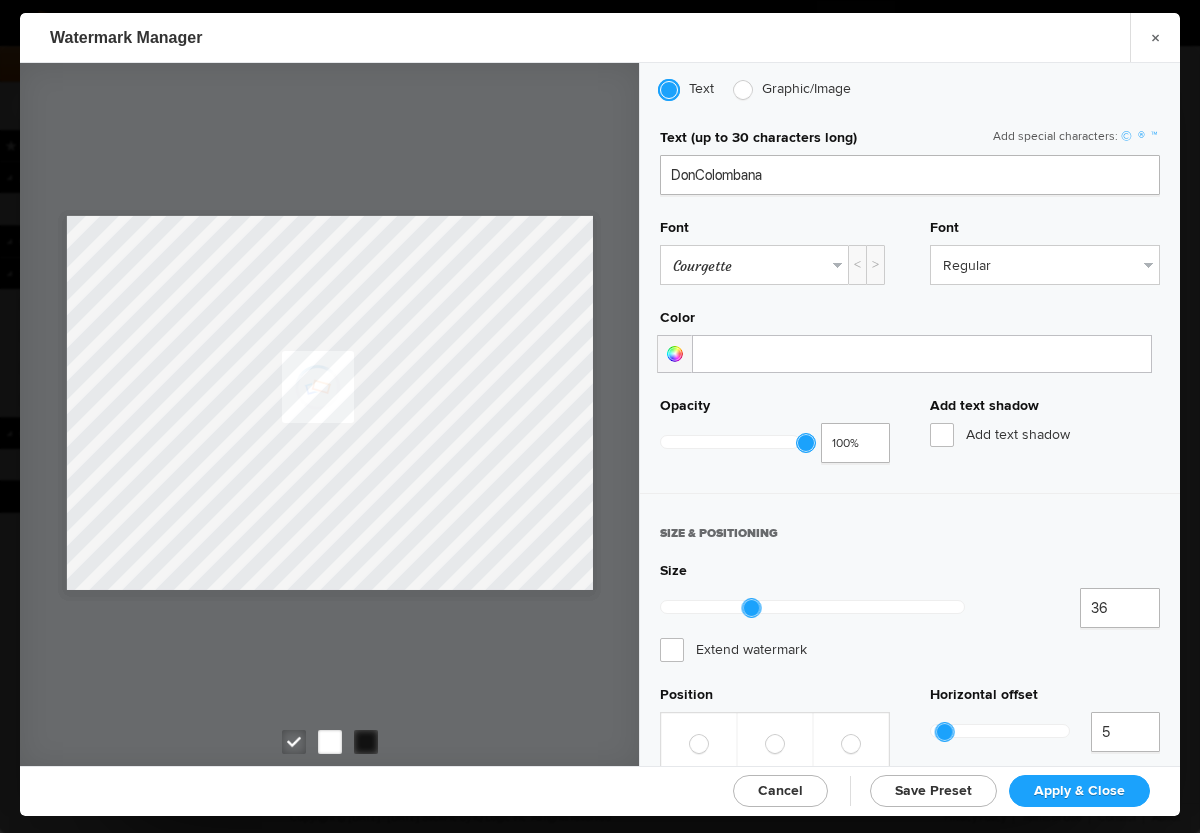 click on "Courgette" 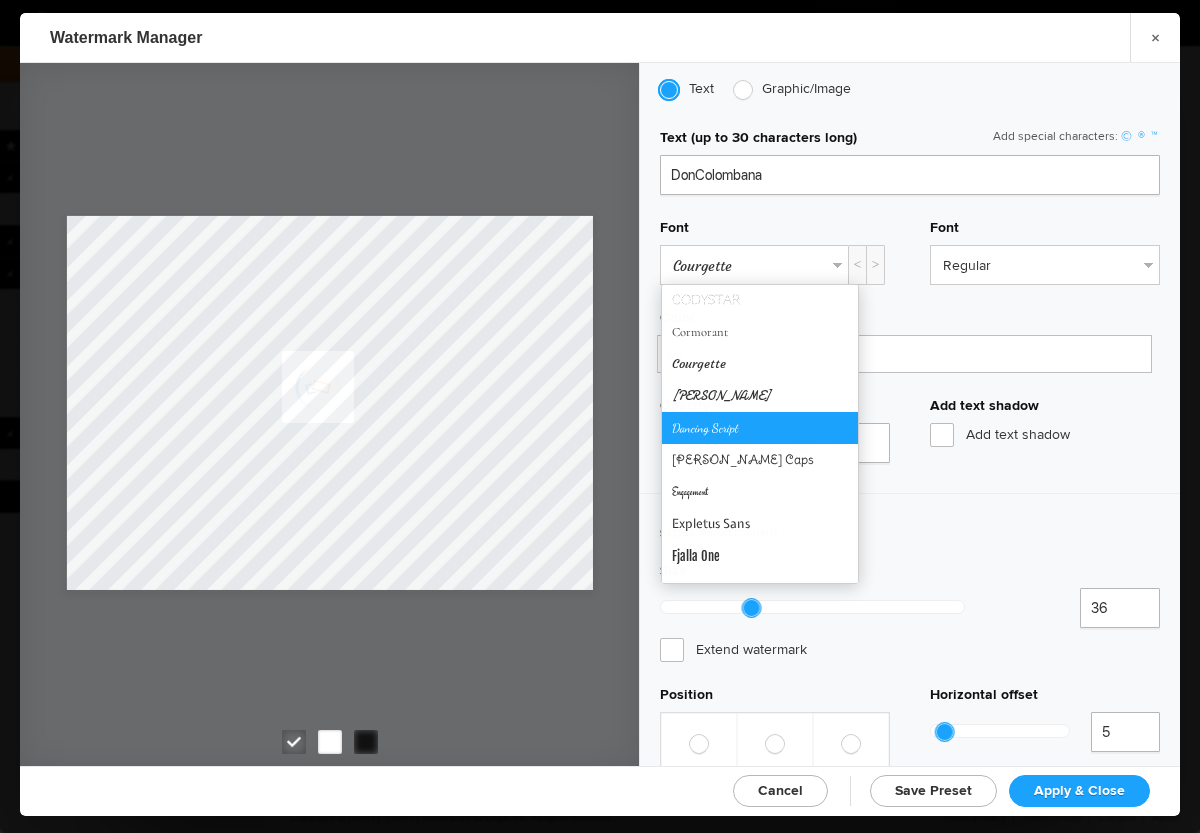 click on "Dancing Script" 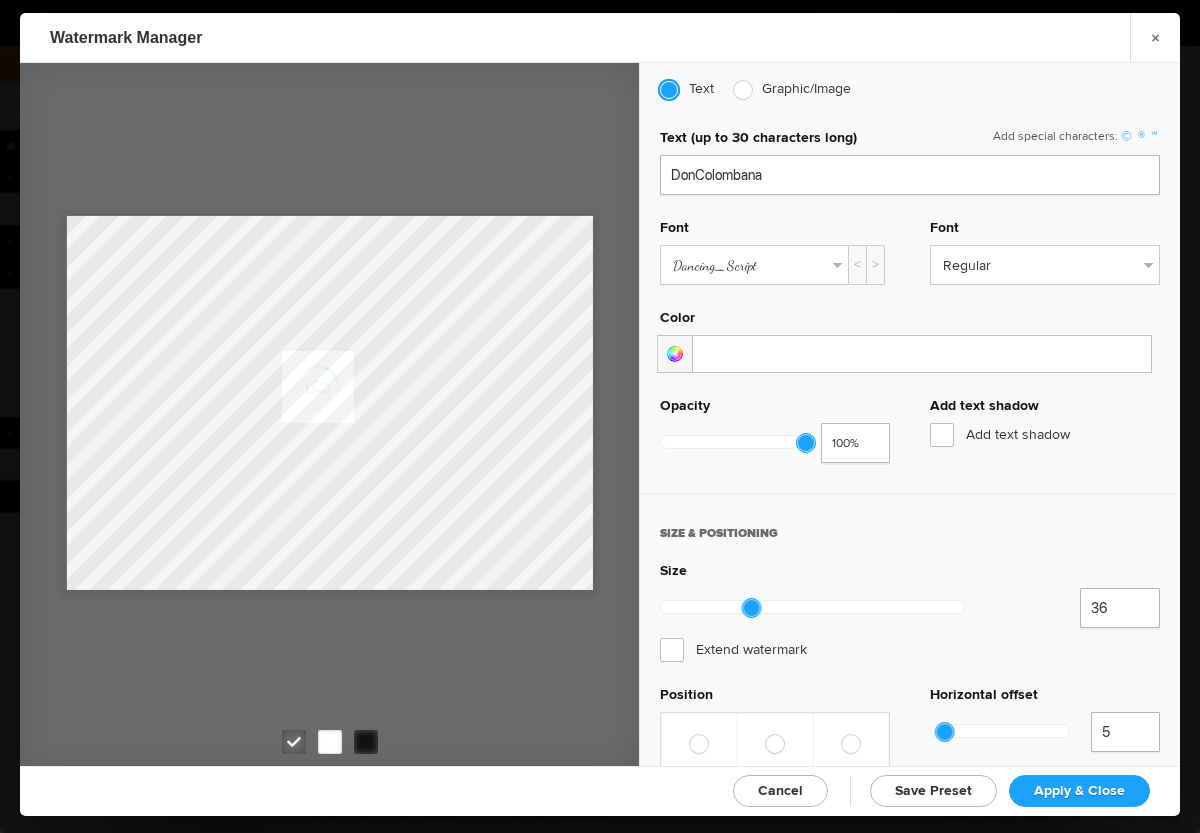 click on "Dancing_Script" 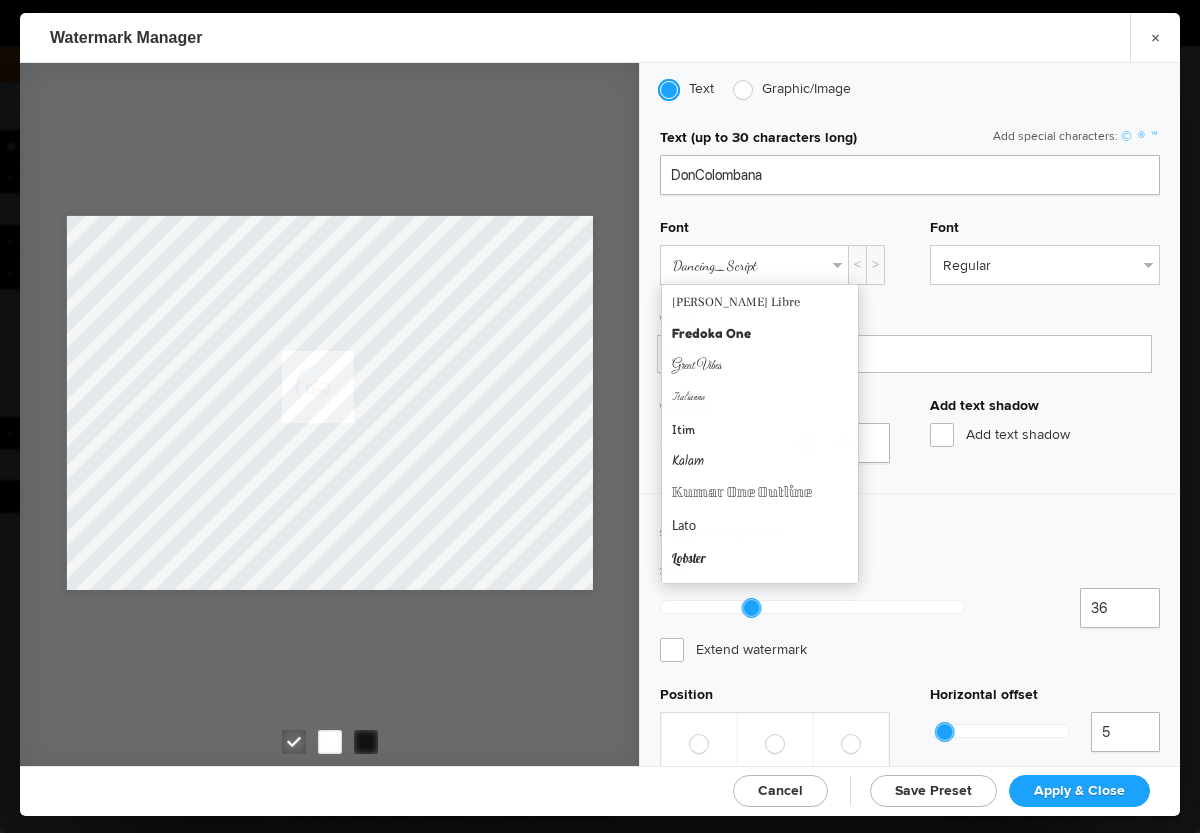 scroll, scrollTop: 461, scrollLeft: 0, axis: vertical 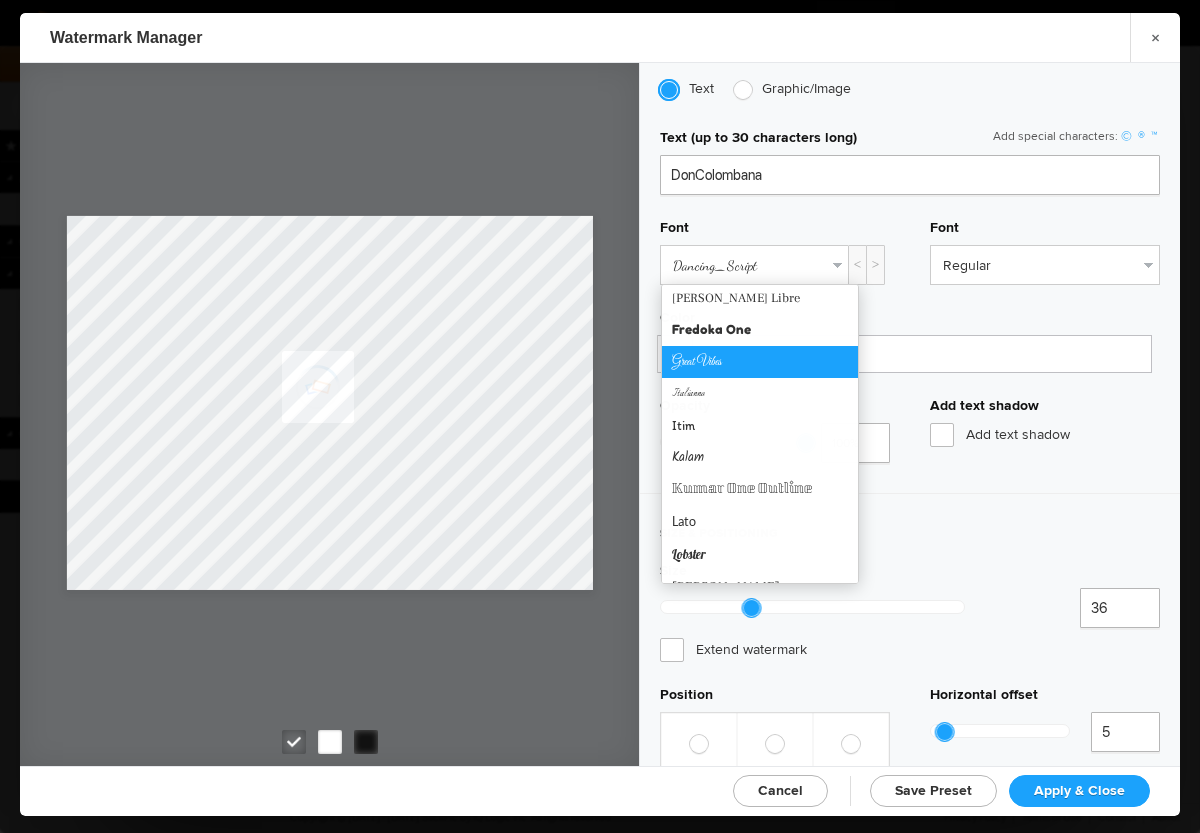 click on "Great Vibes" 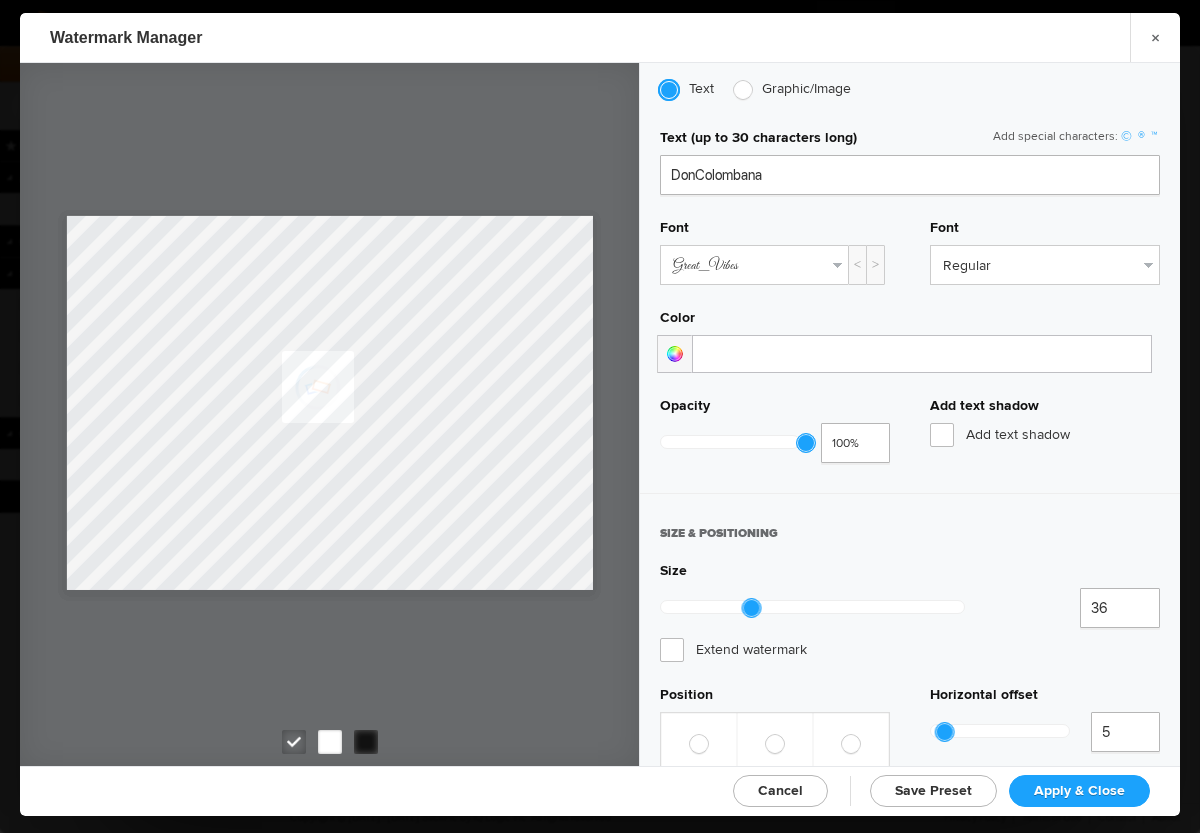 click on "Great_Vibes" 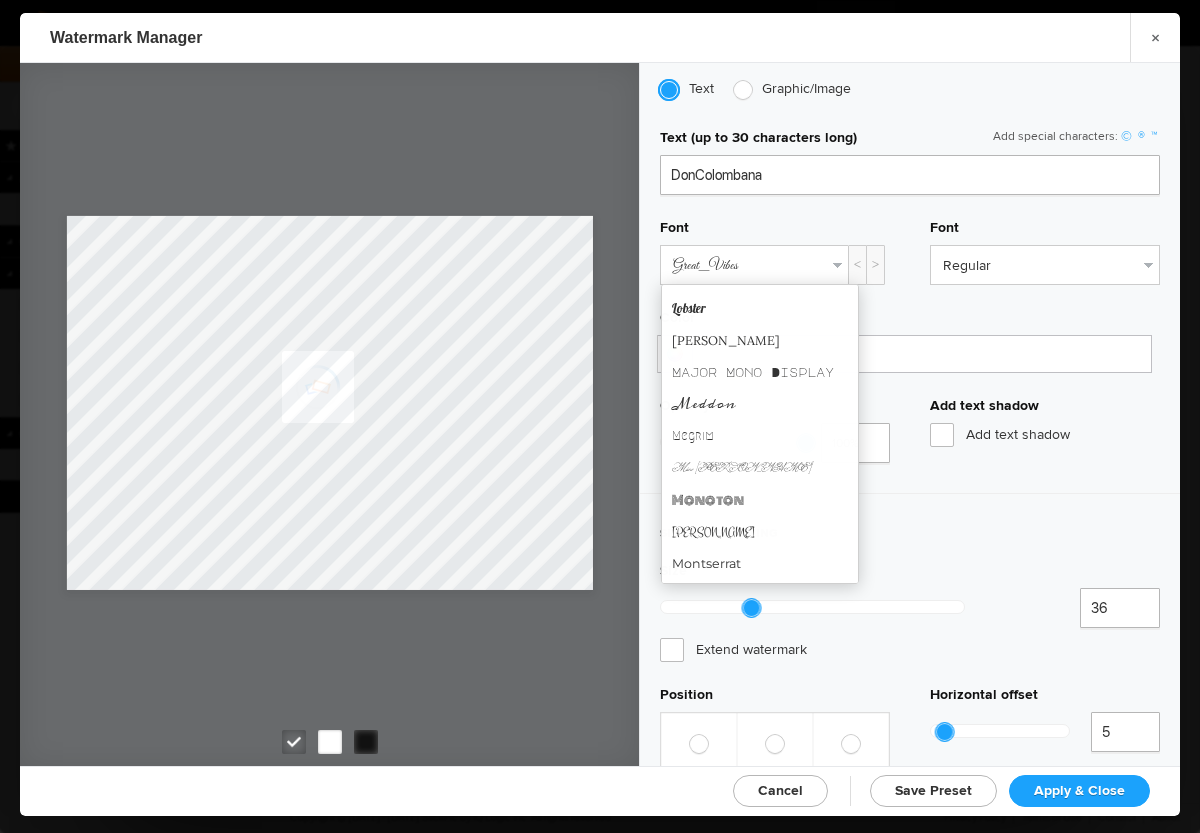 scroll, scrollTop: 726, scrollLeft: 0, axis: vertical 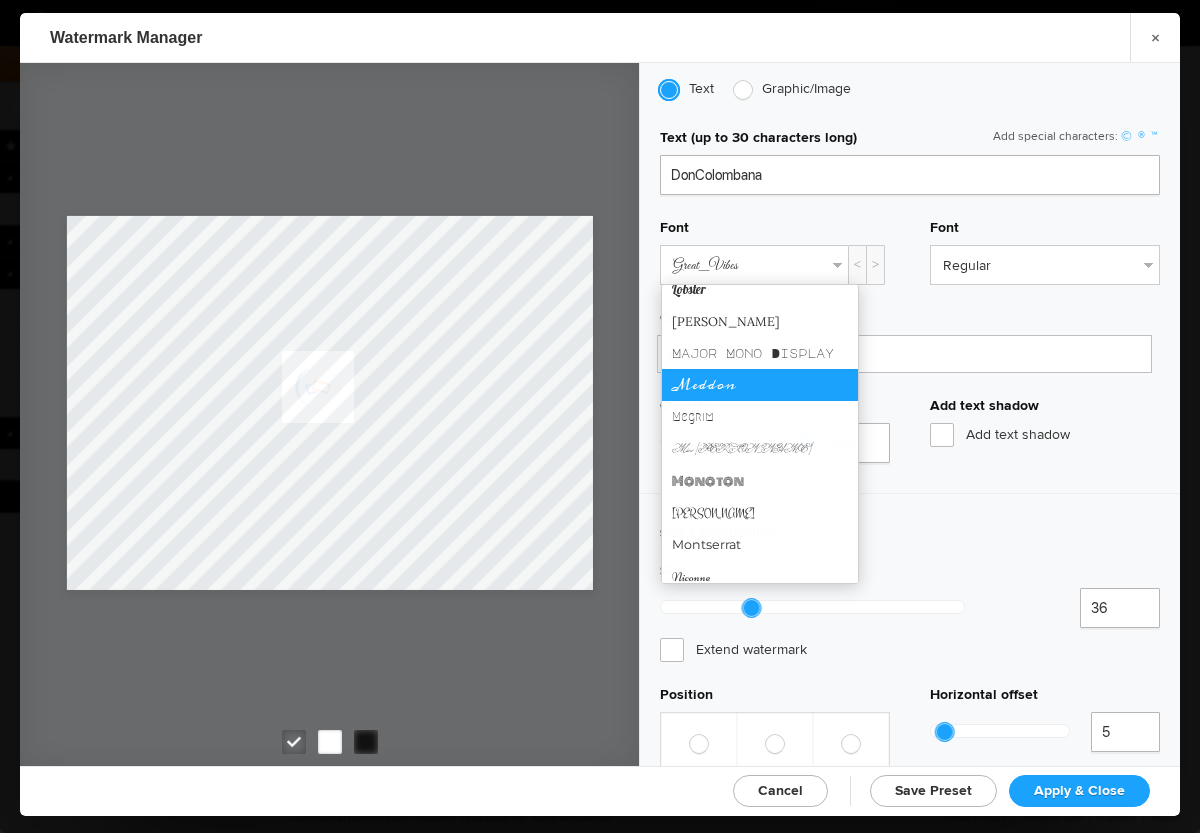 click on "Meddon" 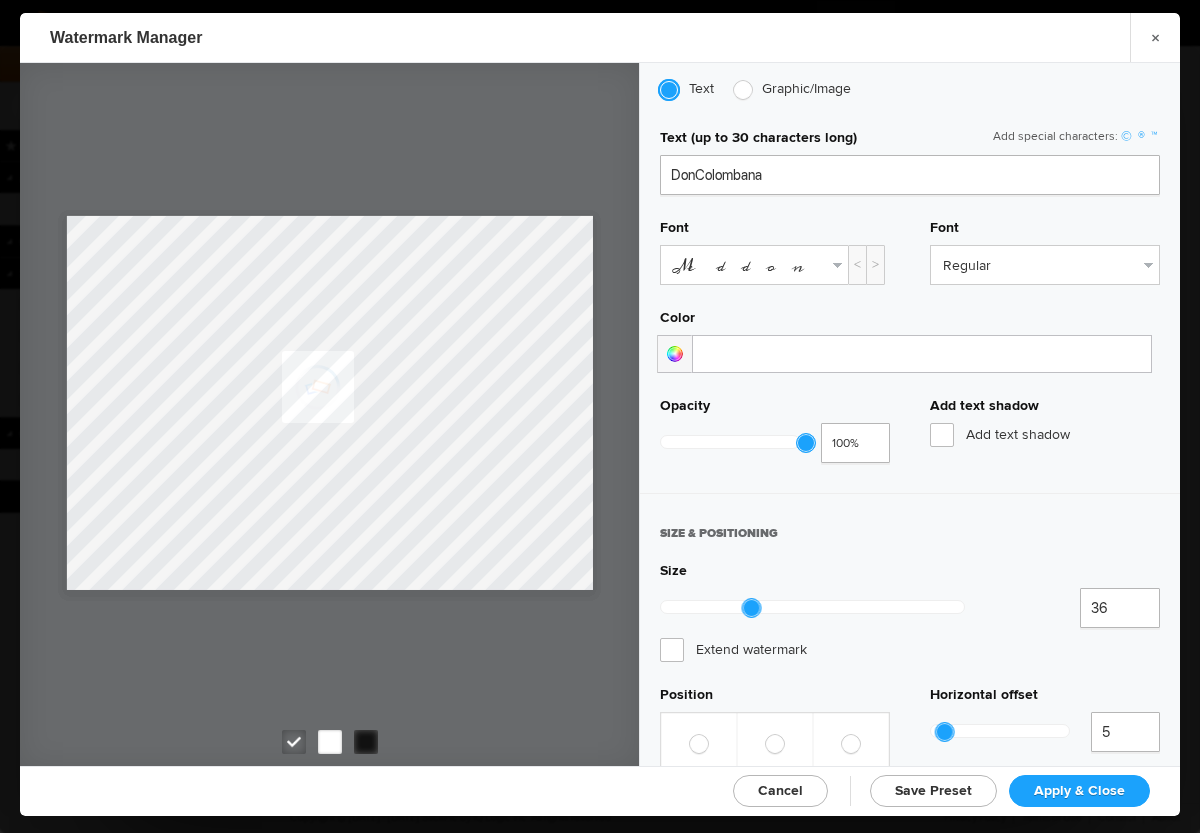 click on "Meddon" 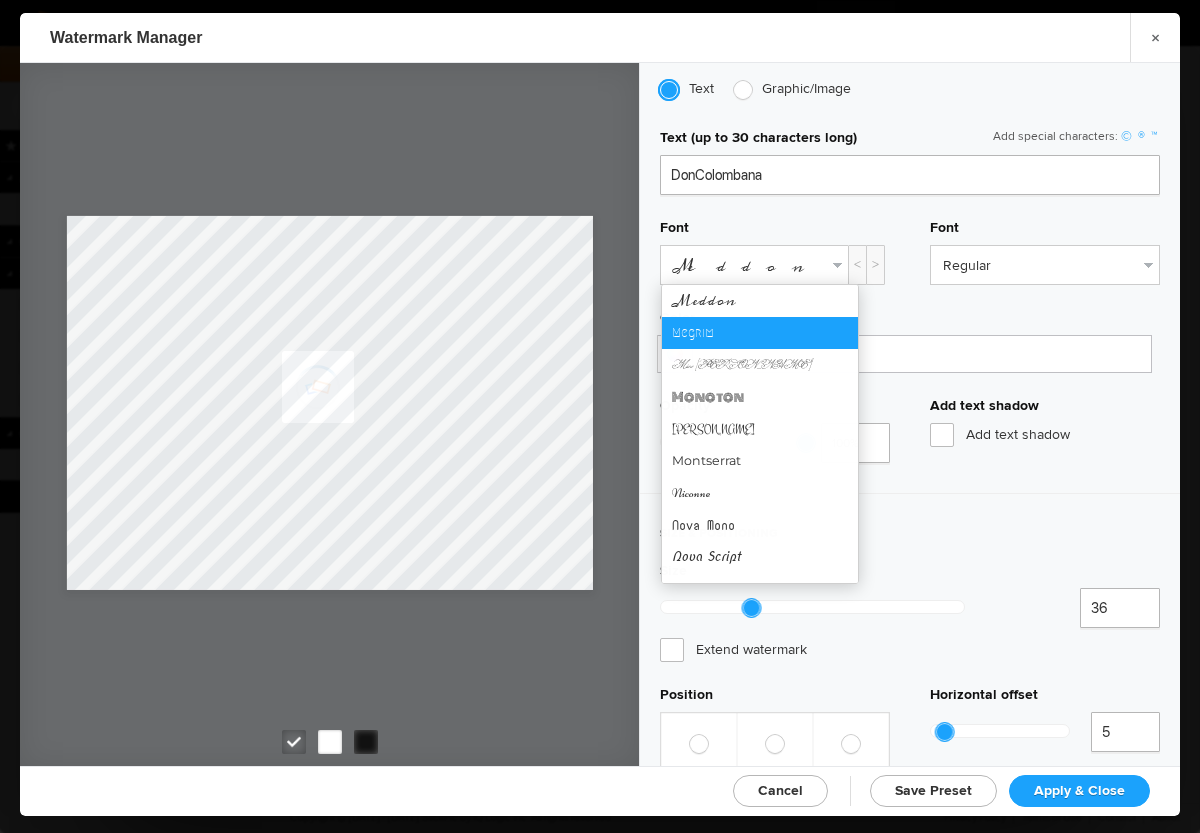 scroll, scrollTop: 813, scrollLeft: 0, axis: vertical 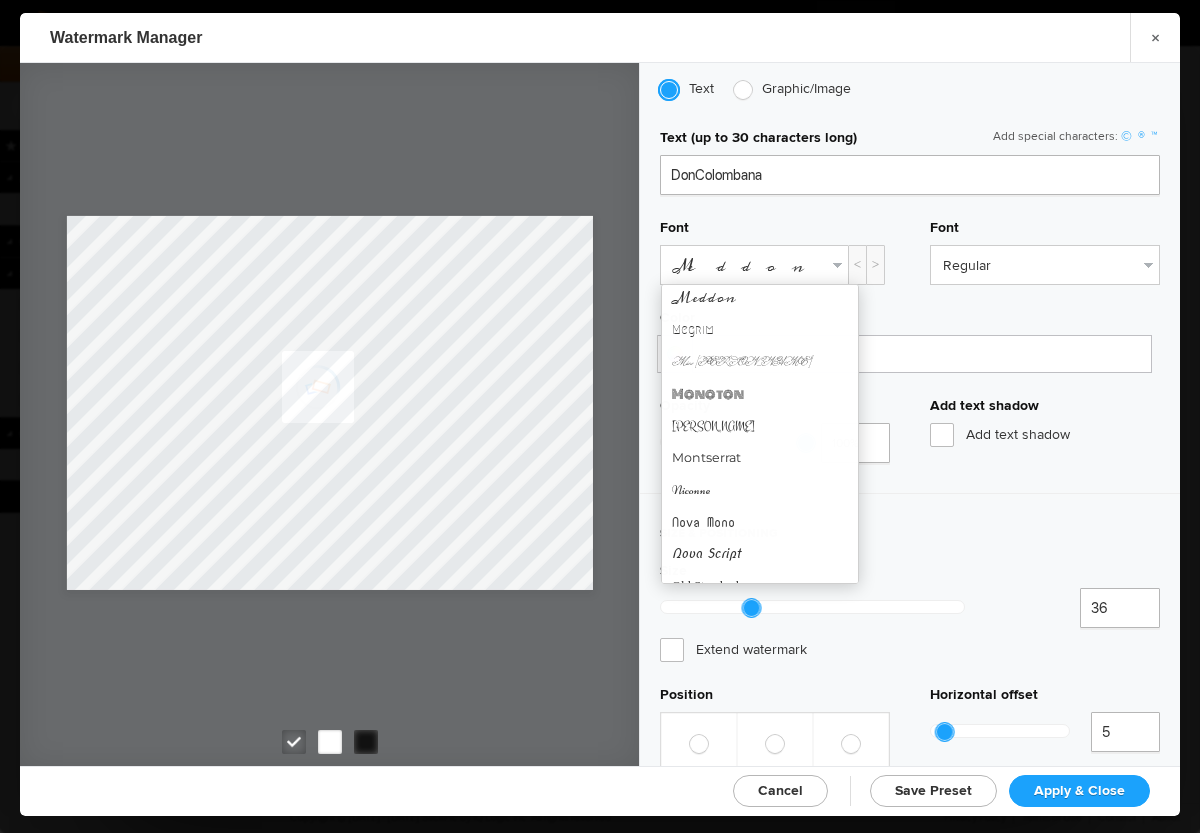 click on "Regular" 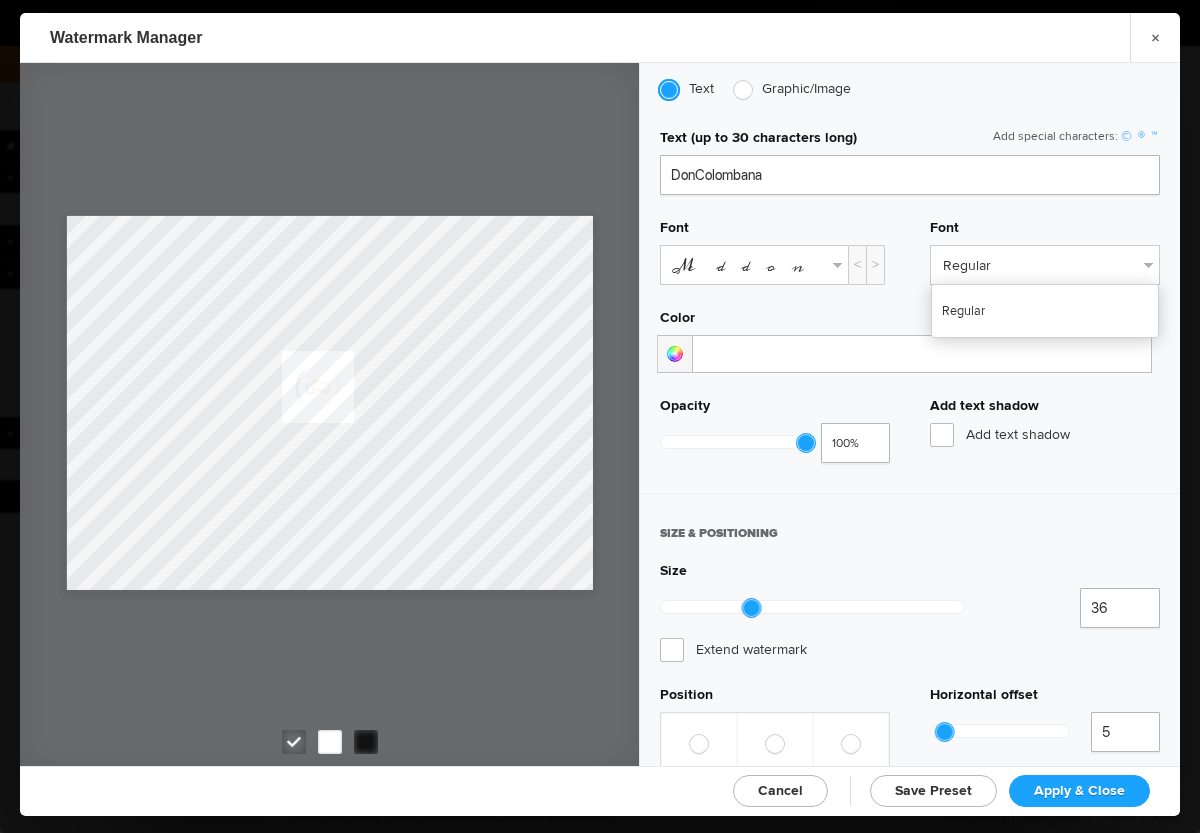 click on "Regular" 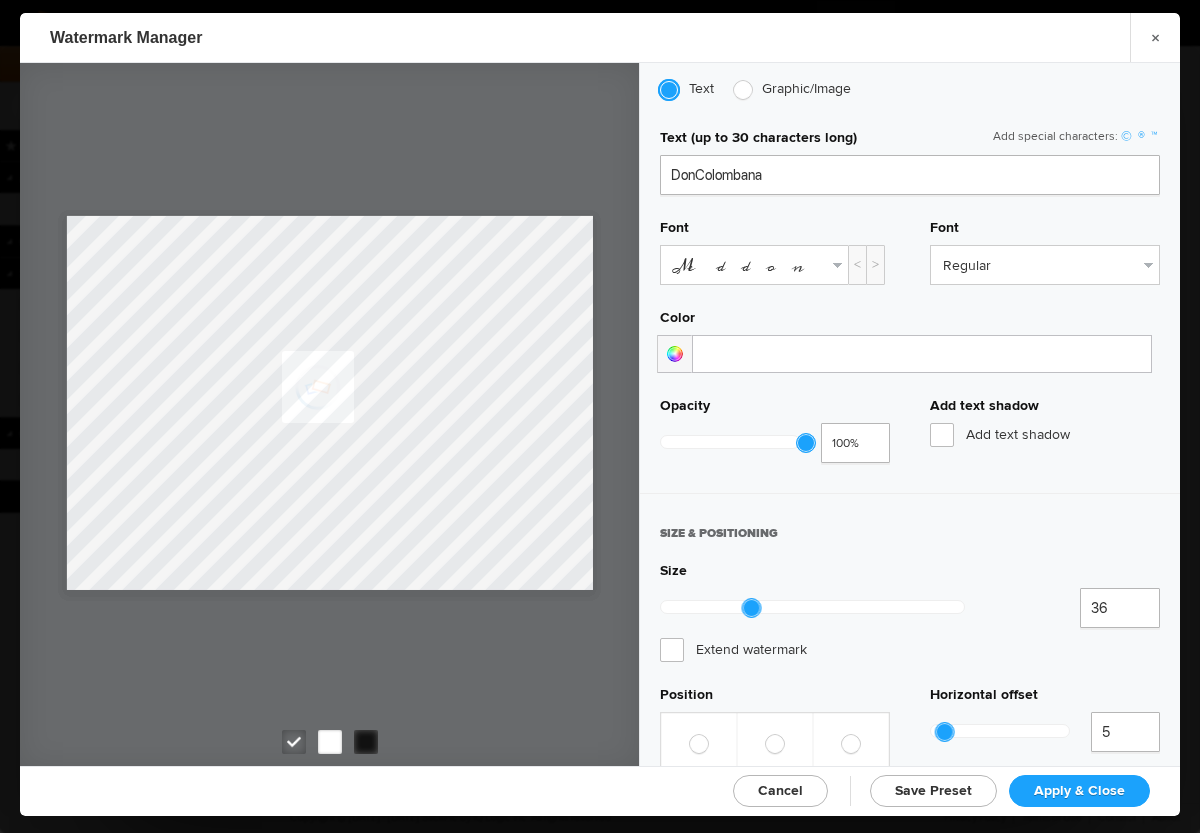 click on "Meddon" 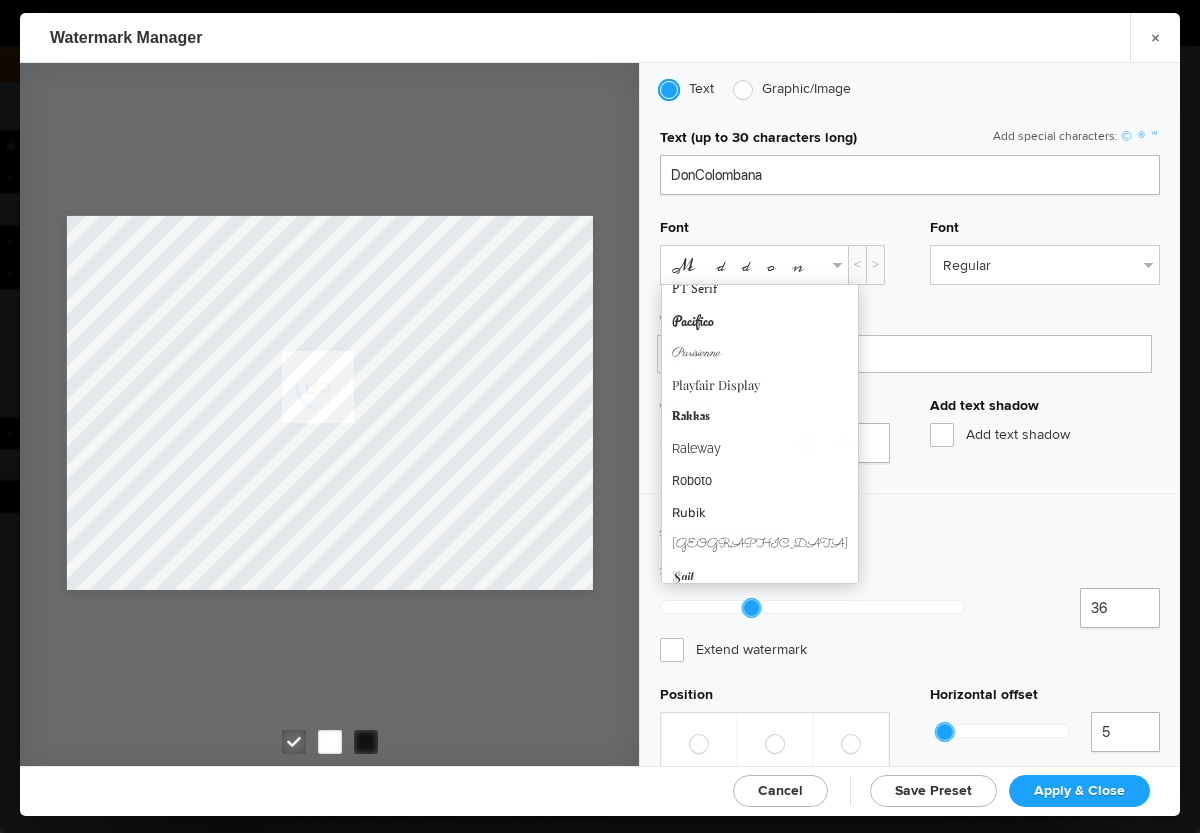 scroll, scrollTop: 1179, scrollLeft: 0, axis: vertical 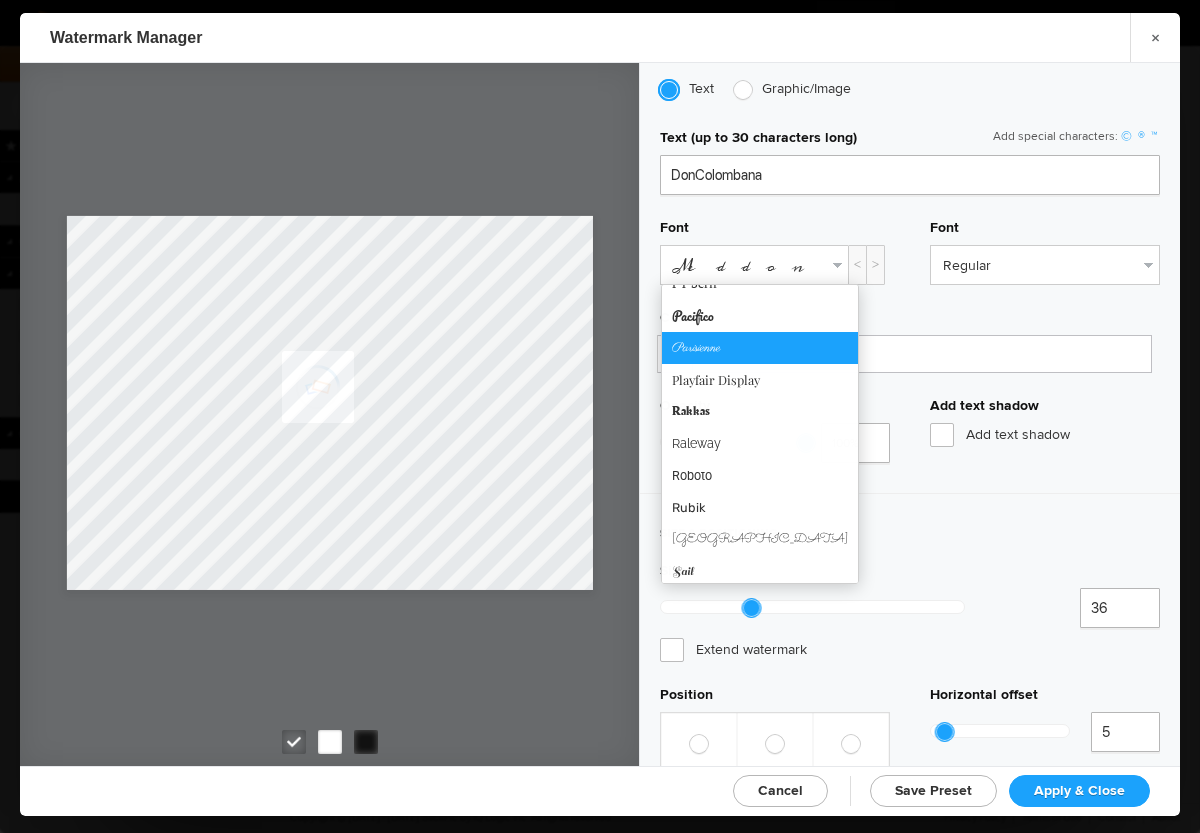 click on "Parisienne" 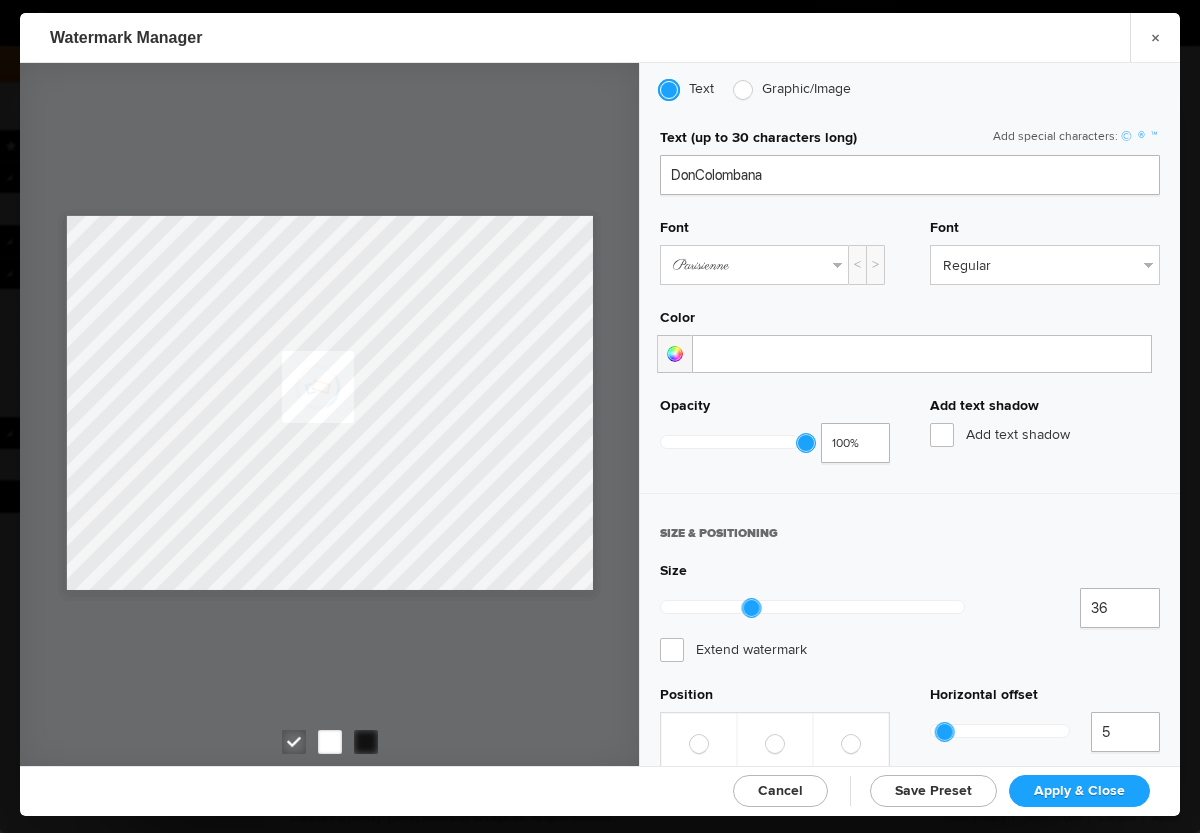 click on "Parisienne" 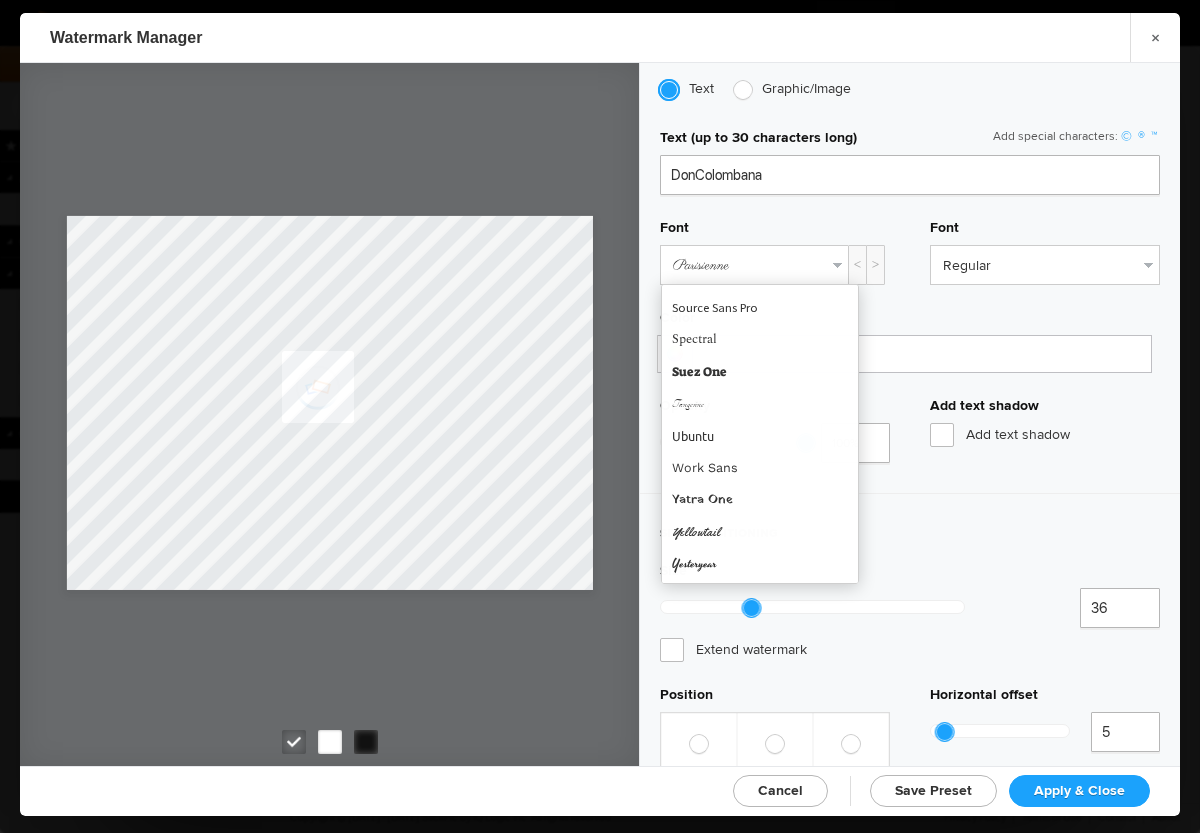 scroll, scrollTop: 1502, scrollLeft: 0, axis: vertical 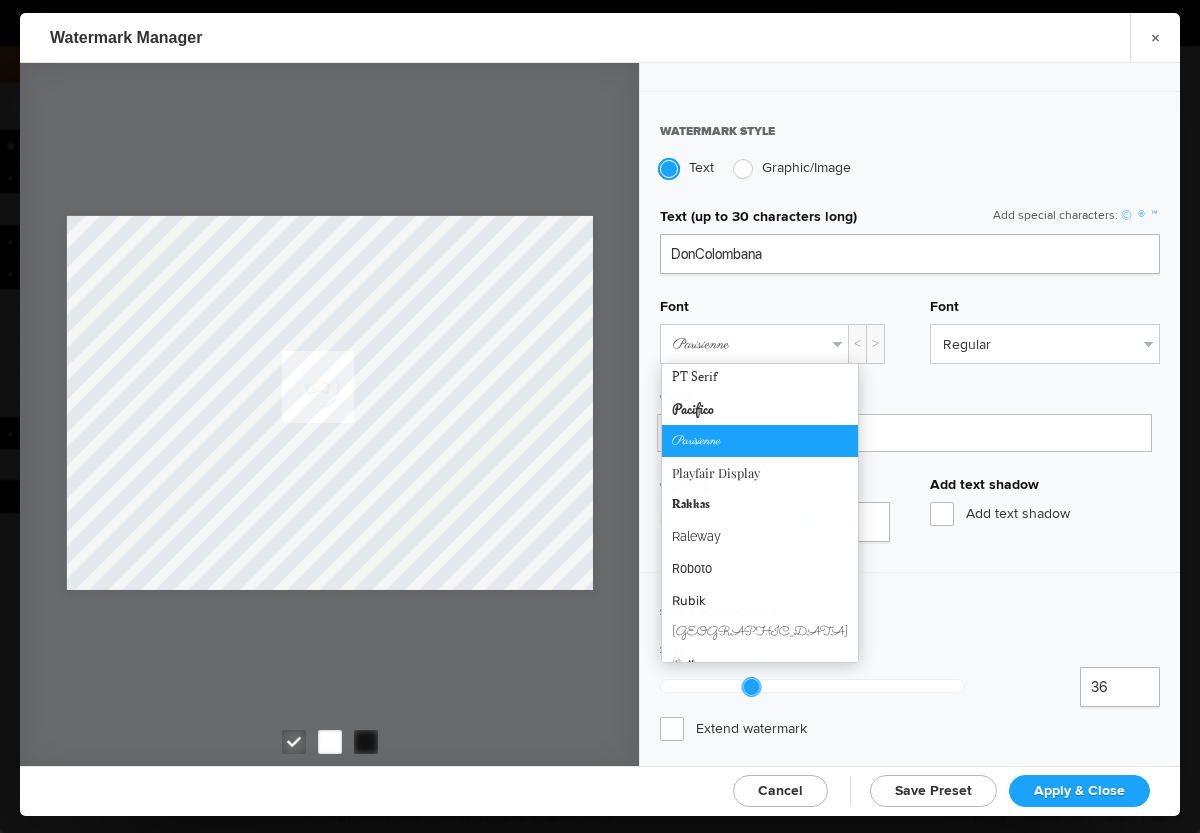 click on "Parisienne" 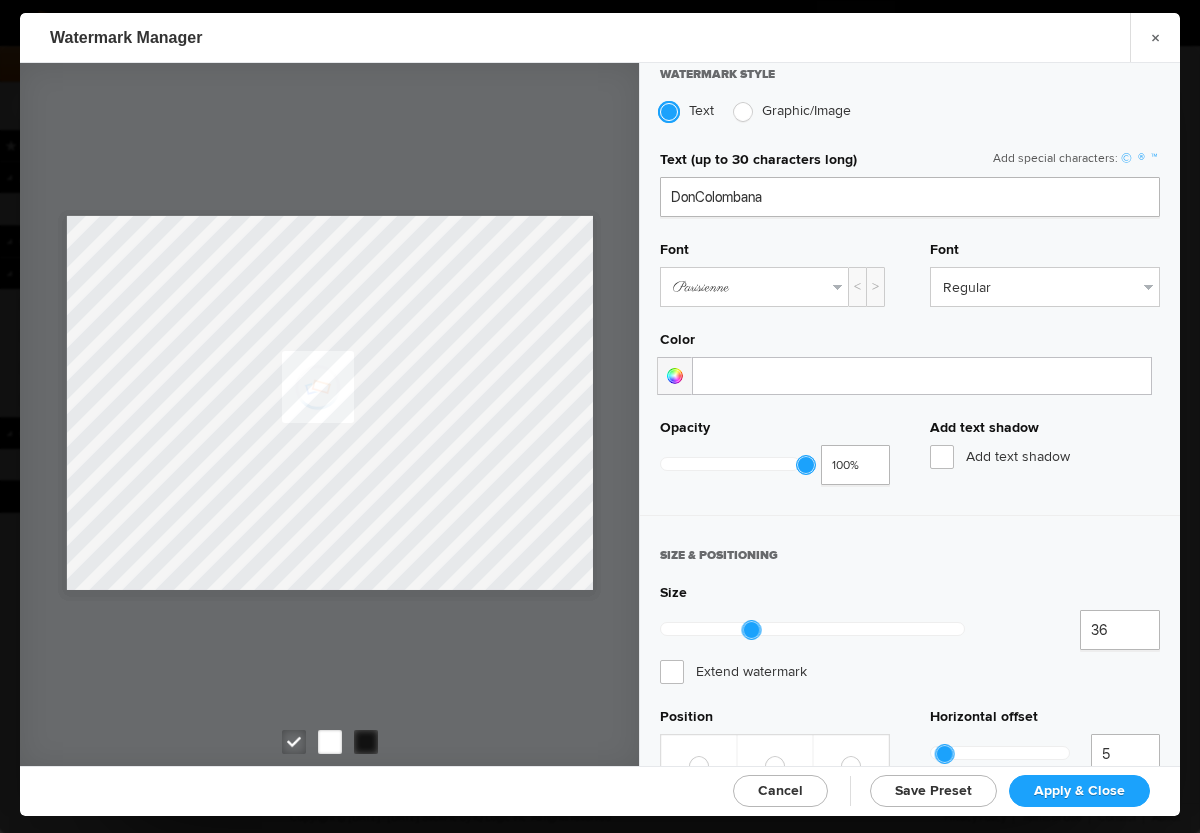 scroll, scrollTop: 491, scrollLeft: 0, axis: vertical 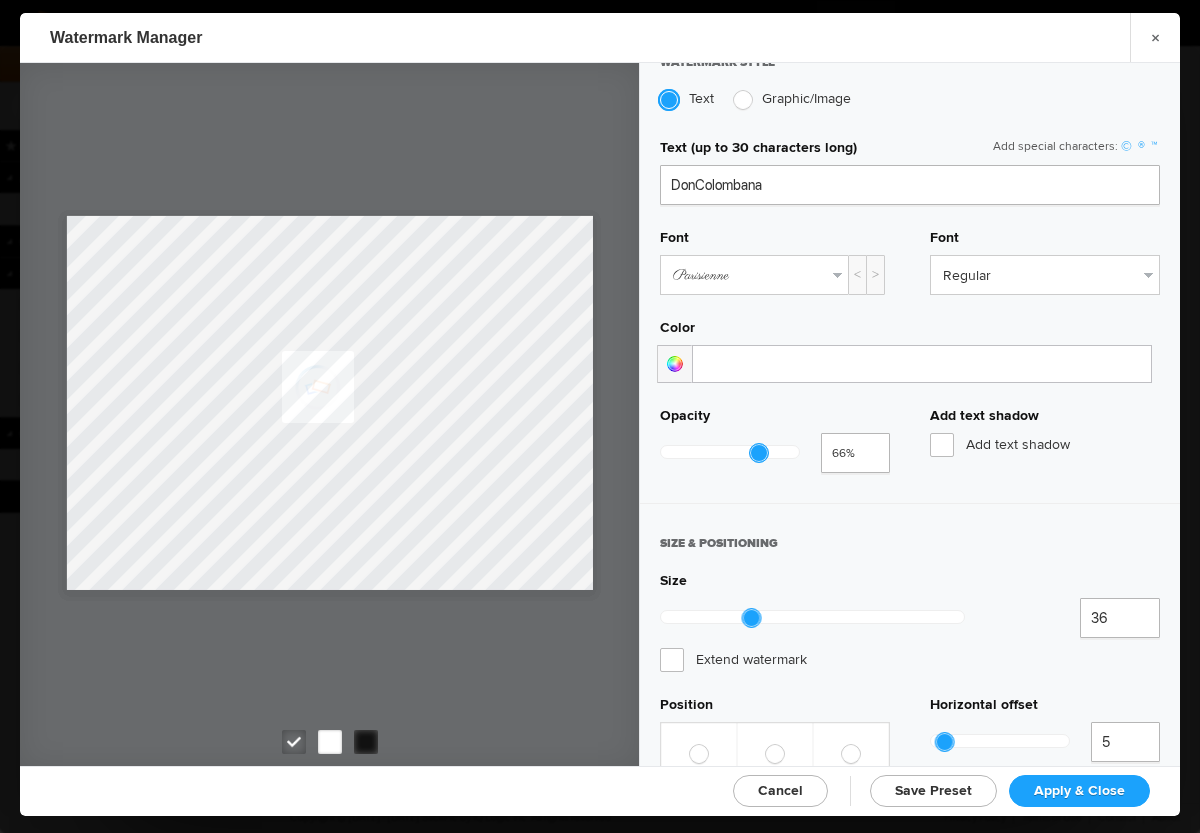 type on "1" 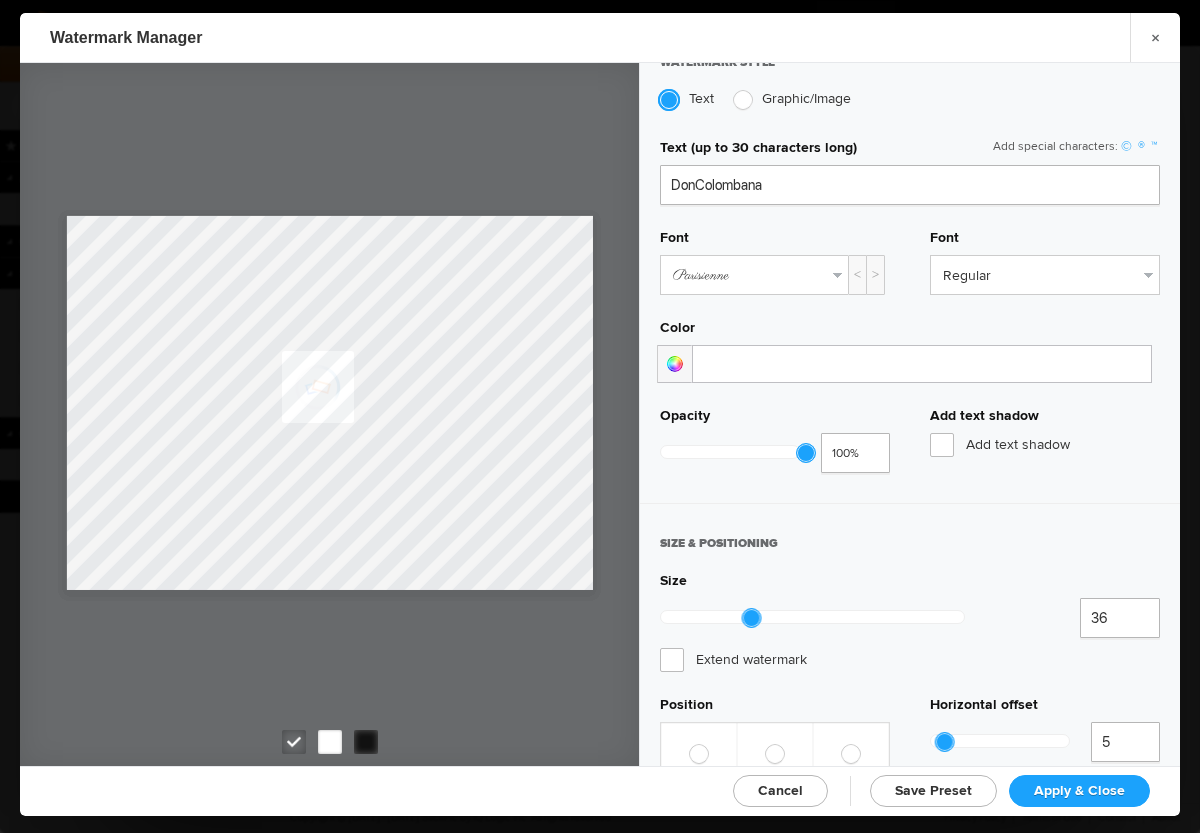 drag, startPoint x: 806, startPoint y: 455, endPoint x: 826, endPoint y: 459, distance: 20.396078 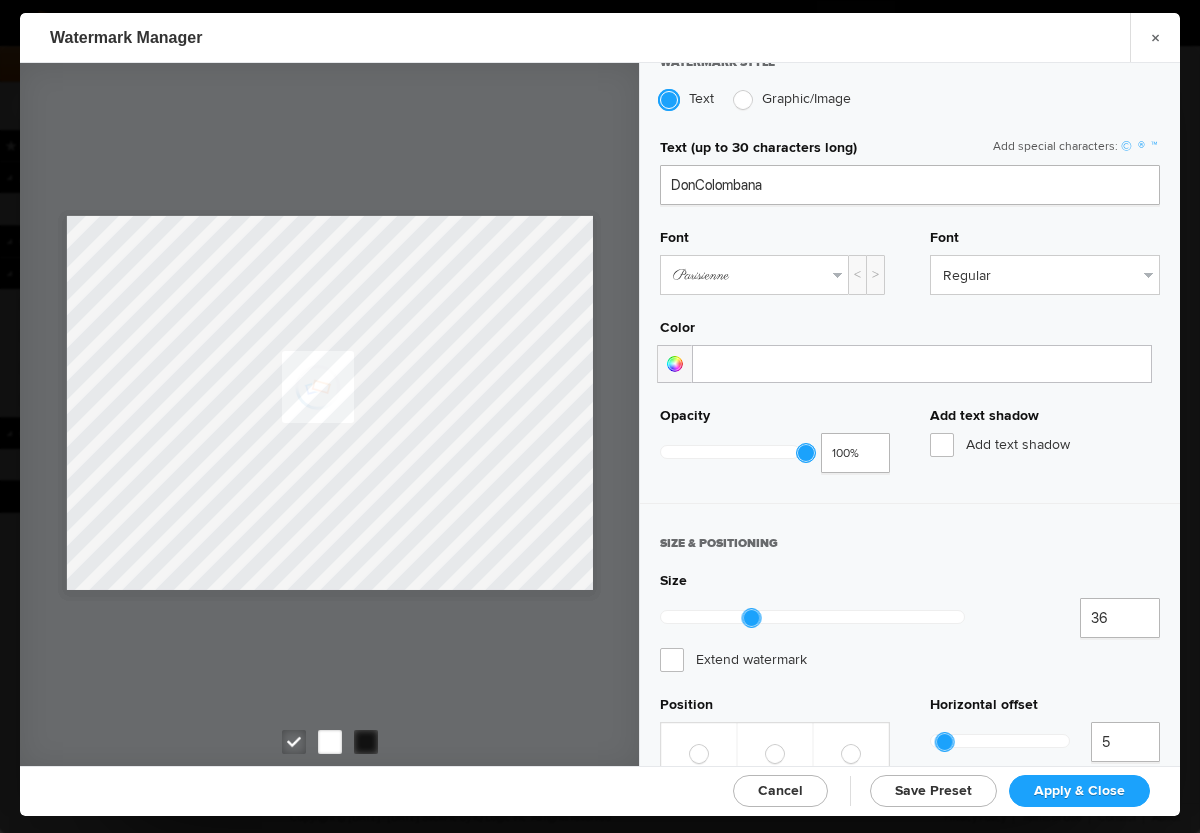 click on "1 100%" 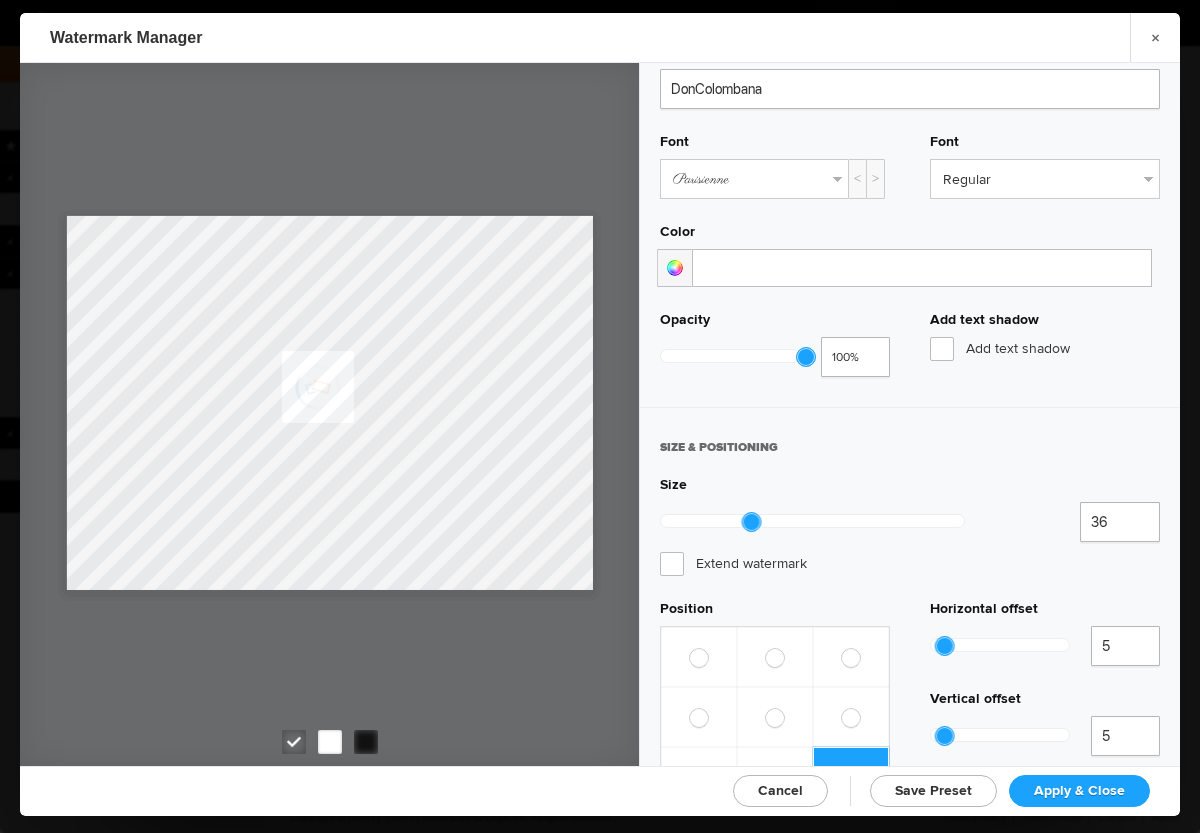 scroll, scrollTop: 607, scrollLeft: 0, axis: vertical 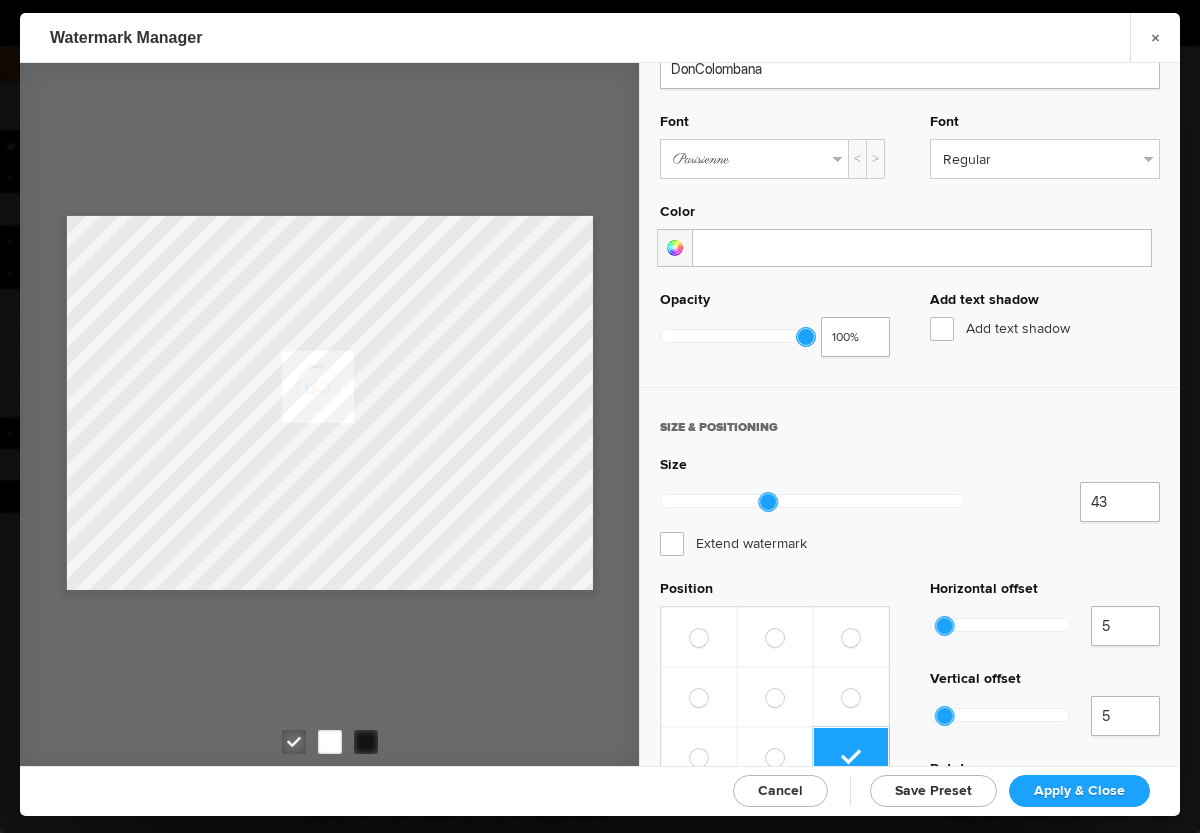 drag, startPoint x: 750, startPoint y: 505, endPoint x: 766, endPoint y: 502, distance: 16.27882 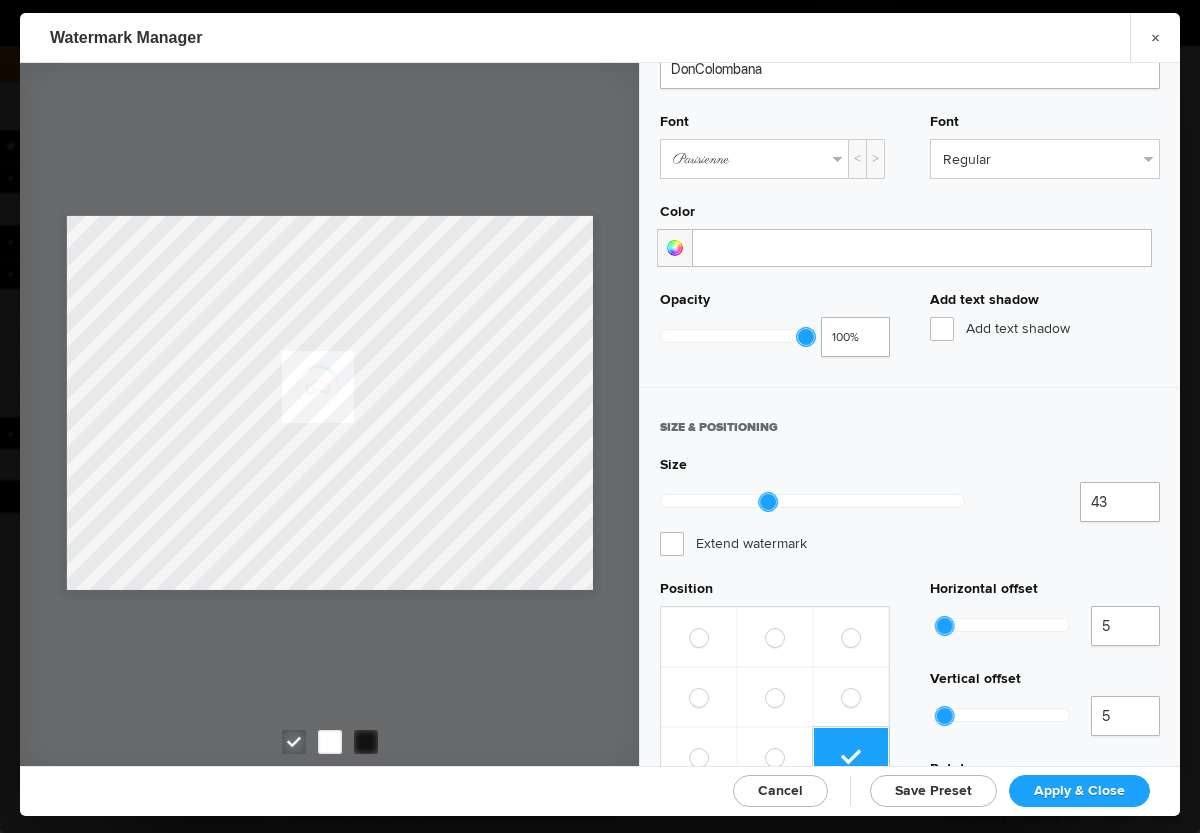 click 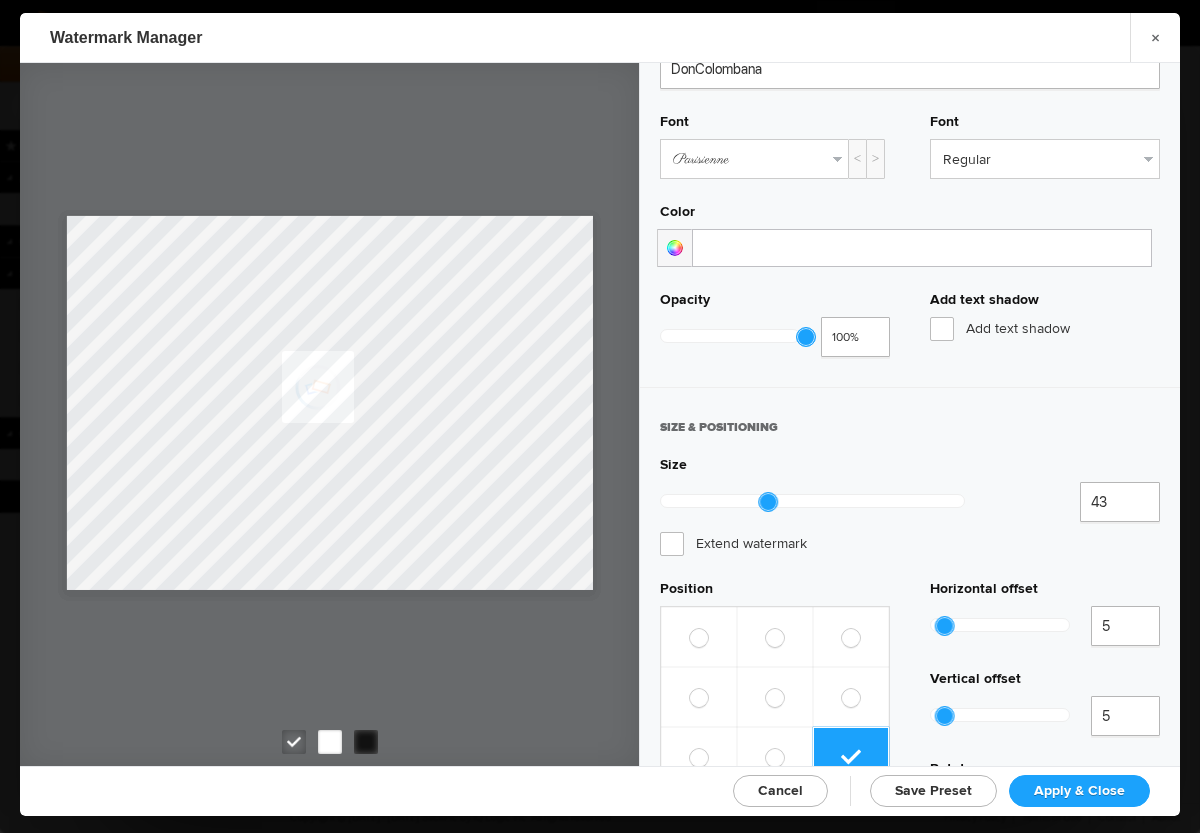 click on "Parisienne" 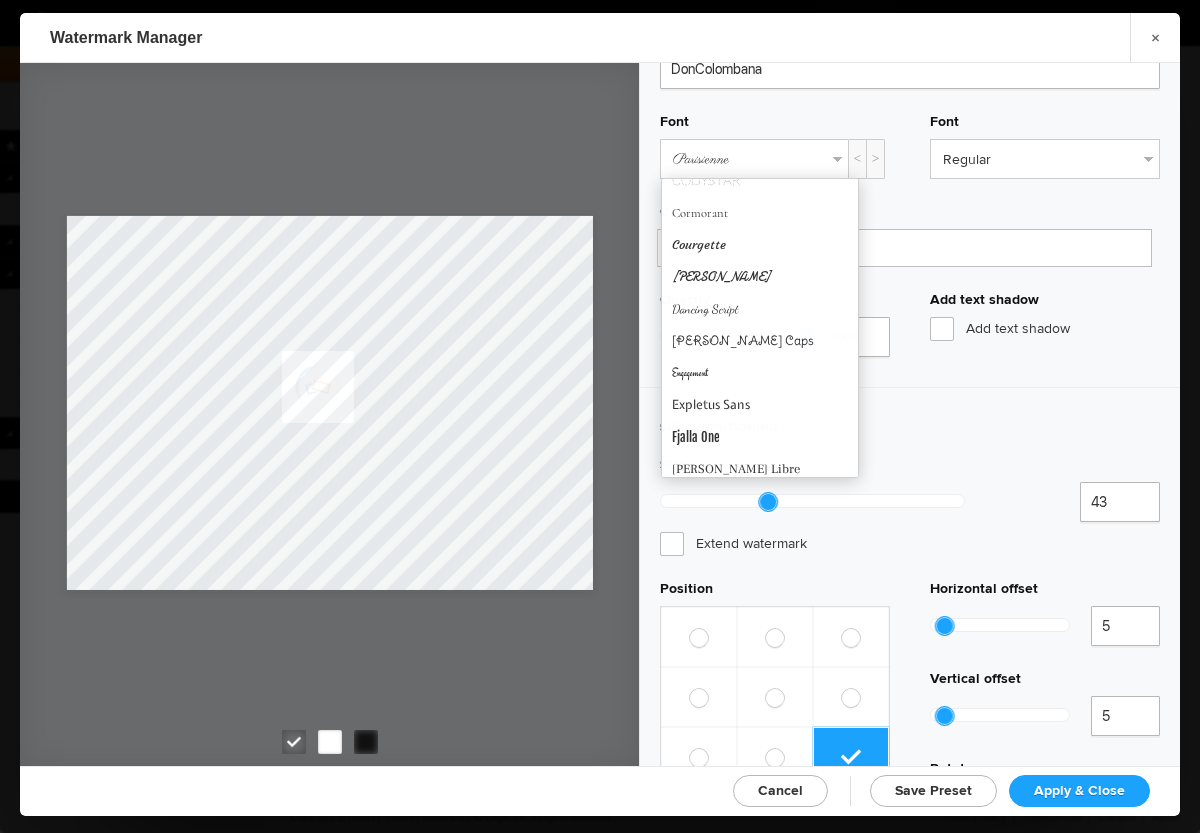 scroll, scrollTop: 0, scrollLeft: 0, axis: both 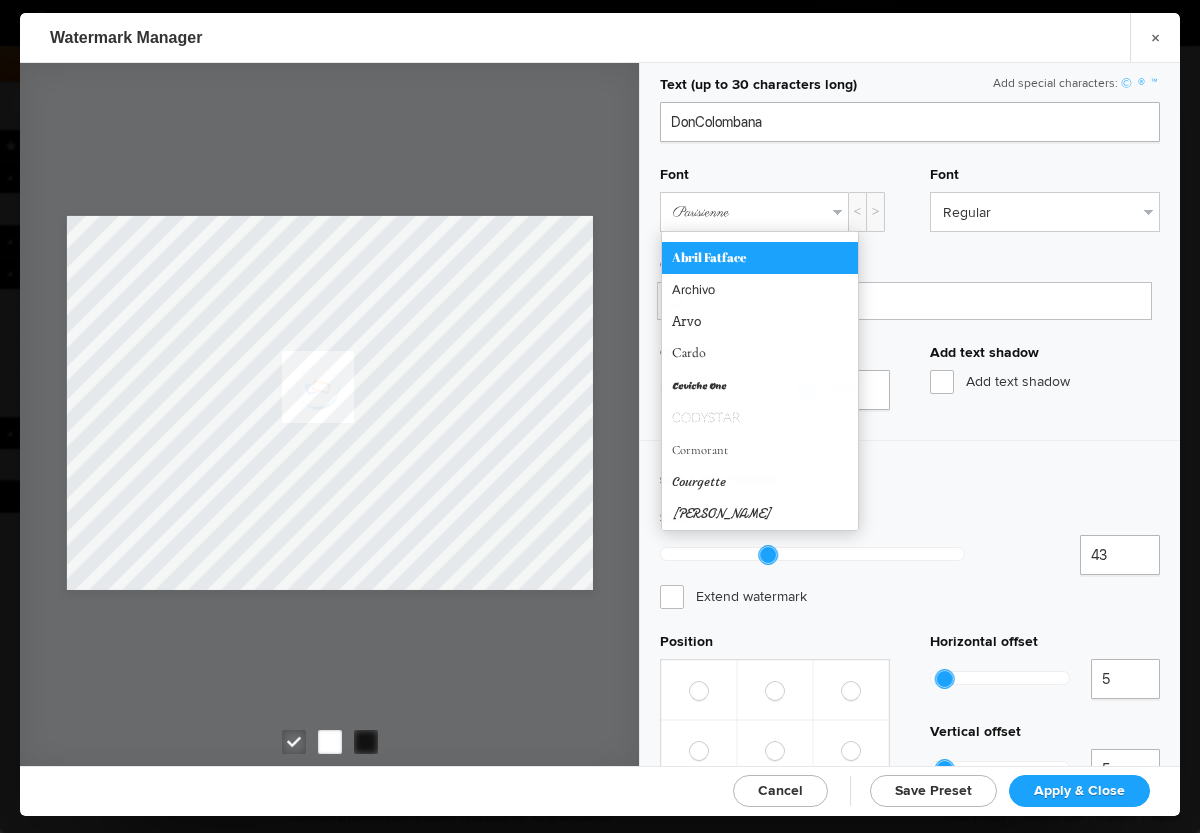 click on "Abril Fatface" 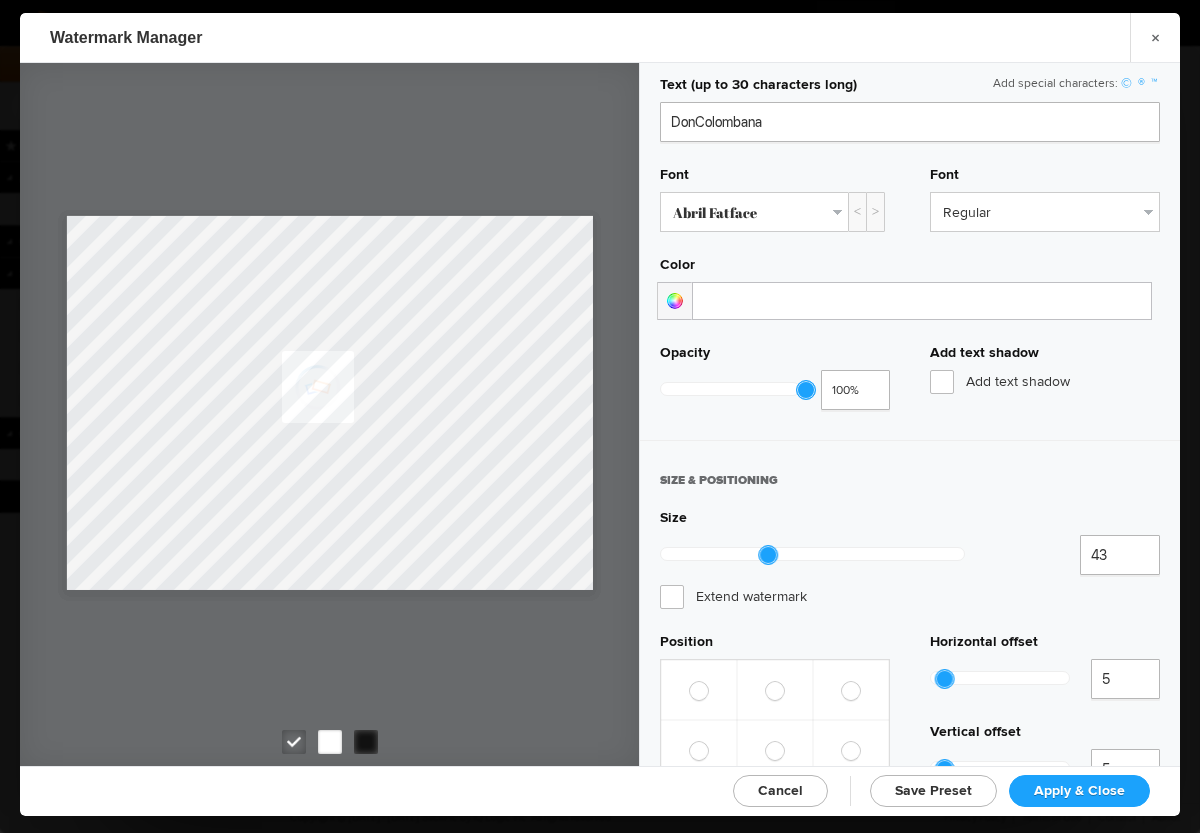 click on "Abril Fatface" 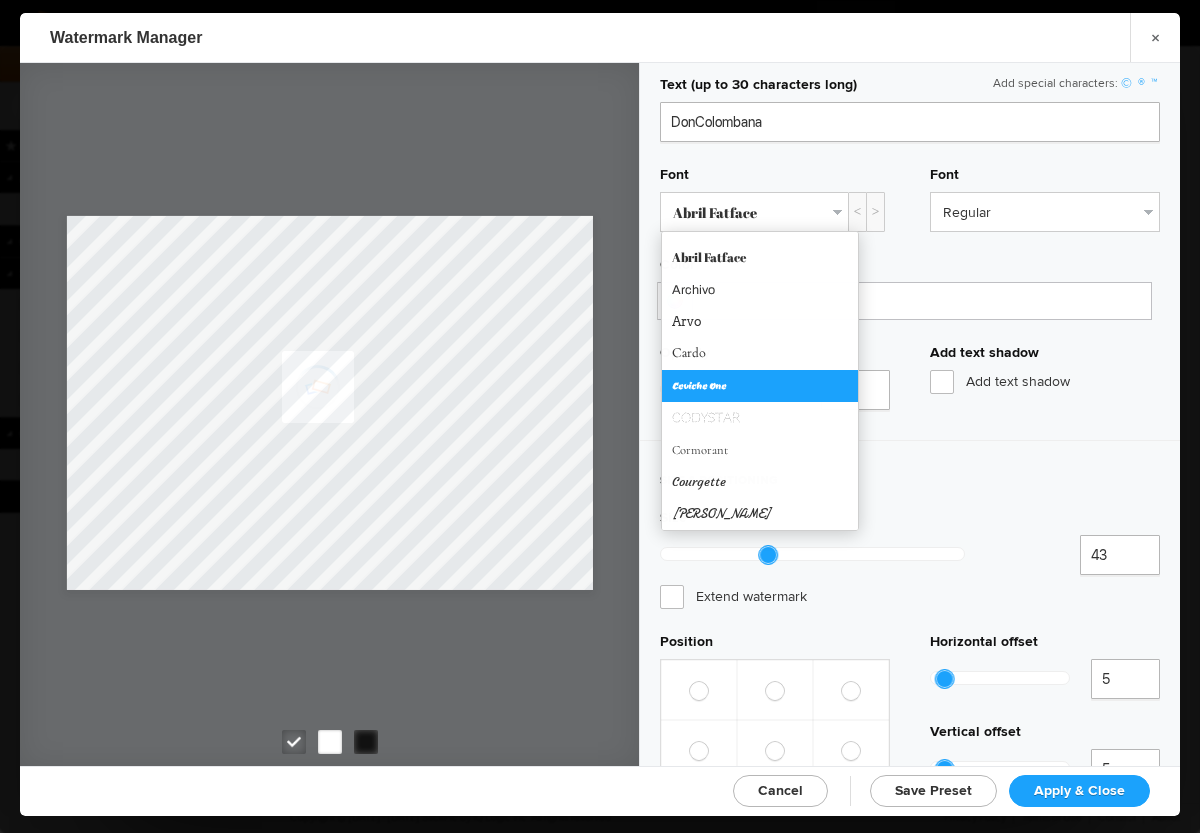 click on "Ceviche One" 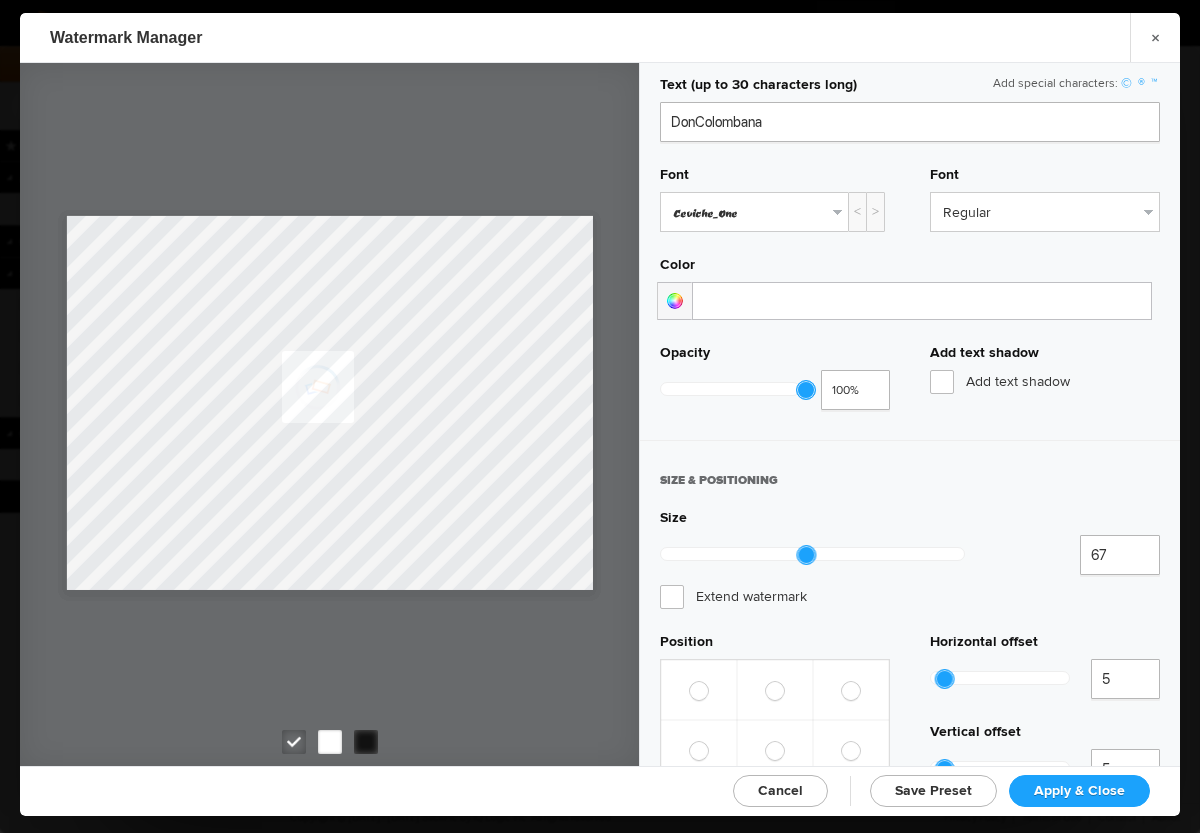 drag, startPoint x: 765, startPoint y: 557, endPoint x: 821, endPoint y: 551, distance: 56.32051 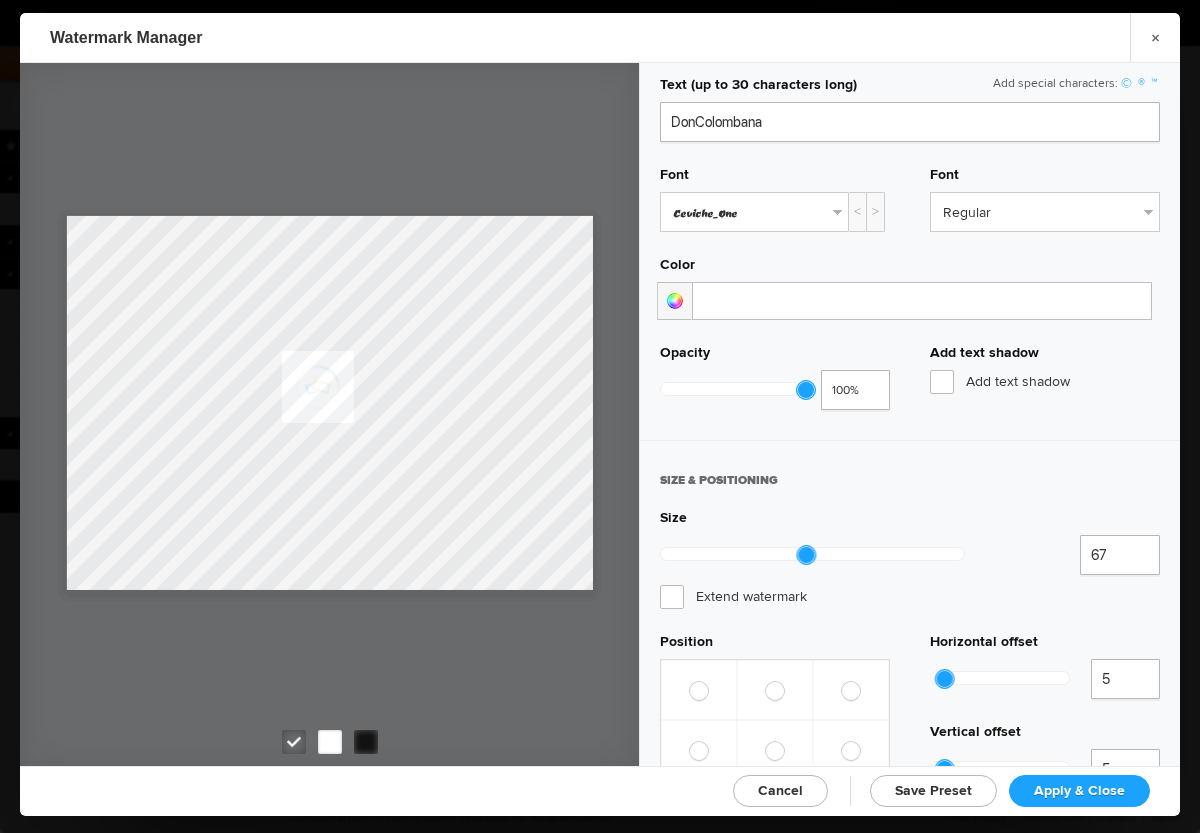 click 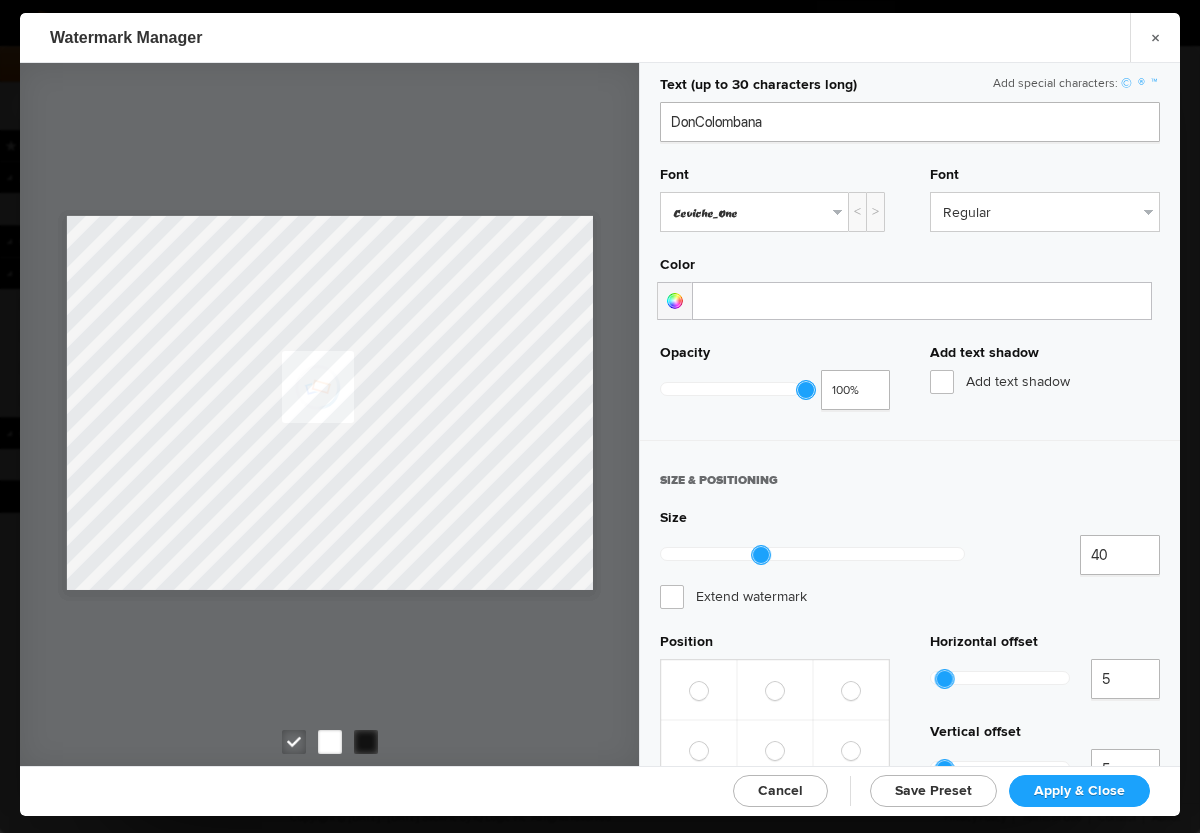 drag, startPoint x: 821, startPoint y: 559, endPoint x: 759, endPoint y: 561, distance: 62.03225 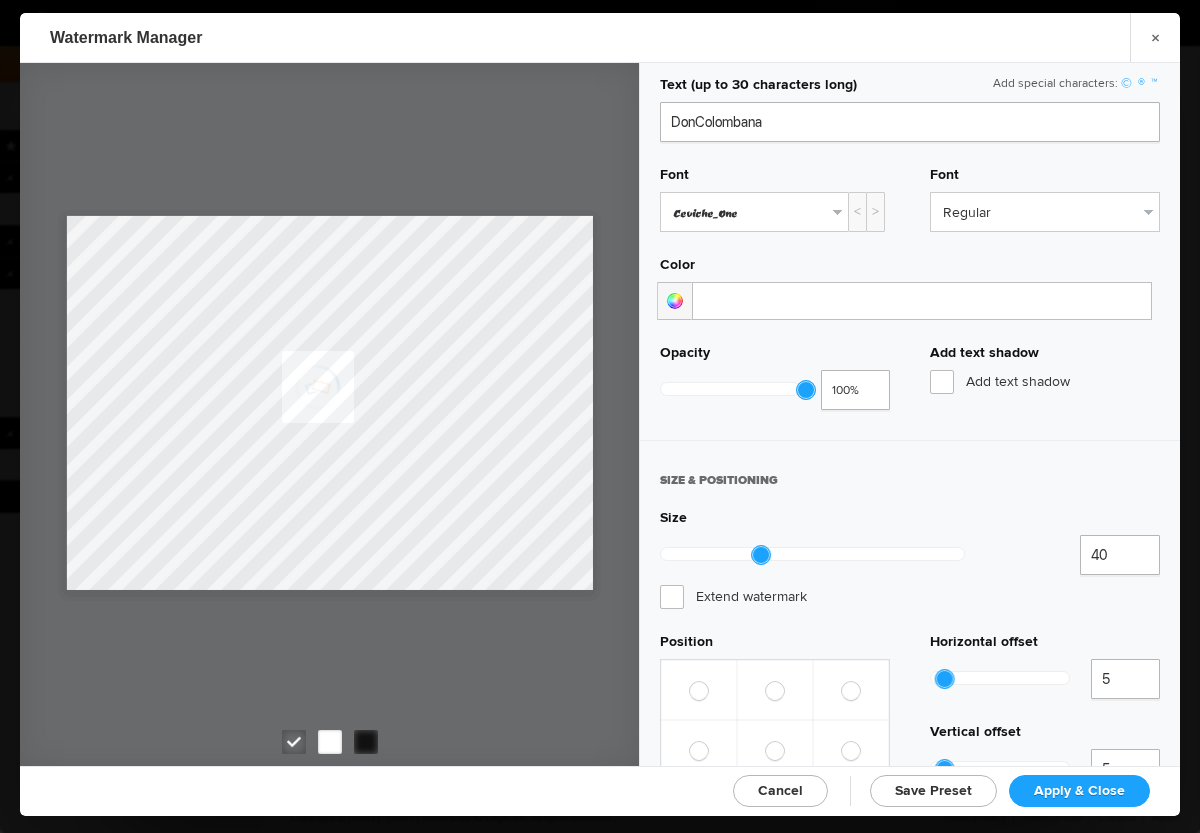click 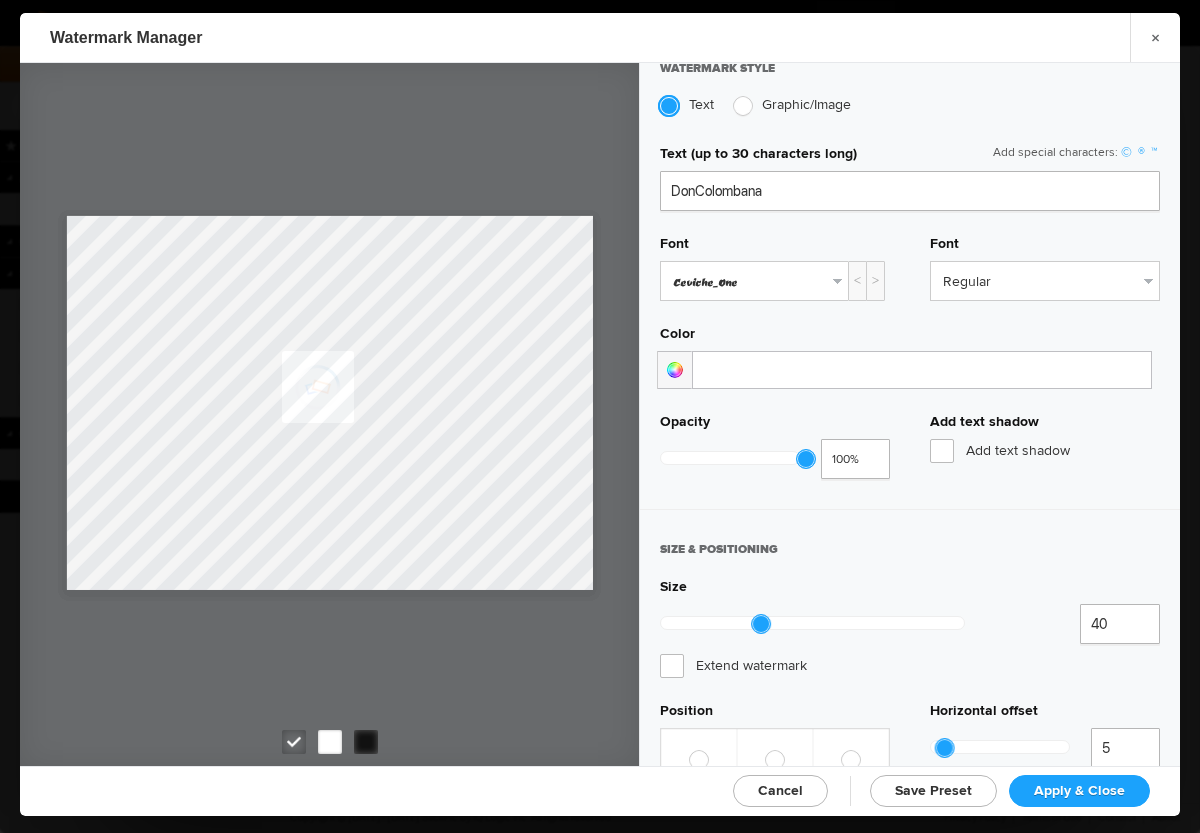 scroll, scrollTop: 473, scrollLeft: 0, axis: vertical 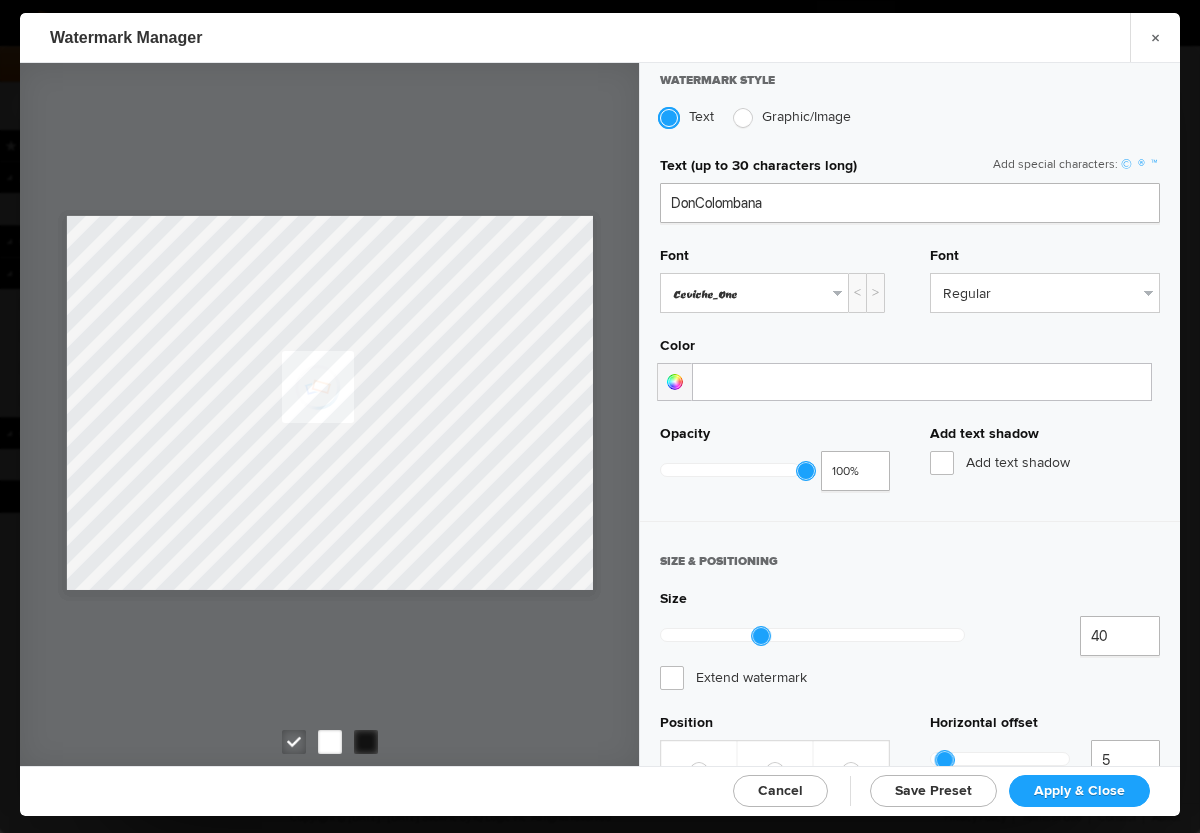 click on "Ceviche_One" 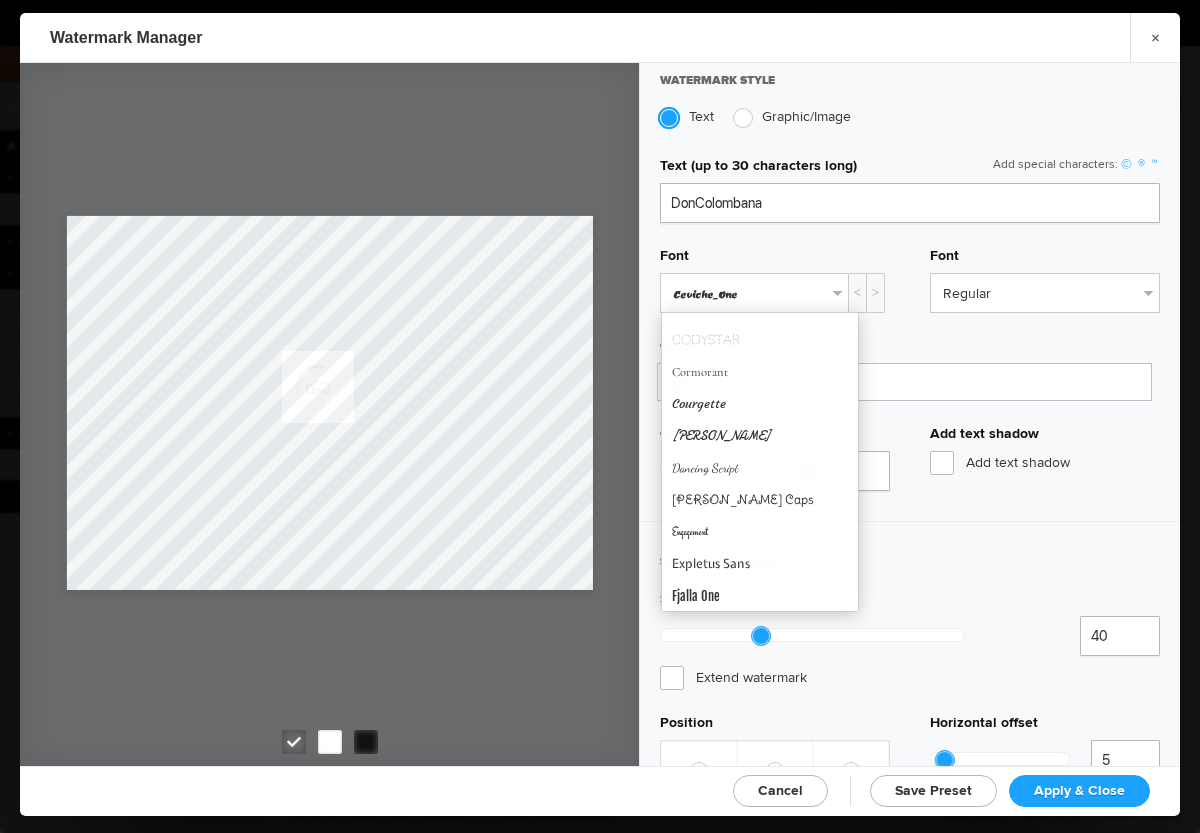 scroll, scrollTop: 173, scrollLeft: 0, axis: vertical 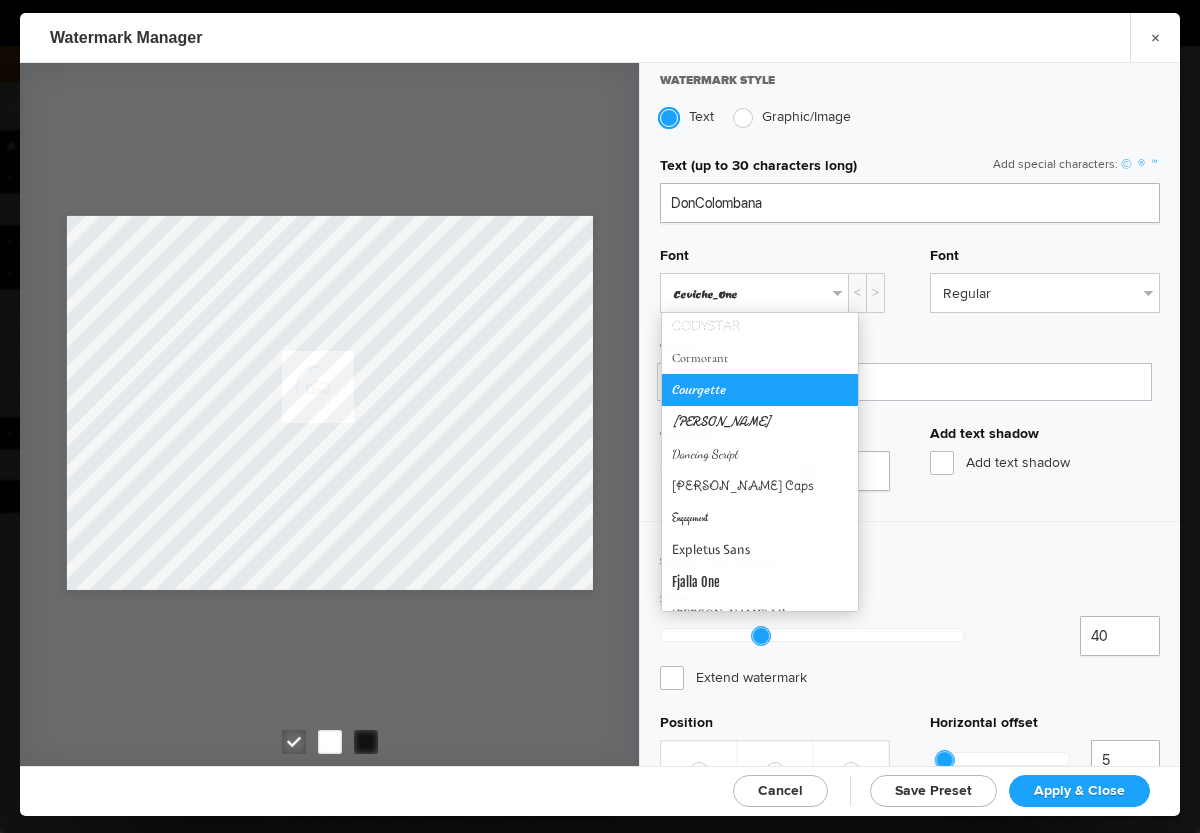 click on "Courgette" 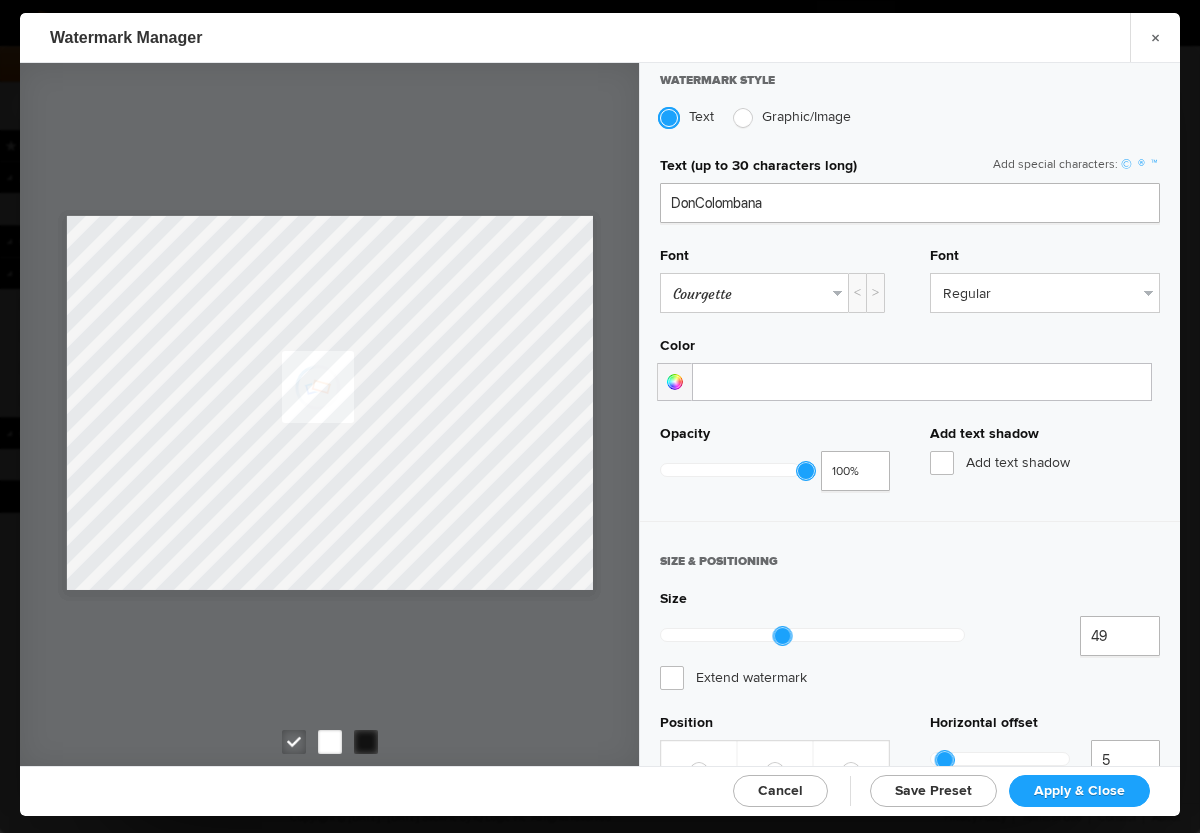 type on "50" 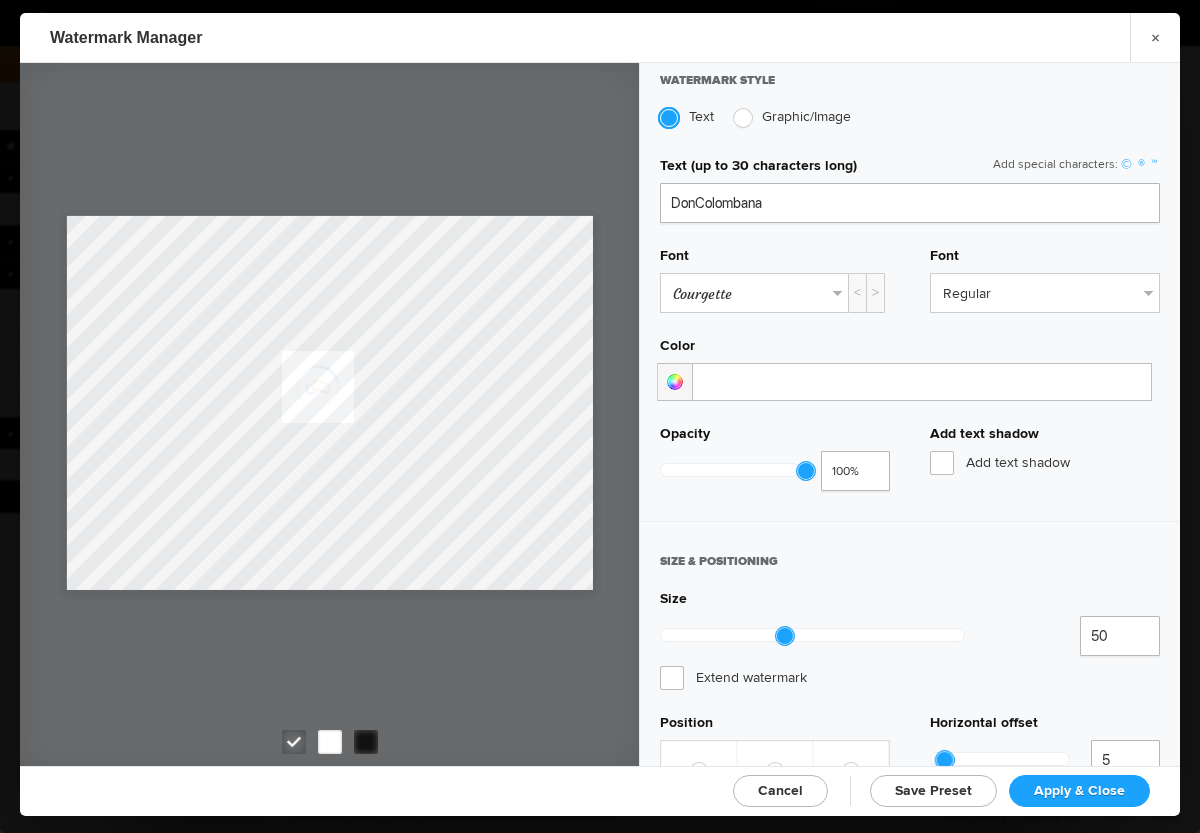 drag, startPoint x: 760, startPoint y: 640, endPoint x: 782, endPoint y: 637, distance: 22.203604 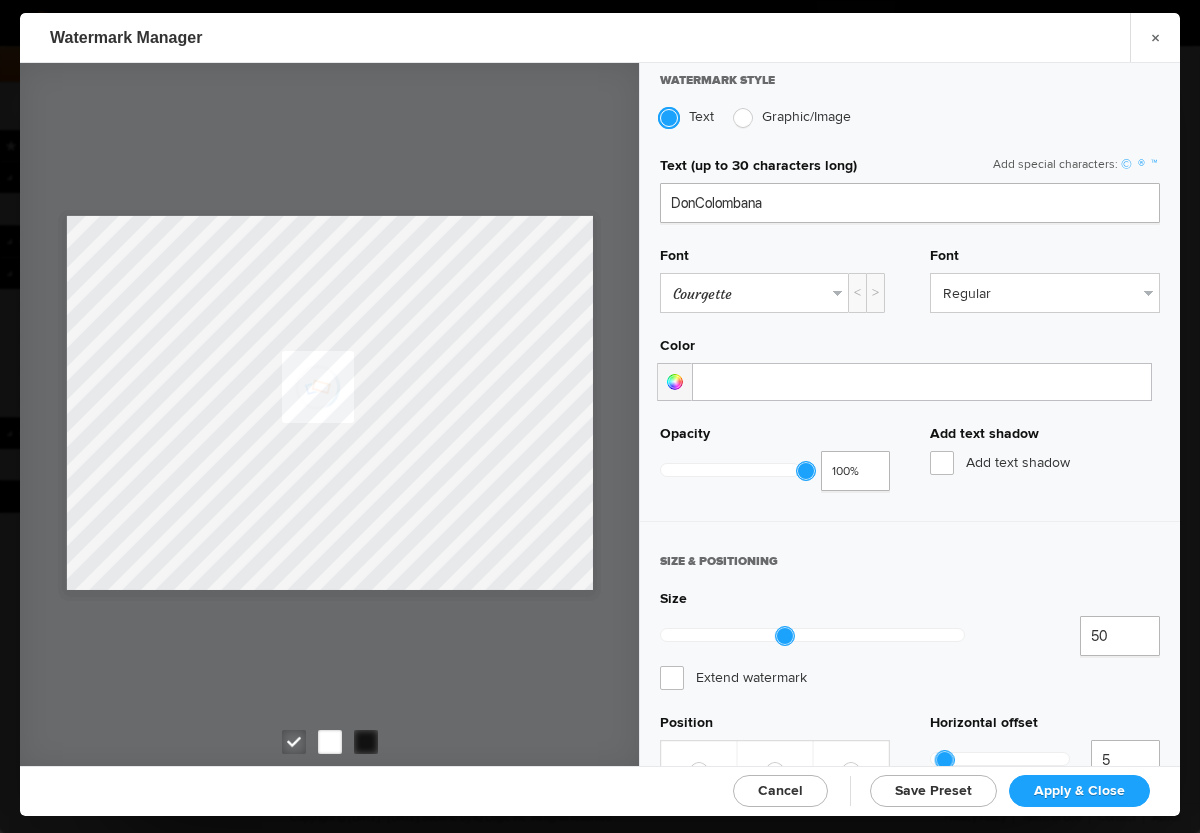 click 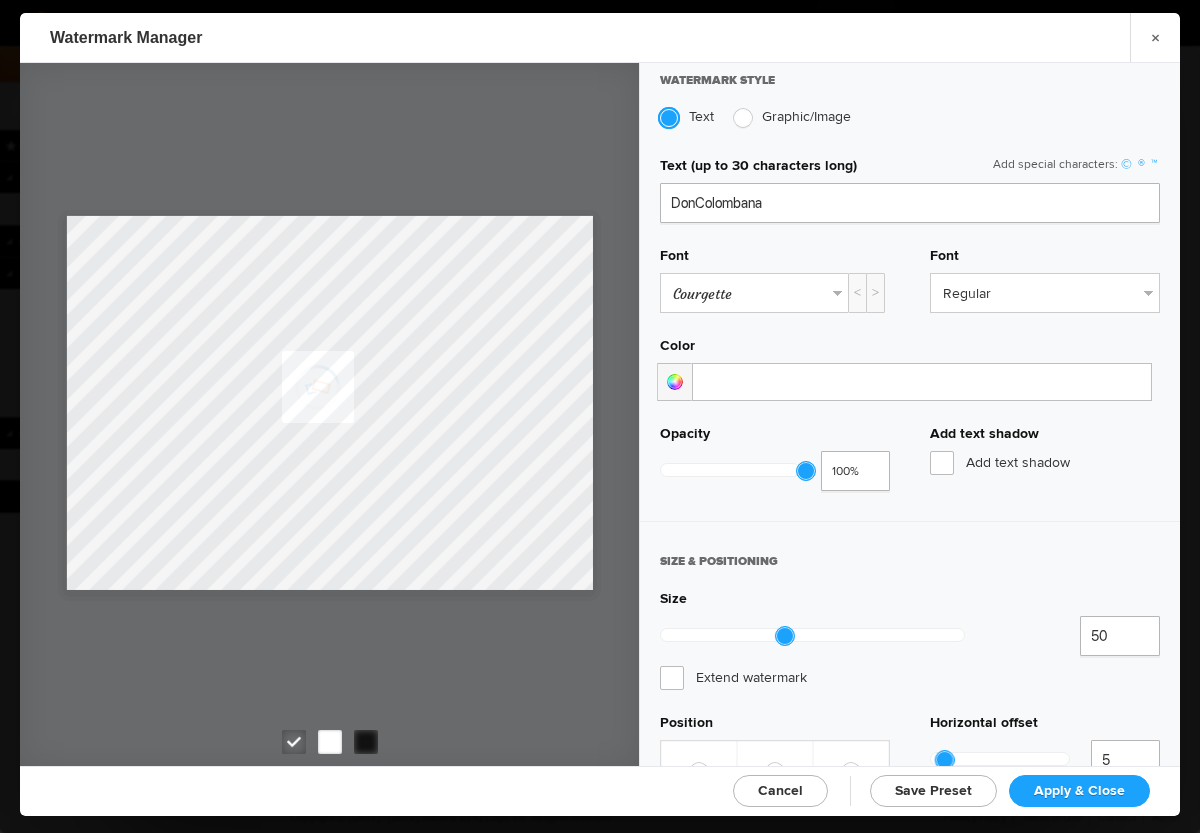 click on "Apply & Close" 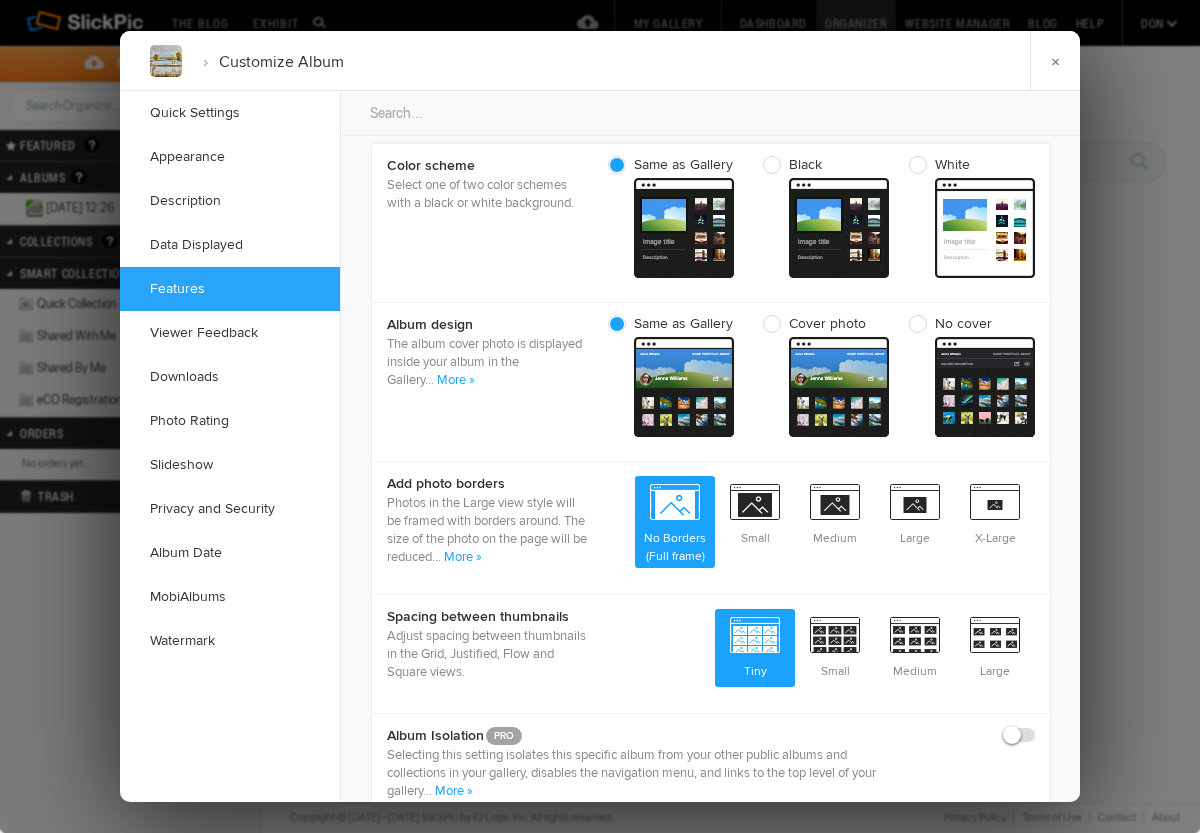 scroll, scrollTop: 0, scrollLeft: 0, axis: both 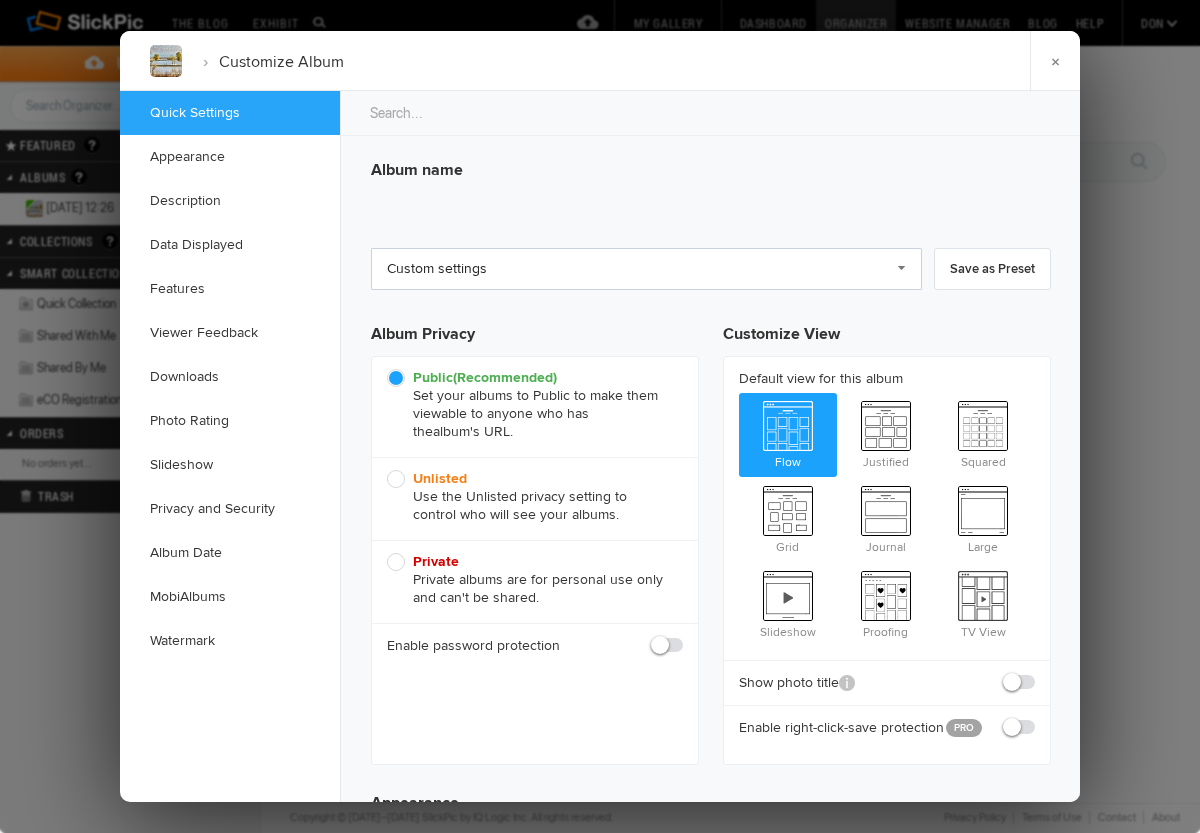 click on "Custom settings" 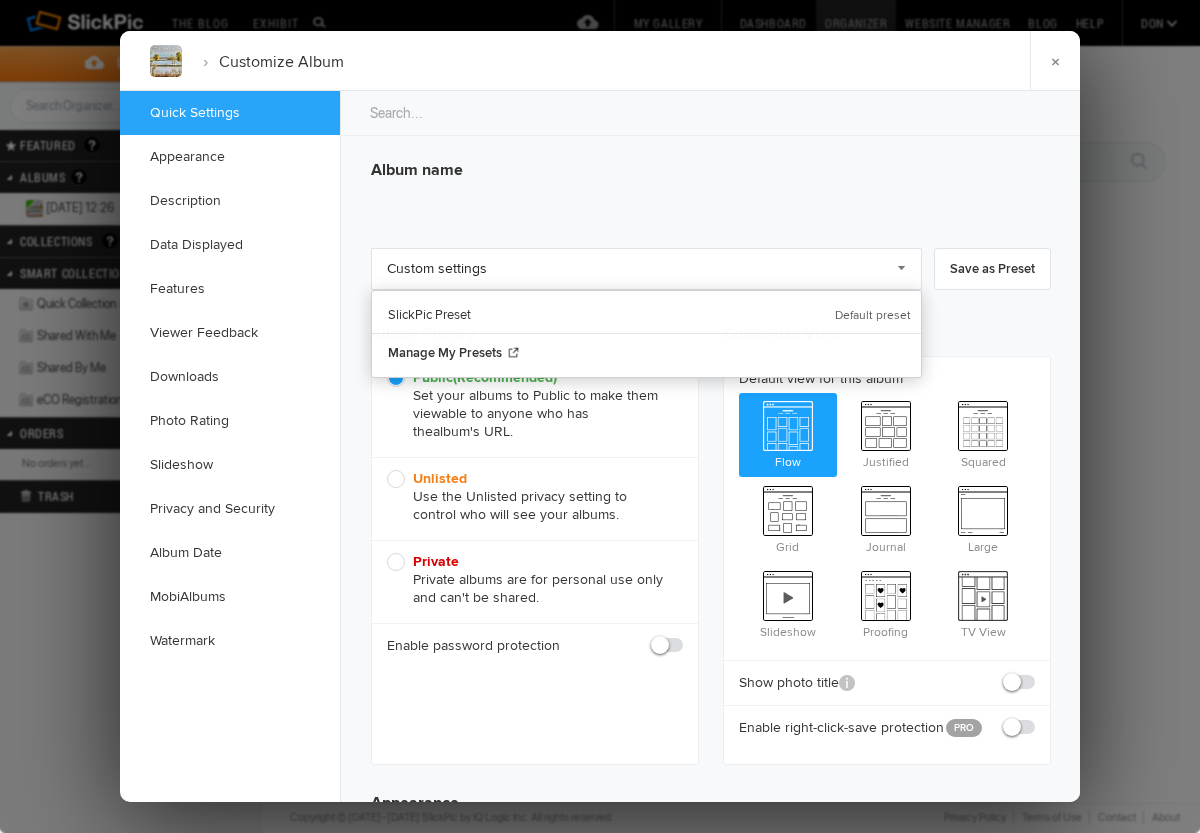 click on "Album name" 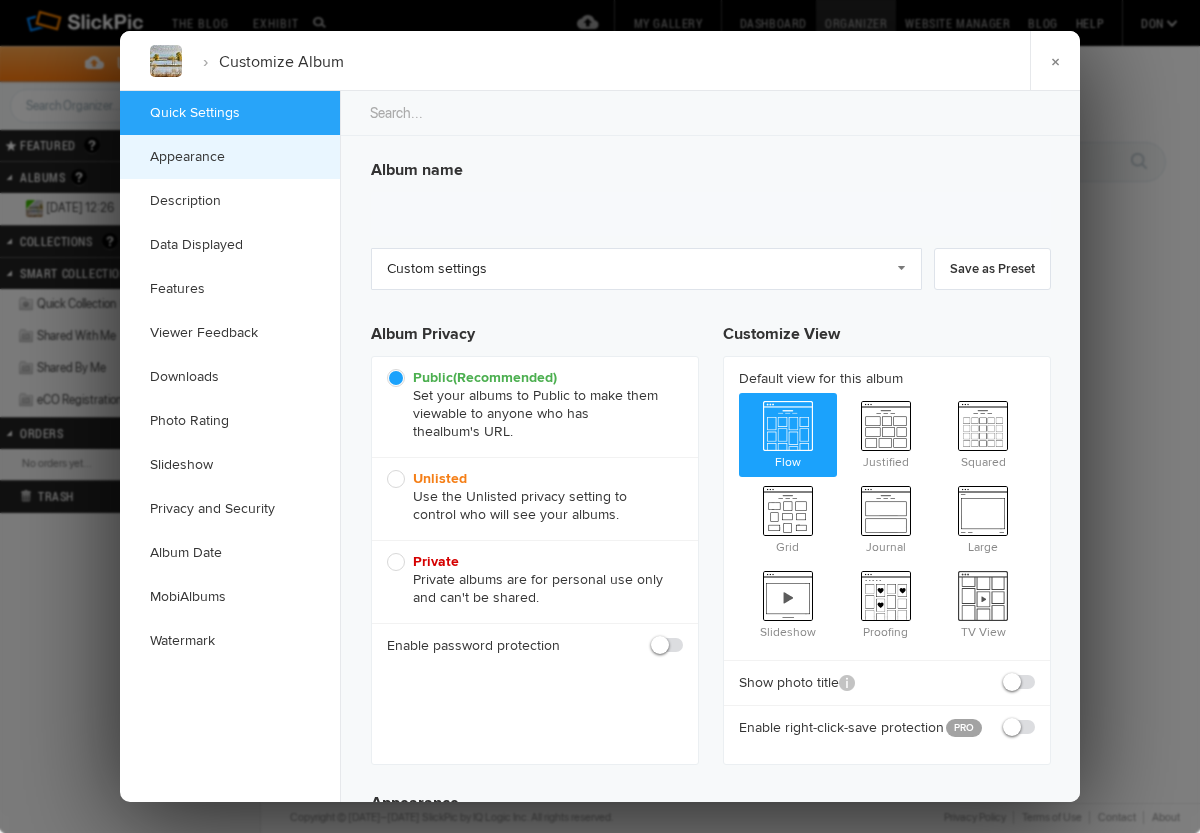click on "Appearance" 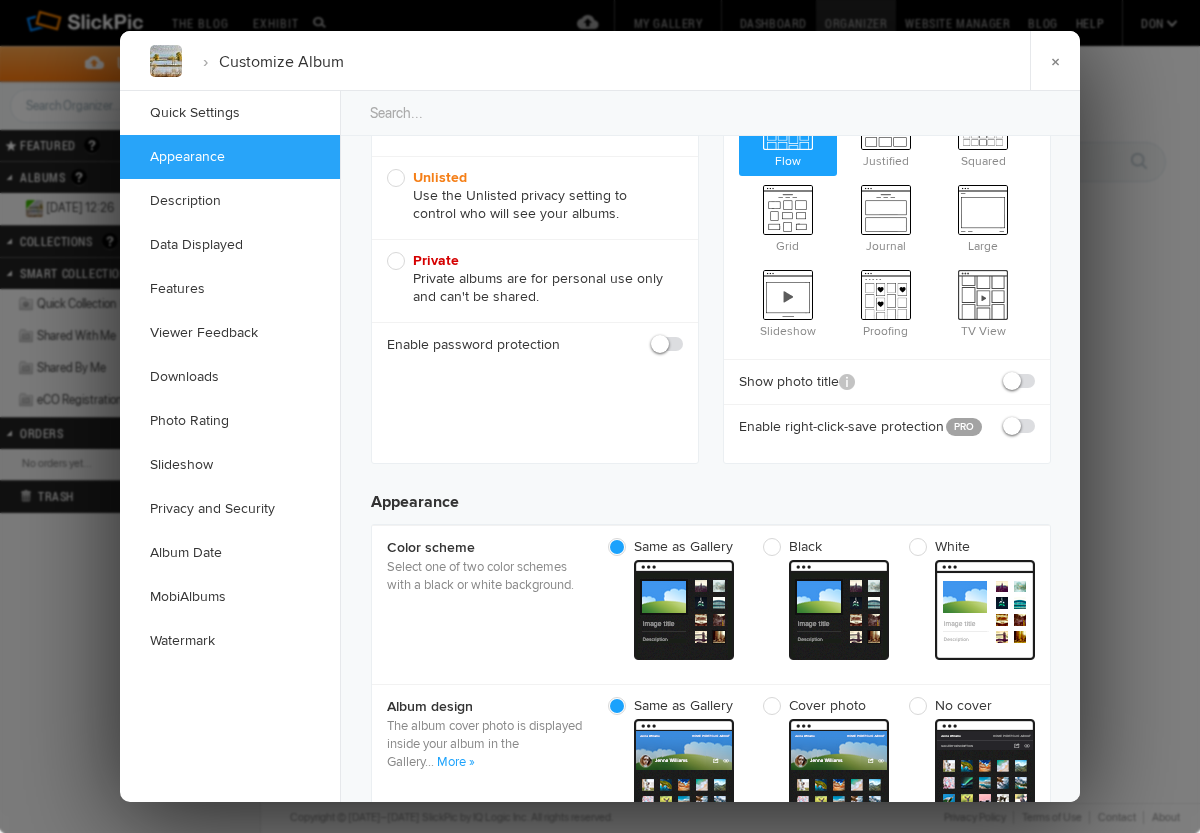 scroll, scrollTop: 0, scrollLeft: 0, axis: both 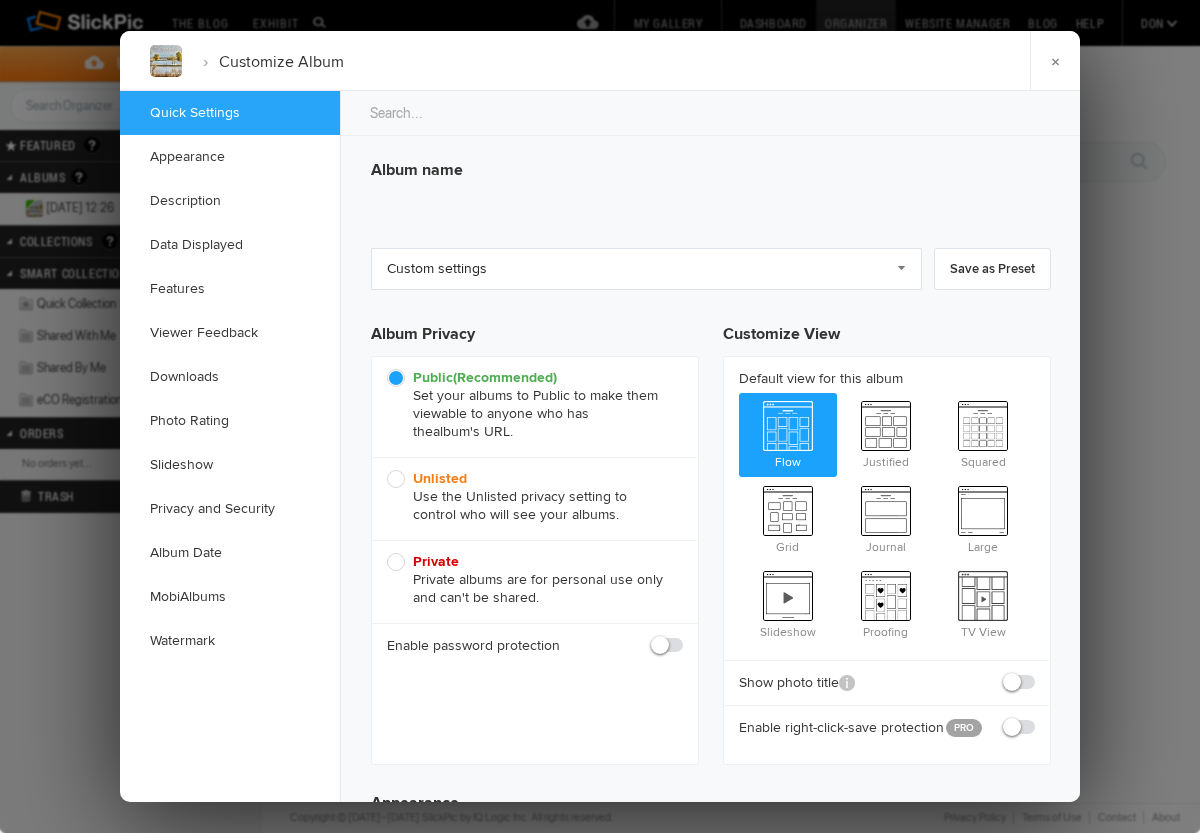 click on "Quick Settings" 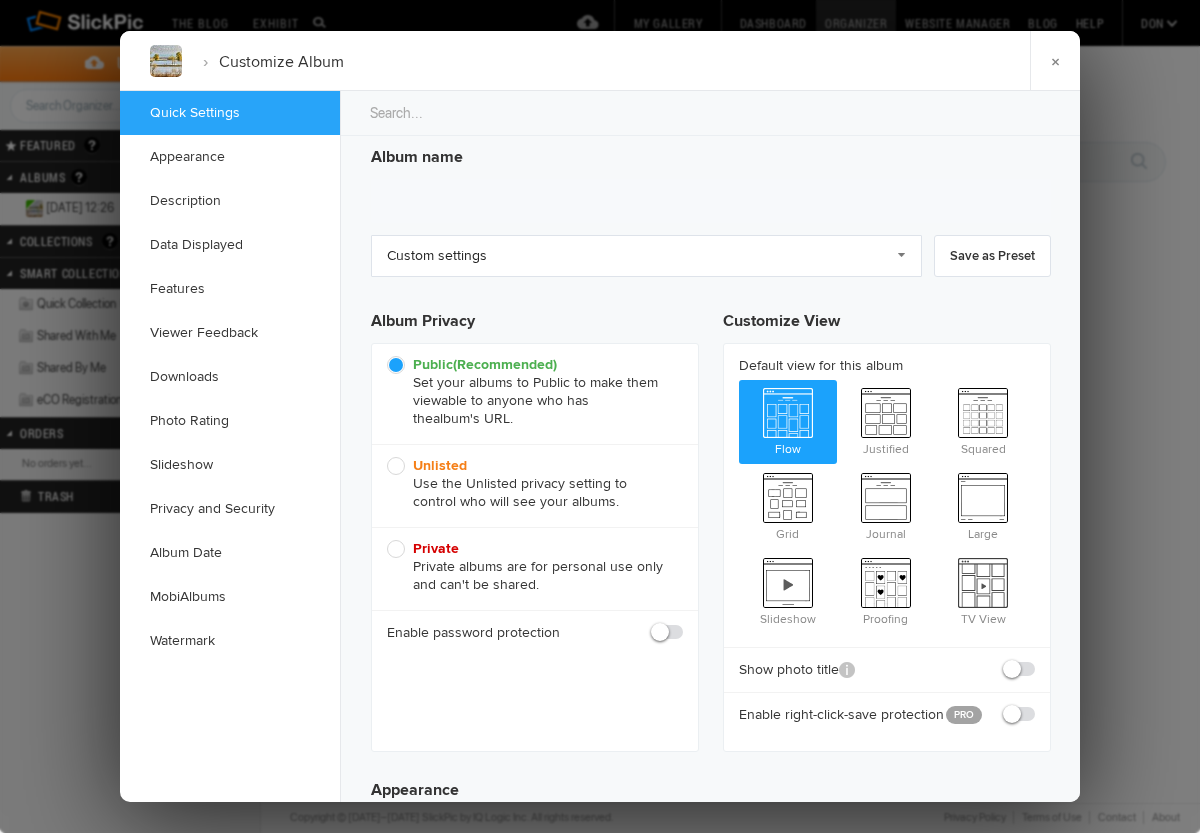 click on "Album name" 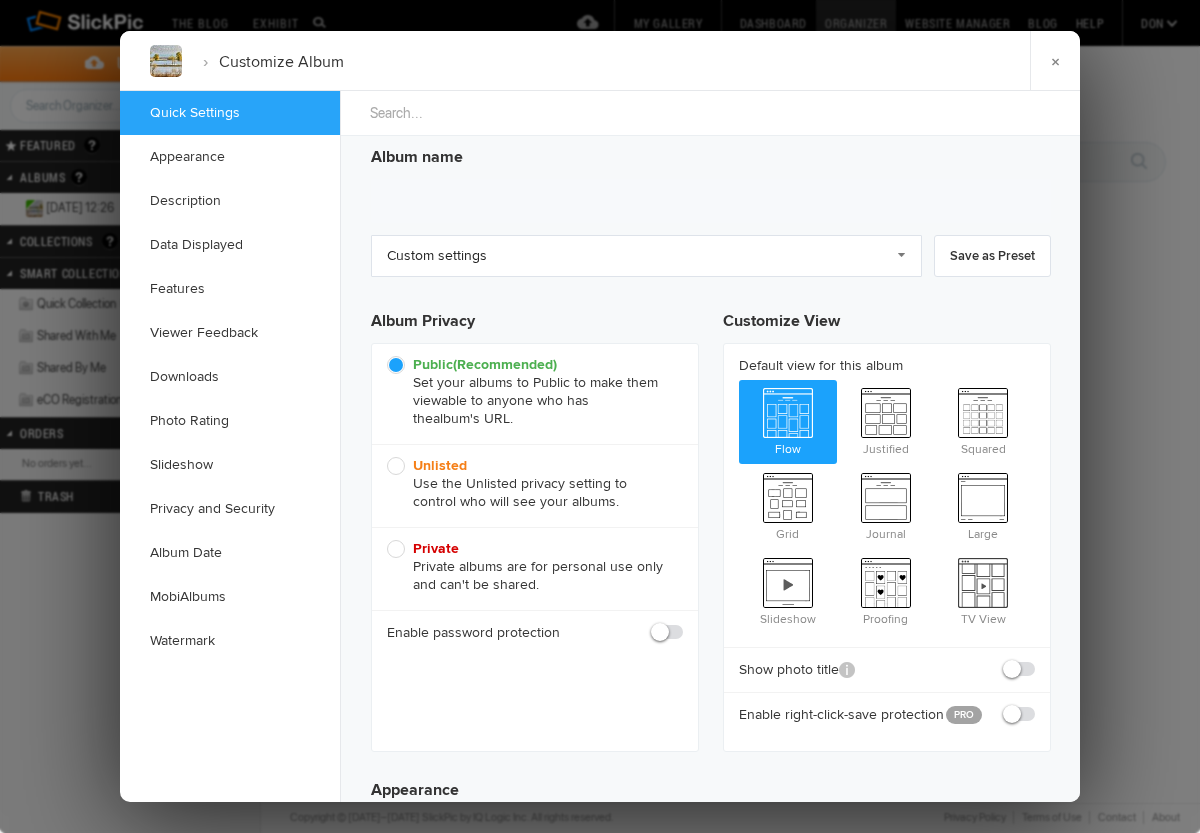 click 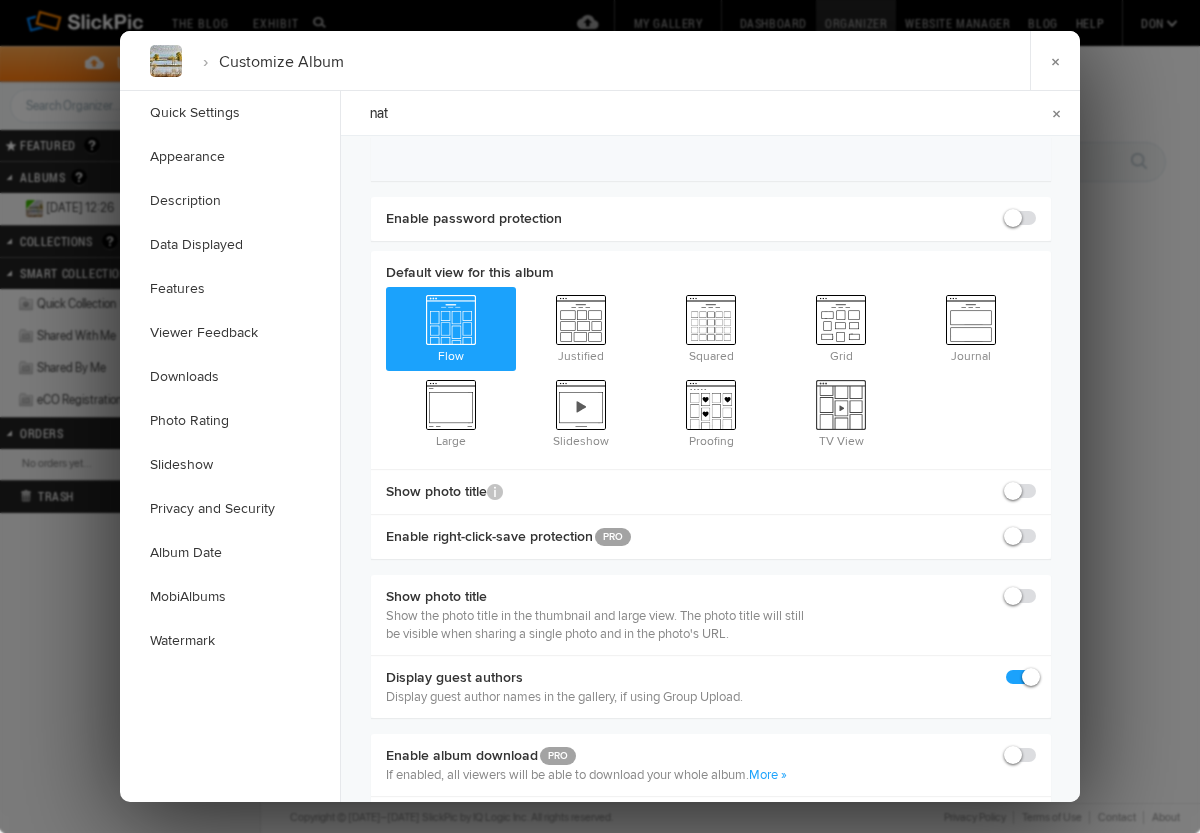 scroll, scrollTop: 0, scrollLeft: 0, axis: both 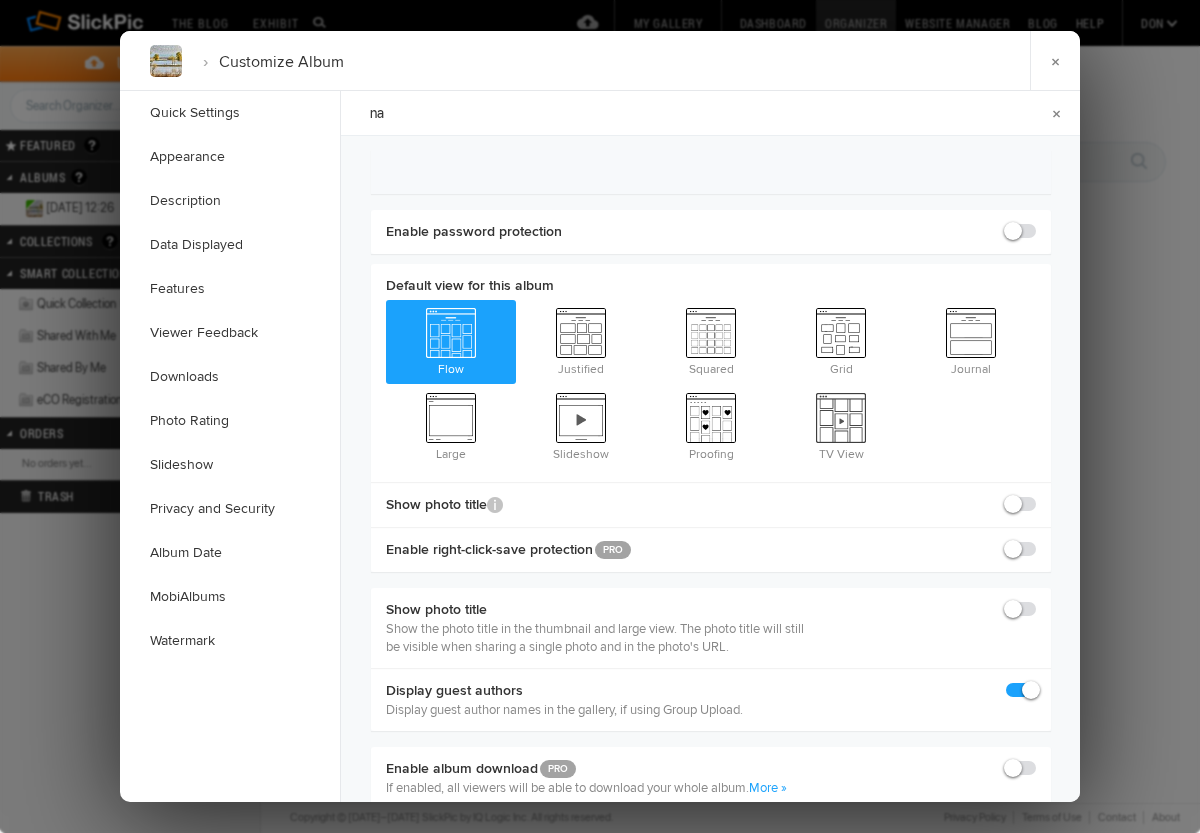 type on "n" 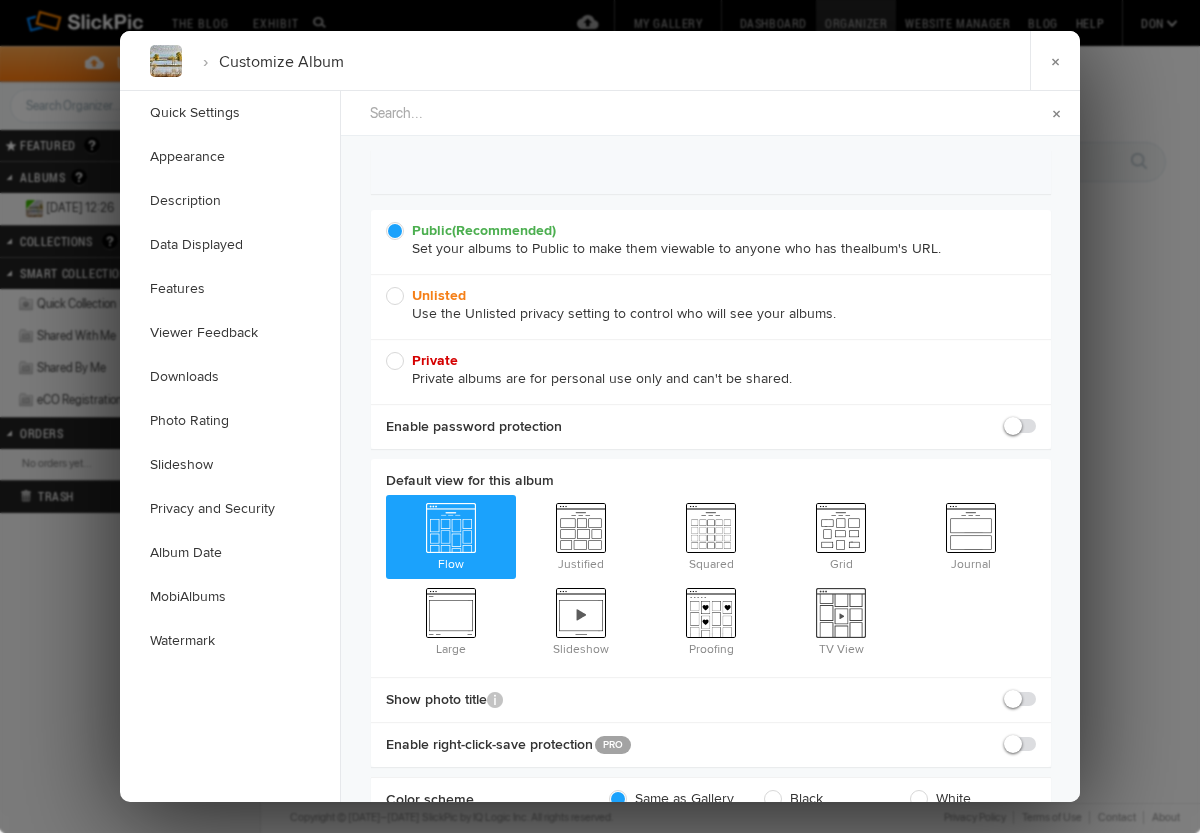 scroll, scrollTop: 0, scrollLeft: 0, axis: both 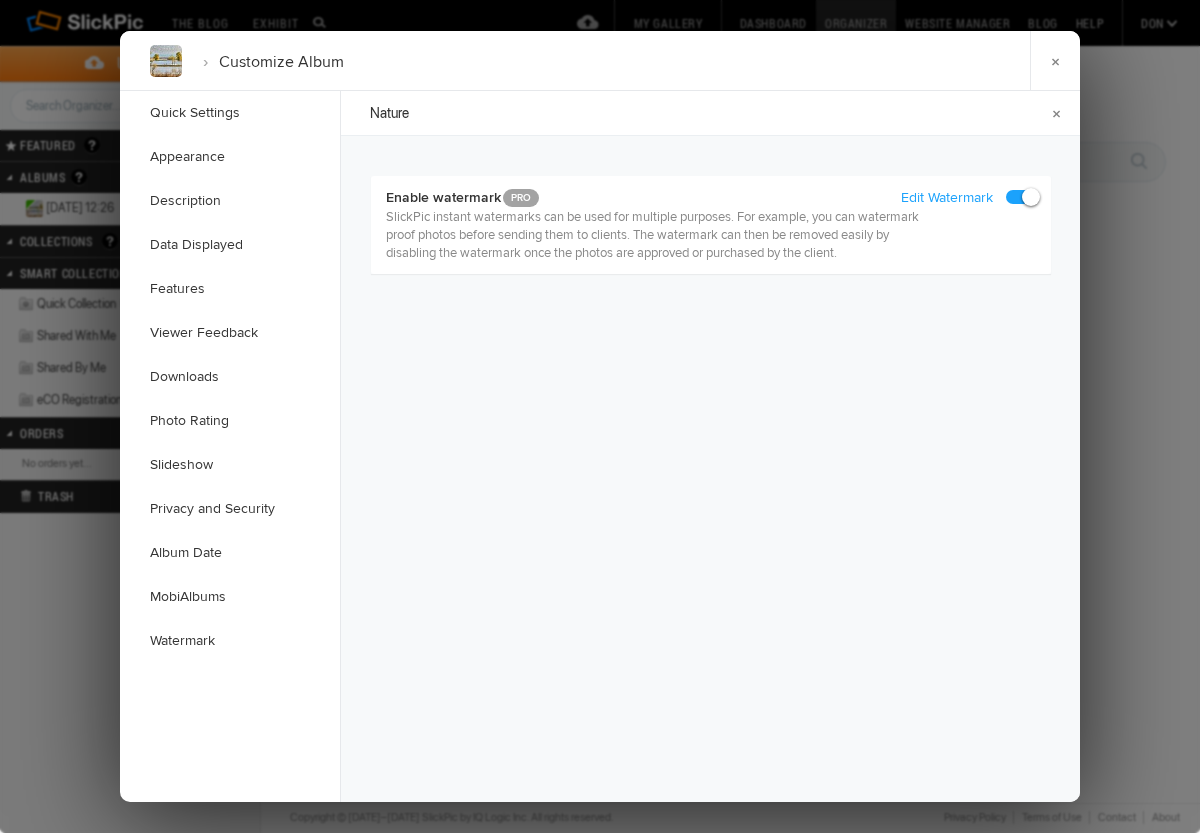 type on "Nature" 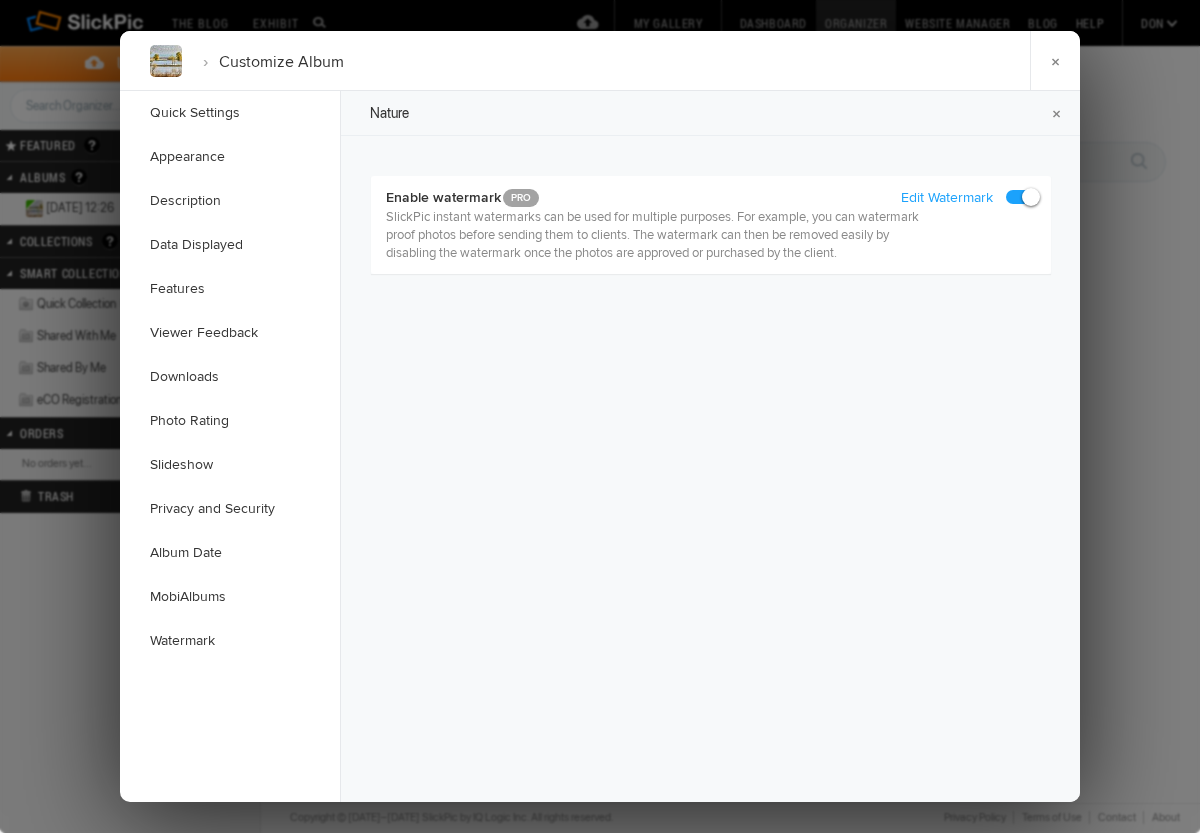 click on "Quick Settings" 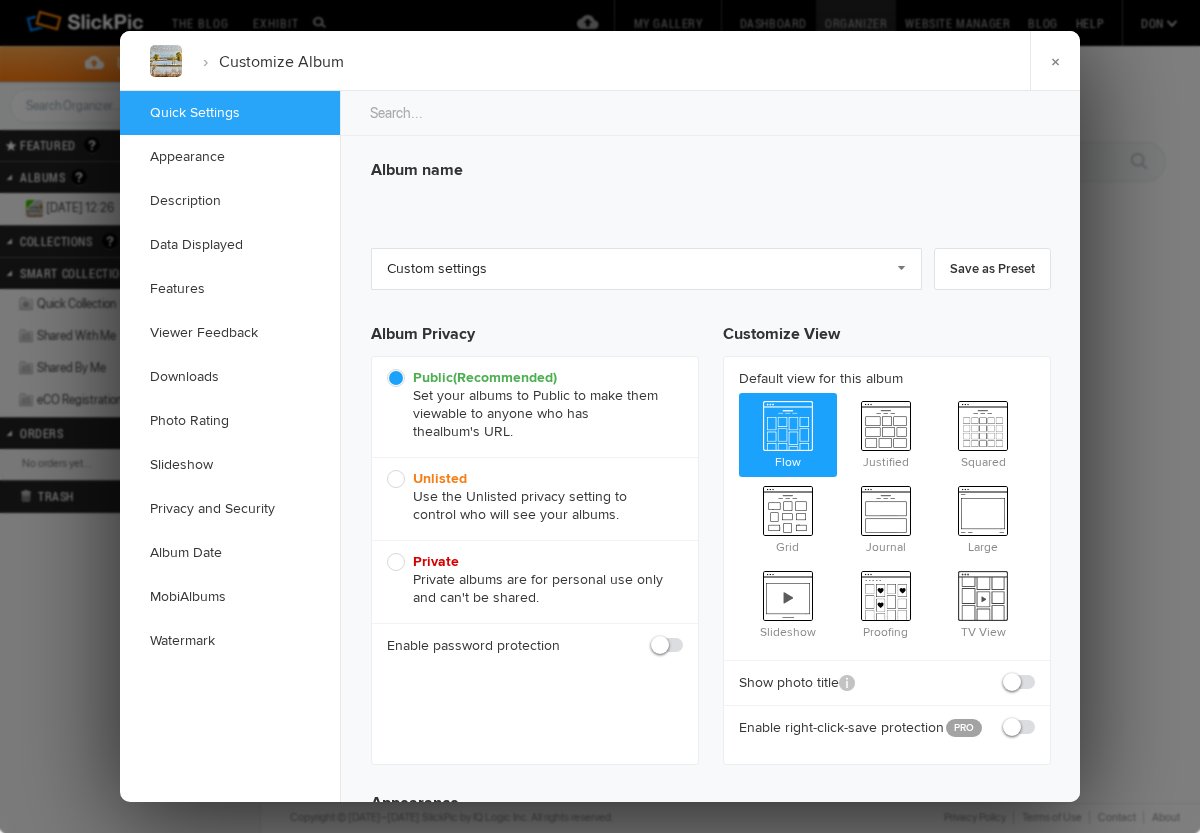 scroll, scrollTop: 0, scrollLeft: 0, axis: both 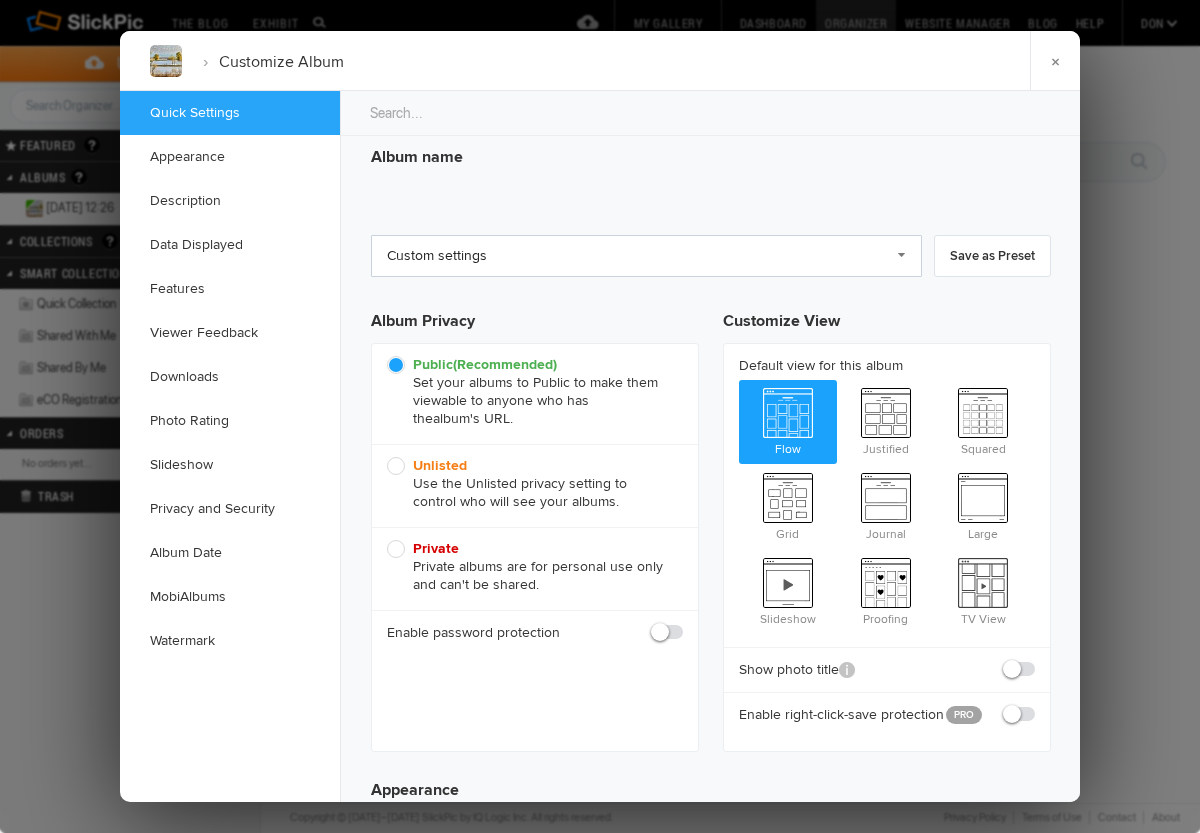 click on "Custom settings" 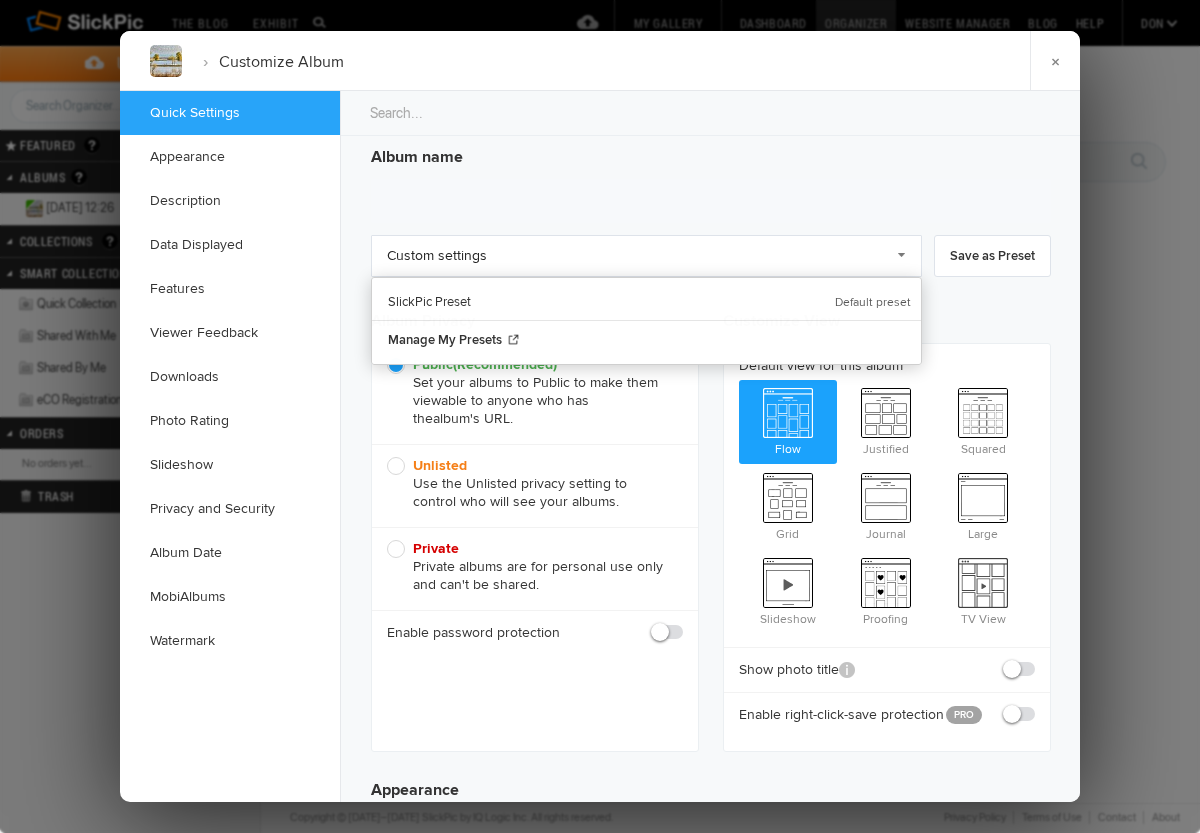click on "Album name" 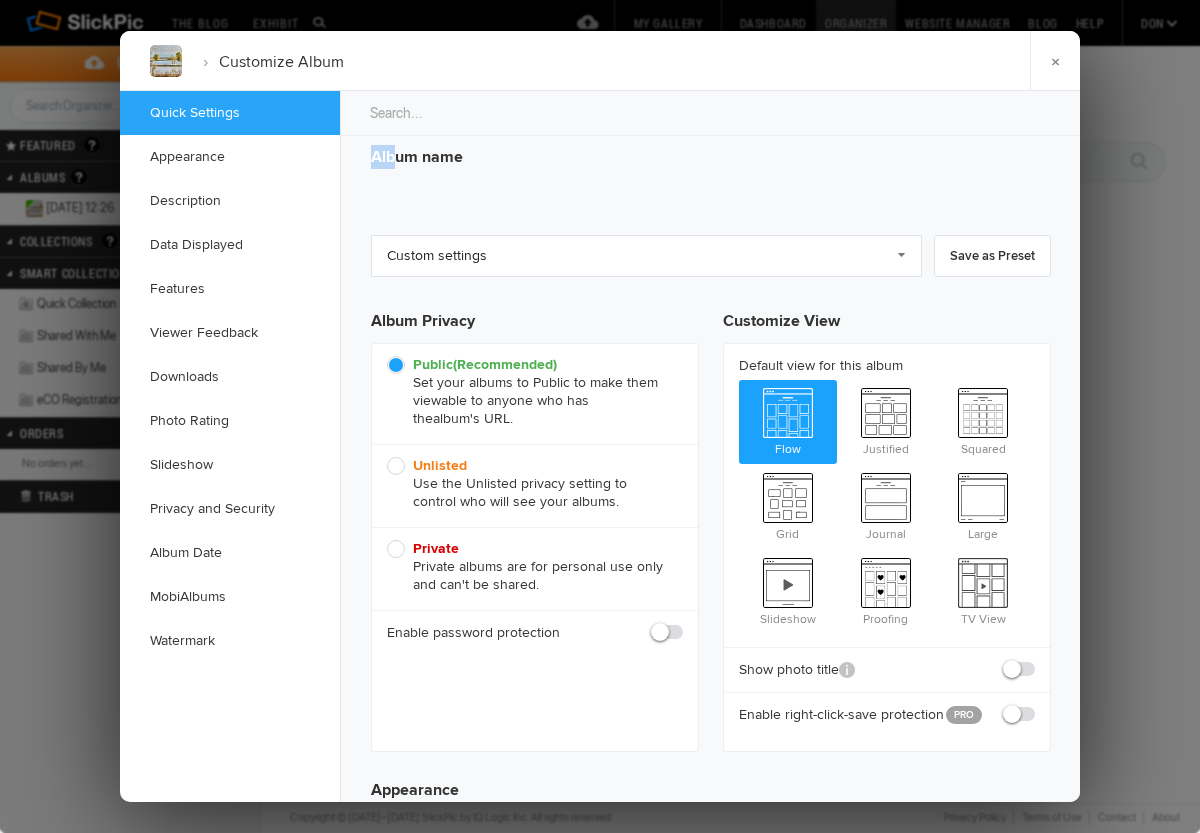 drag, startPoint x: 398, startPoint y: 159, endPoint x: 358, endPoint y: 160, distance: 40.012497 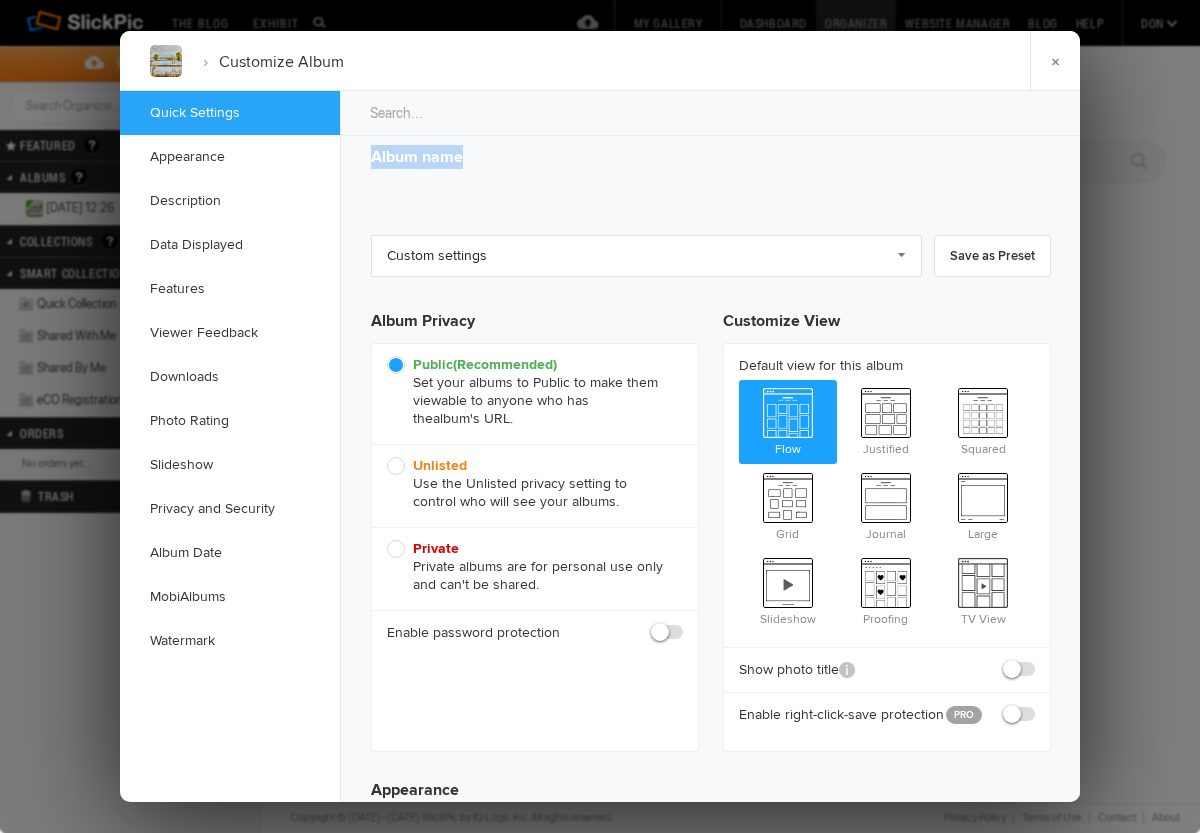 drag, startPoint x: 475, startPoint y: 153, endPoint x: 349, endPoint y: 166, distance: 126.66886 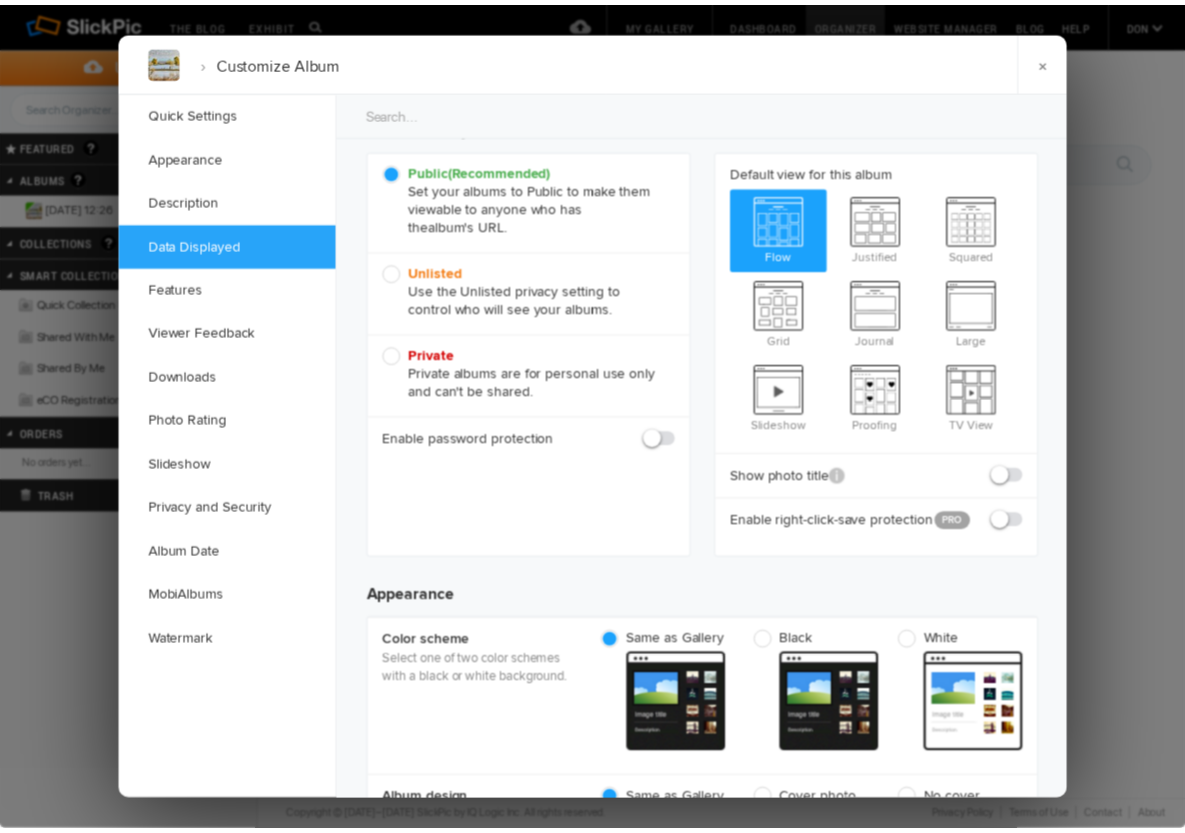 scroll, scrollTop: 0, scrollLeft: 0, axis: both 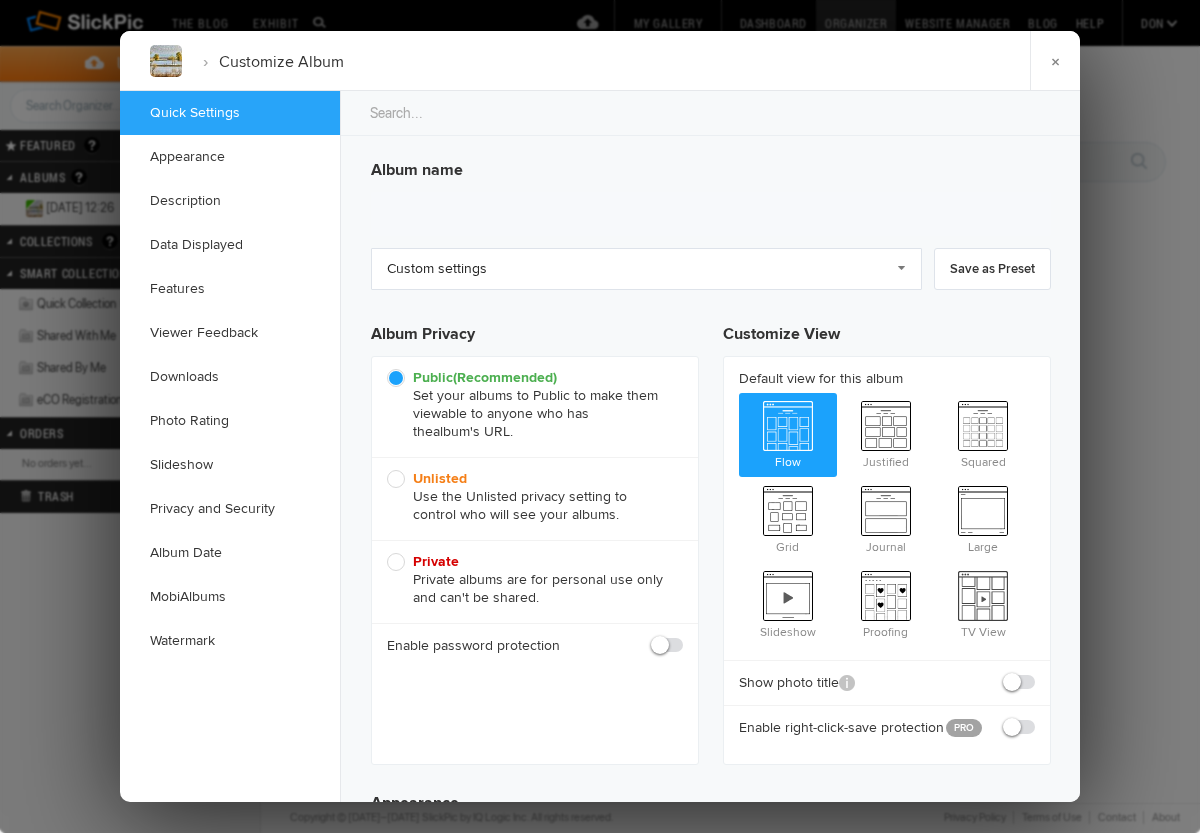 click 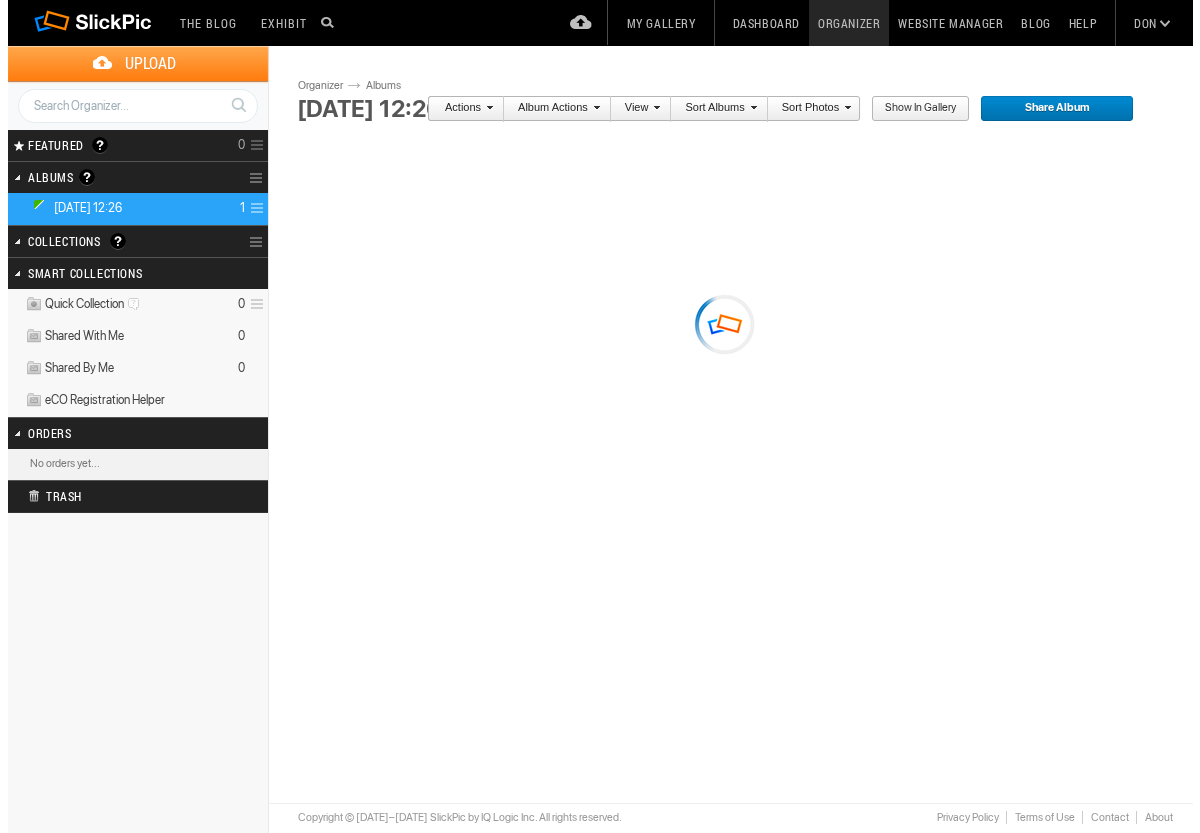 scroll, scrollTop: 0, scrollLeft: 0, axis: both 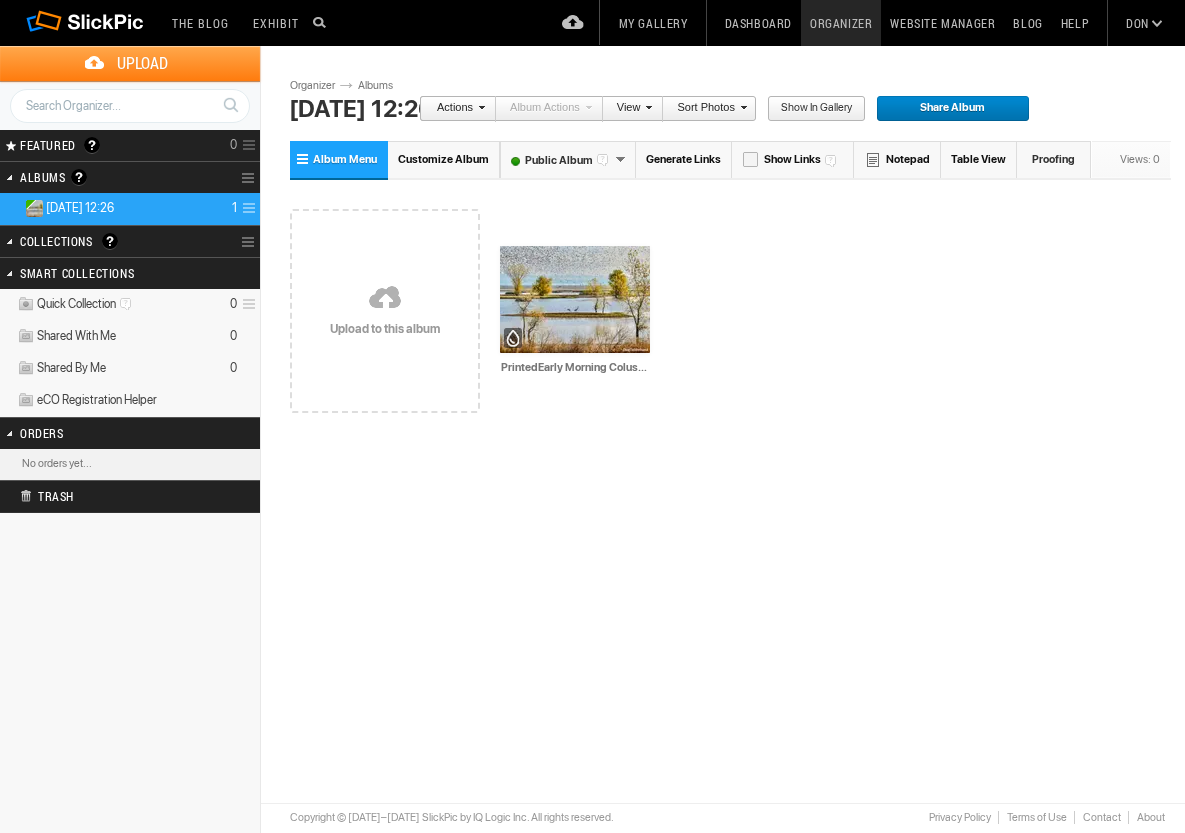 click on "Customize Album" at bounding box center [443, 159] 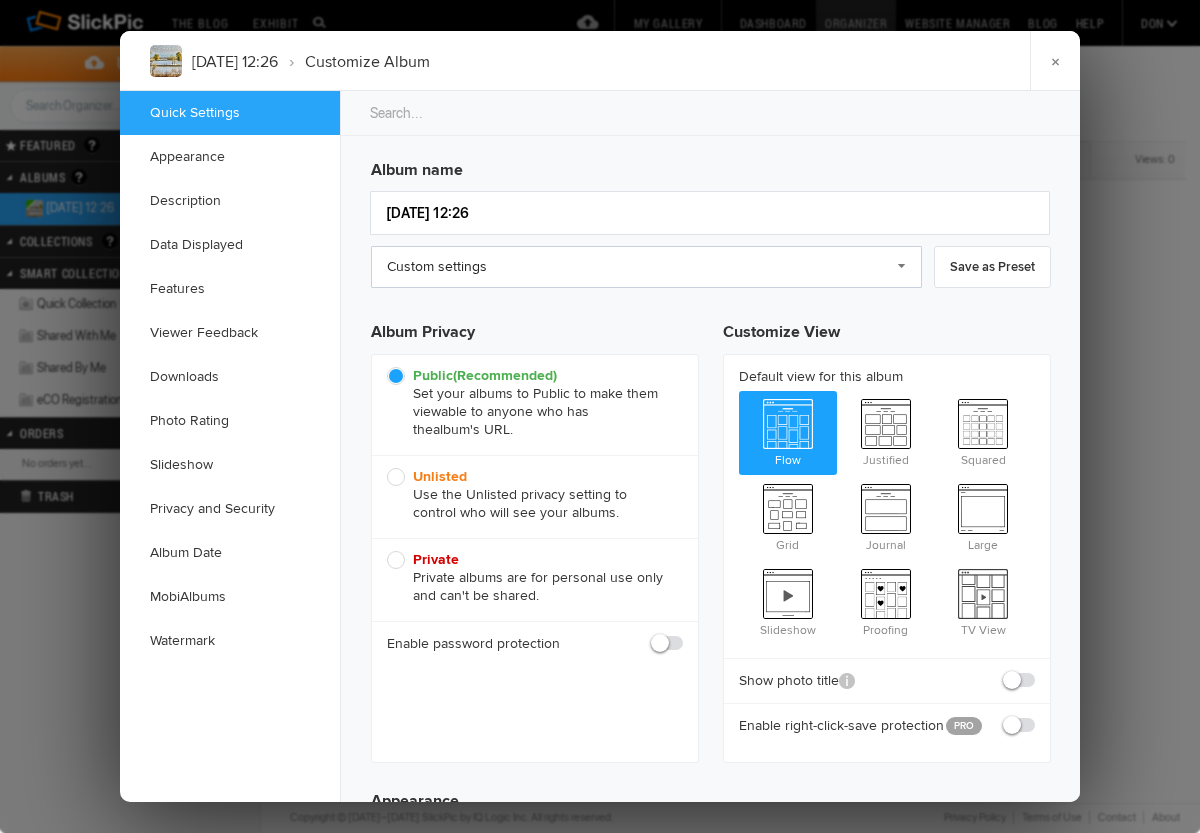 scroll, scrollTop: 0, scrollLeft: 0, axis: both 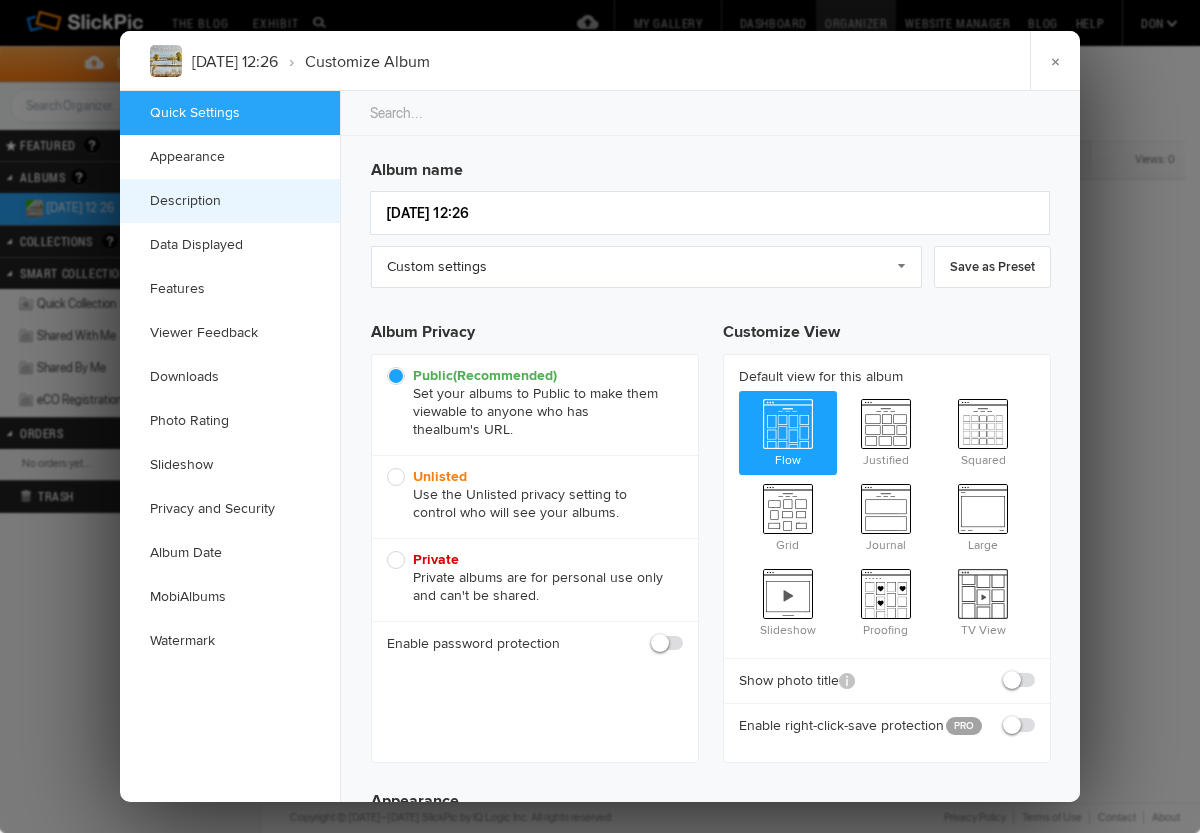 click on "Description" 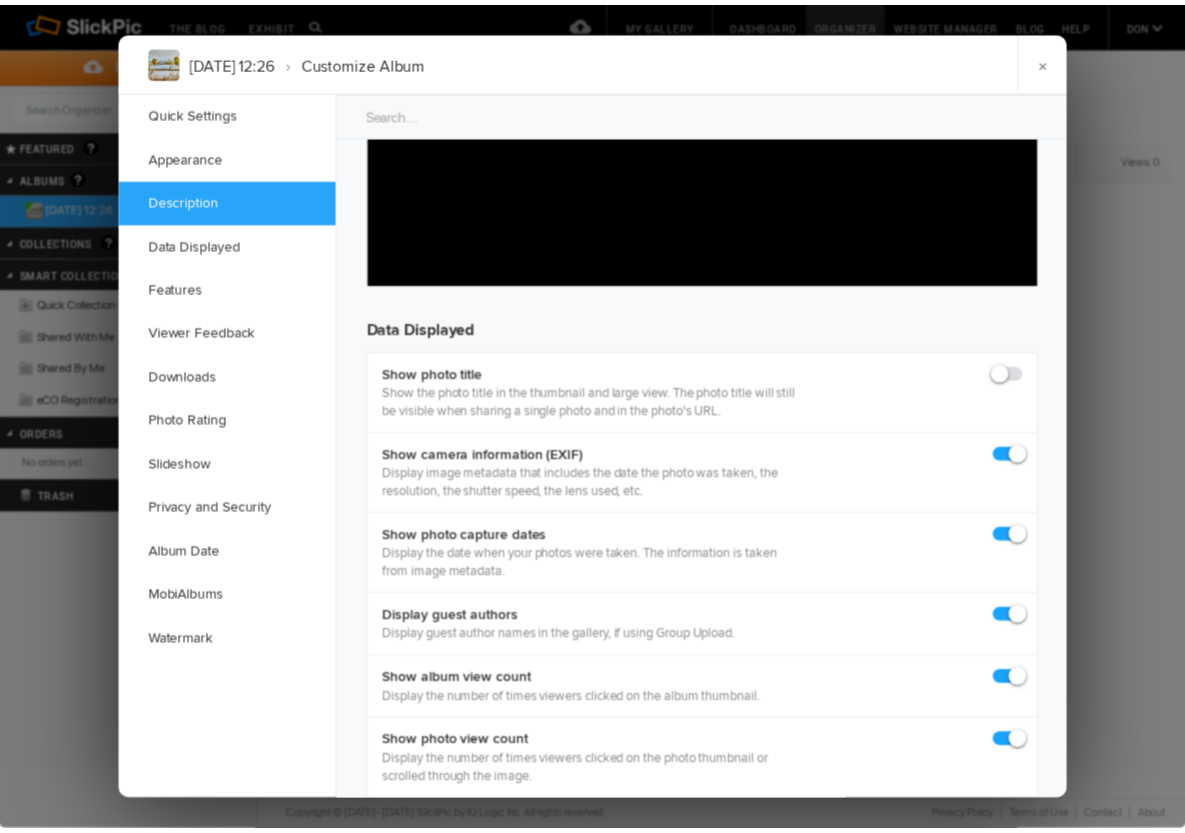 scroll, scrollTop: 1669, scrollLeft: 0, axis: vertical 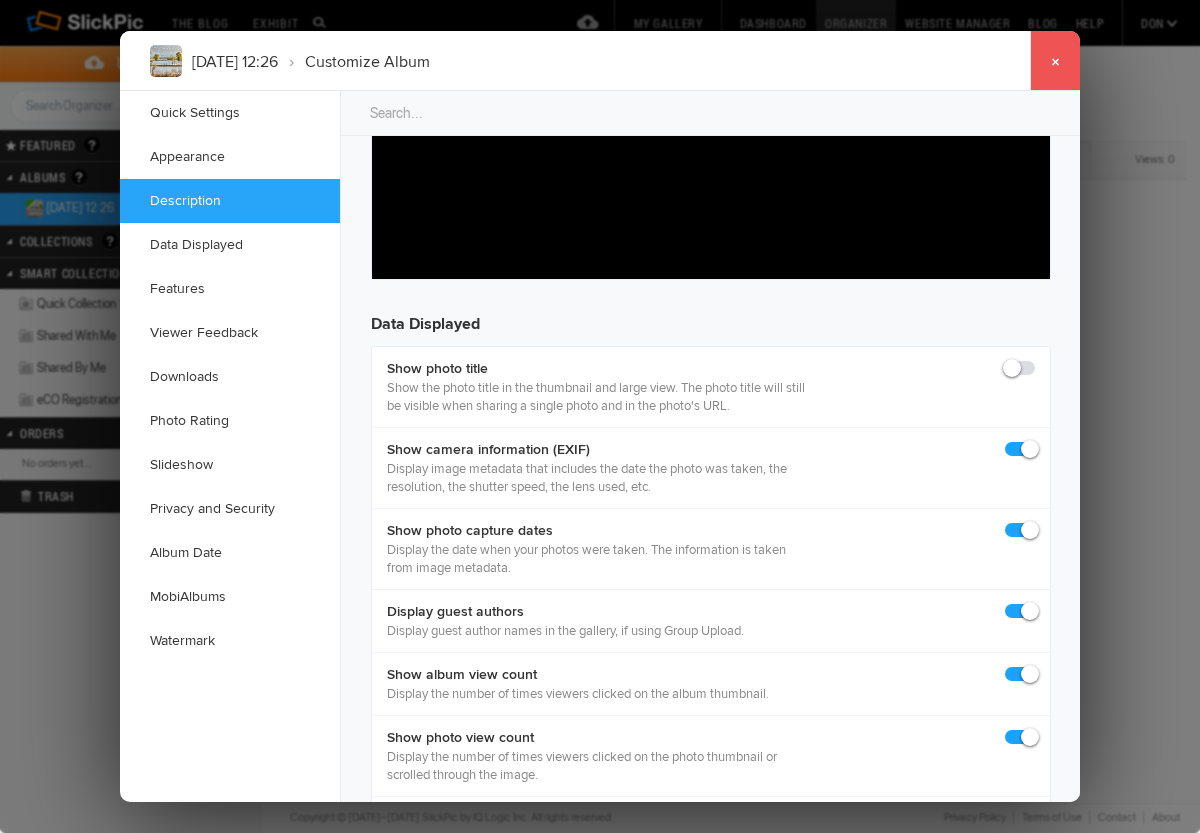 click on "×" 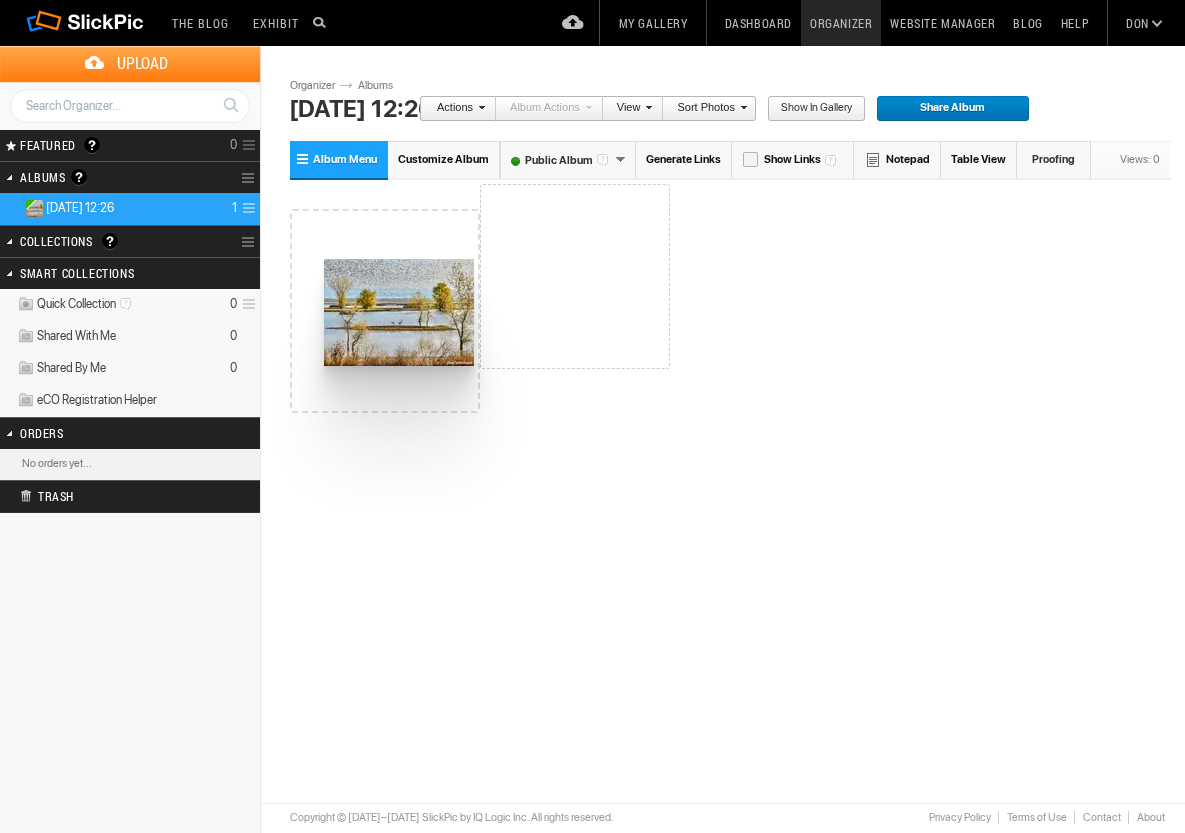 drag, startPoint x: 565, startPoint y: 305, endPoint x: 322, endPoint y: 259, distance: 247.31558 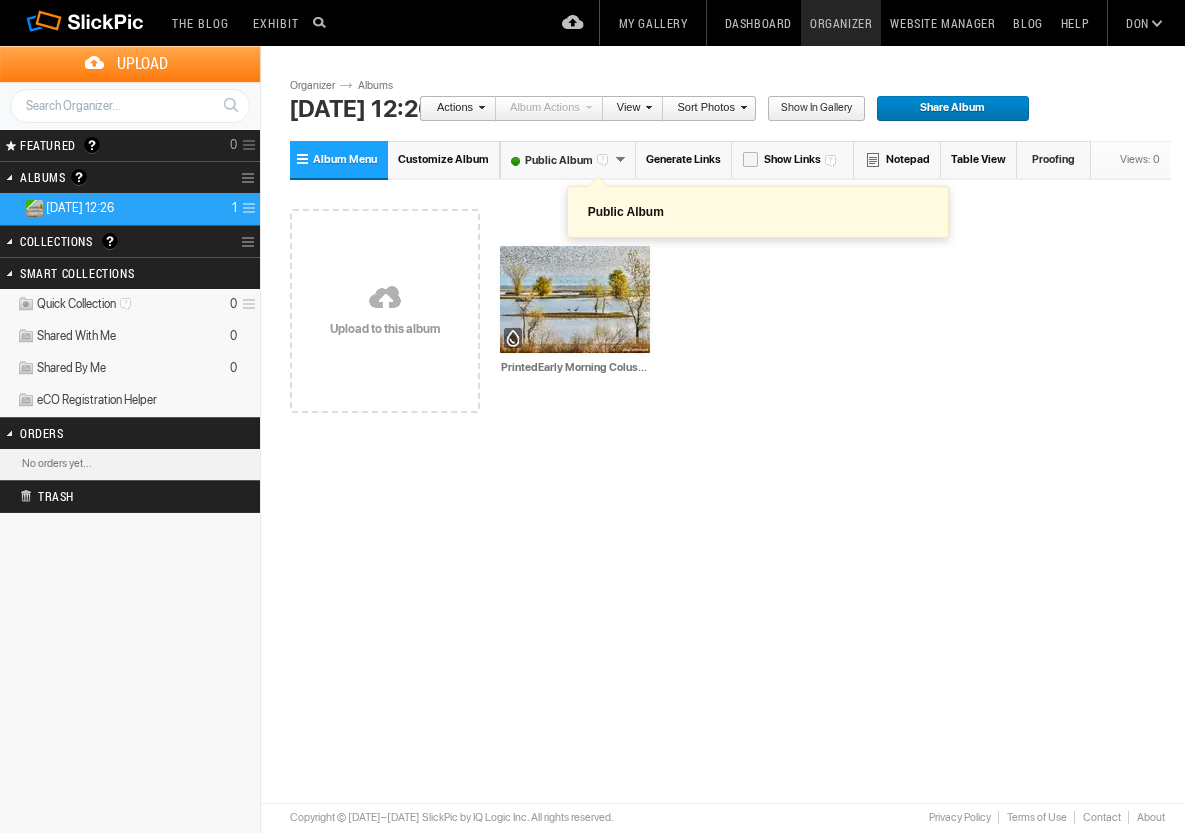 click on "Public Album" at bounding box center [758, 212] 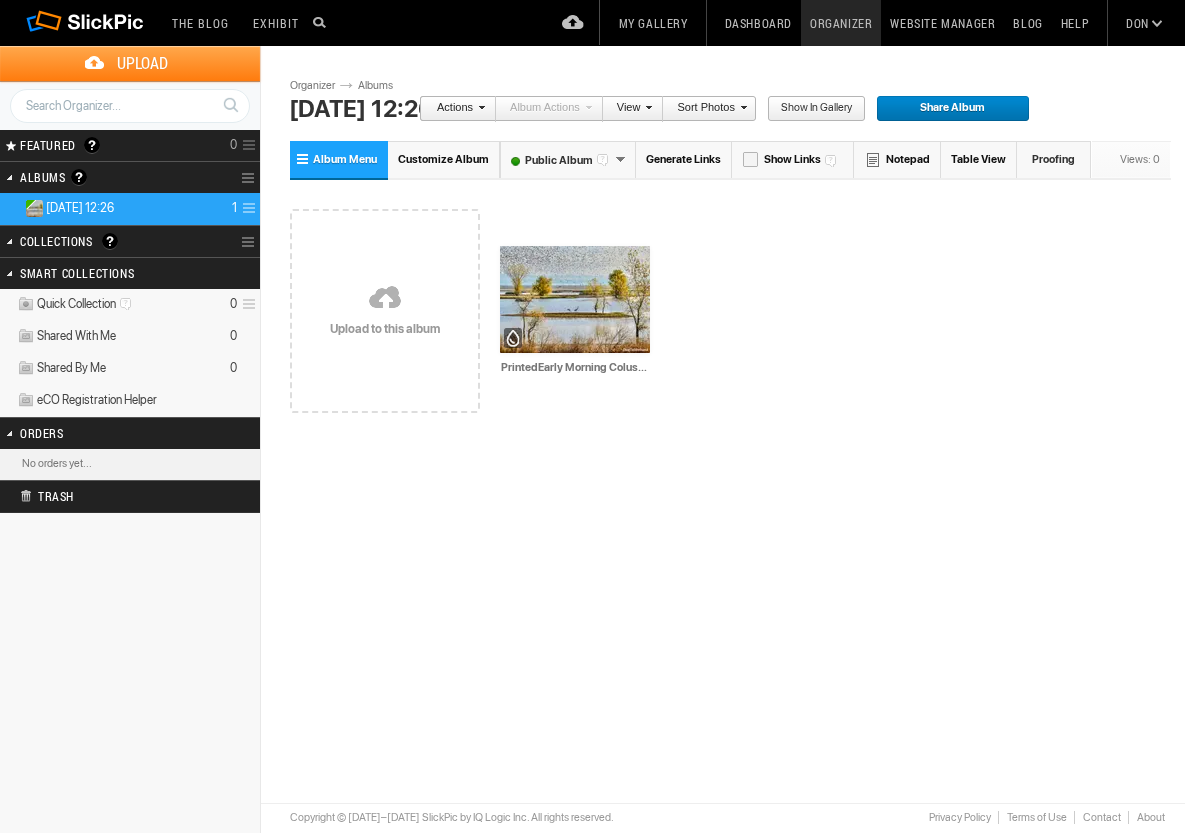 click on "Public Album" at bounding box center [558, 160] 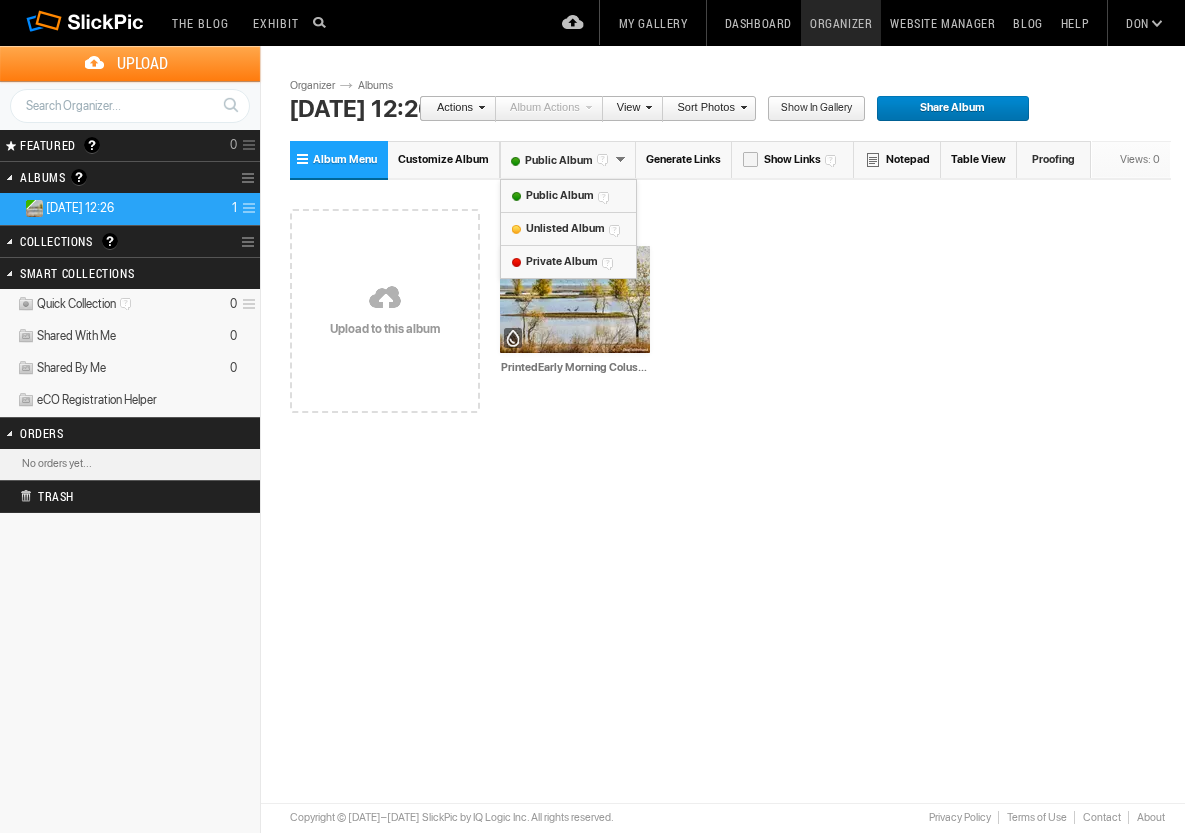 click at bounding box center (646, 107) 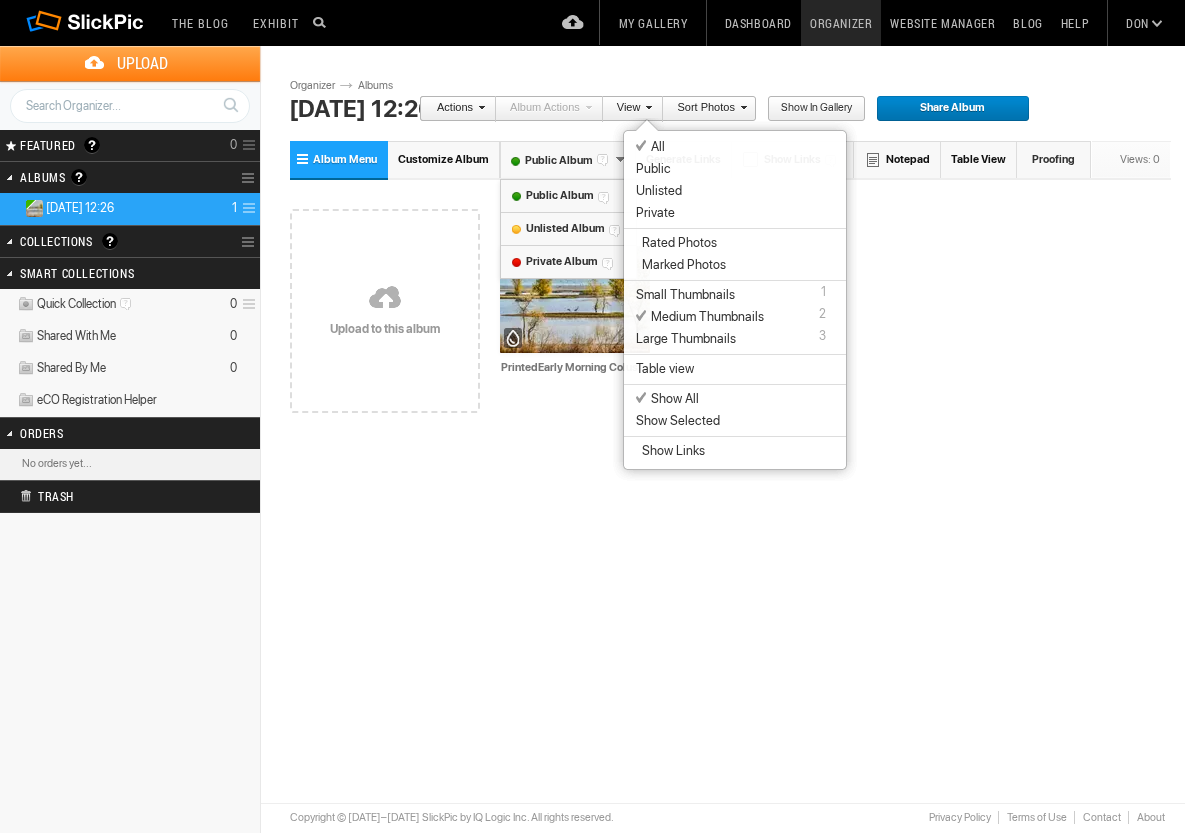 click at bounding box center (479, 107) 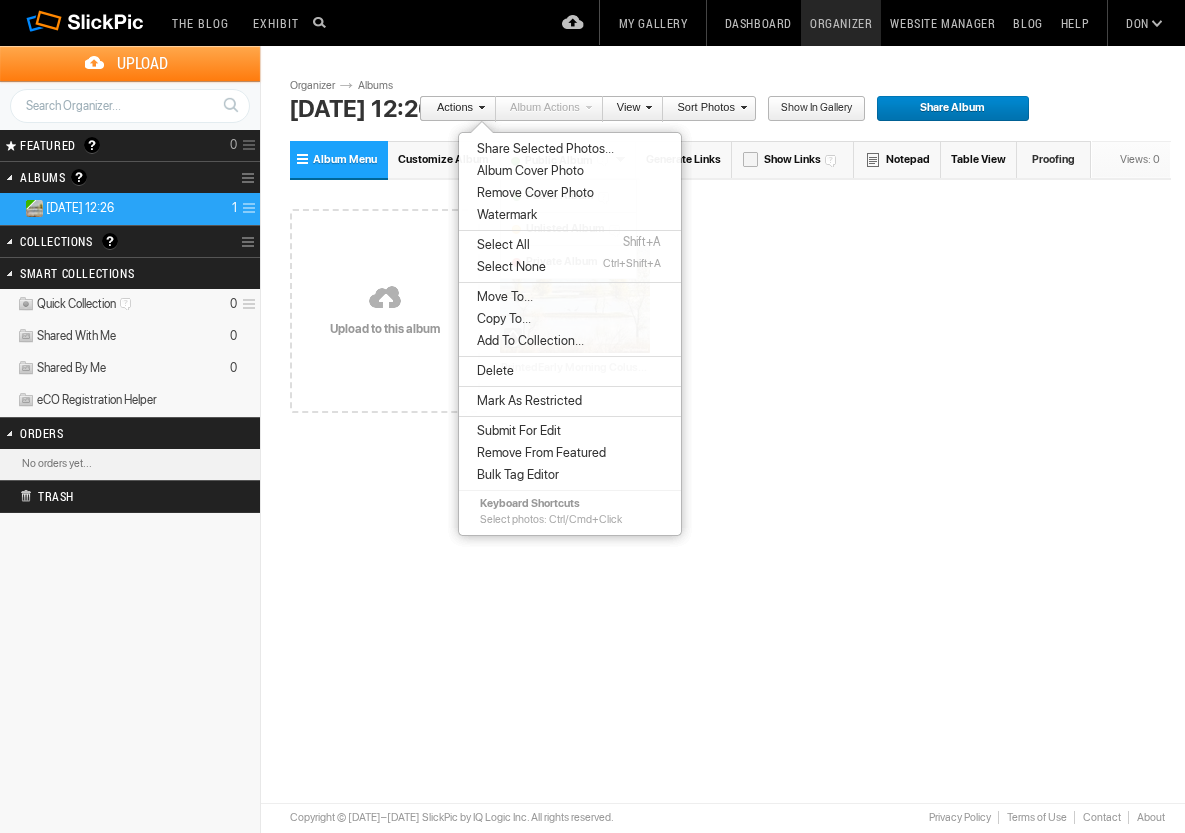 click on "Please do not navigate away from this pages while images and videos are uploading.
Upload Page
Use old upload page
Please do not navigate away from this page while images and videos are uploading.
ready to be added to the album.
Click Add To Album to complete the upload
Successfully uploaded  .
Back to Organizer
Add To Album
Cancel
Go to Uploaded Album
of   files ready to be added to the album ( )
Uploading file   of   ( )
Cancel
or  or" at bounding box center [730, 399] 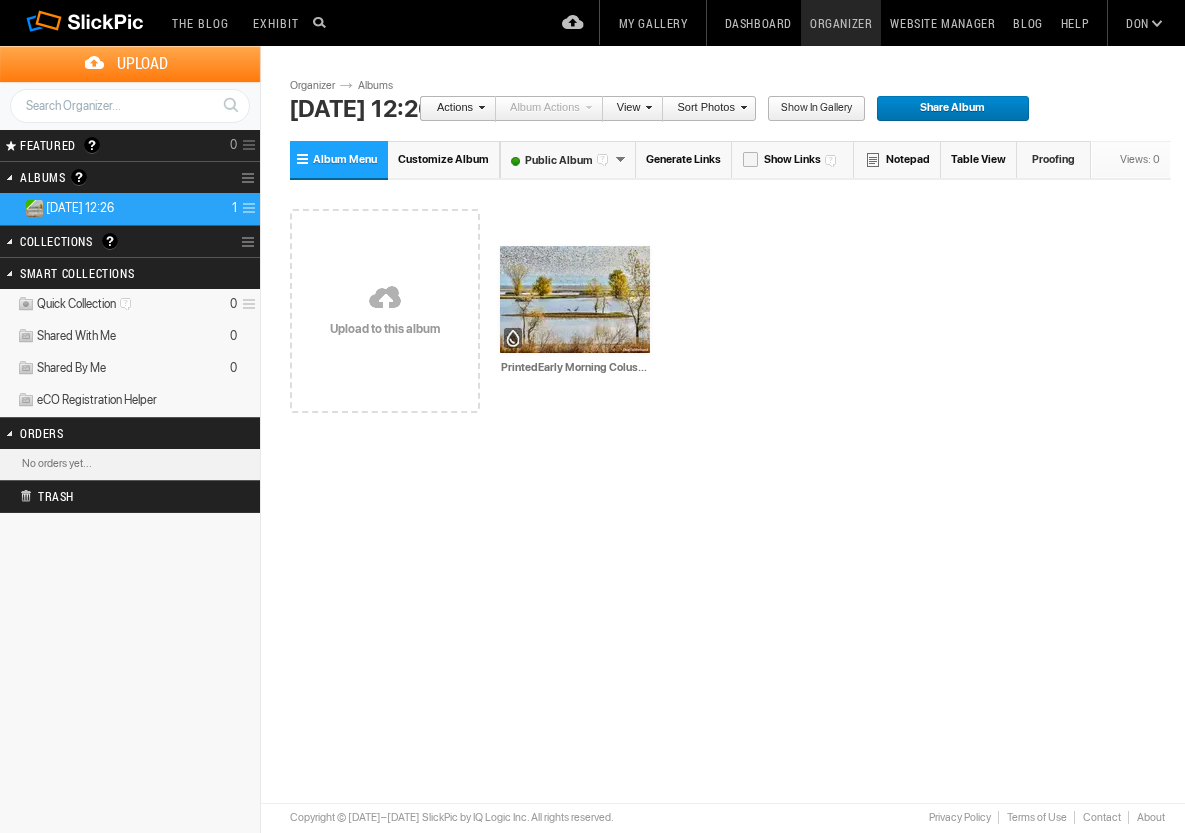 click at bounding box center [9, 241] 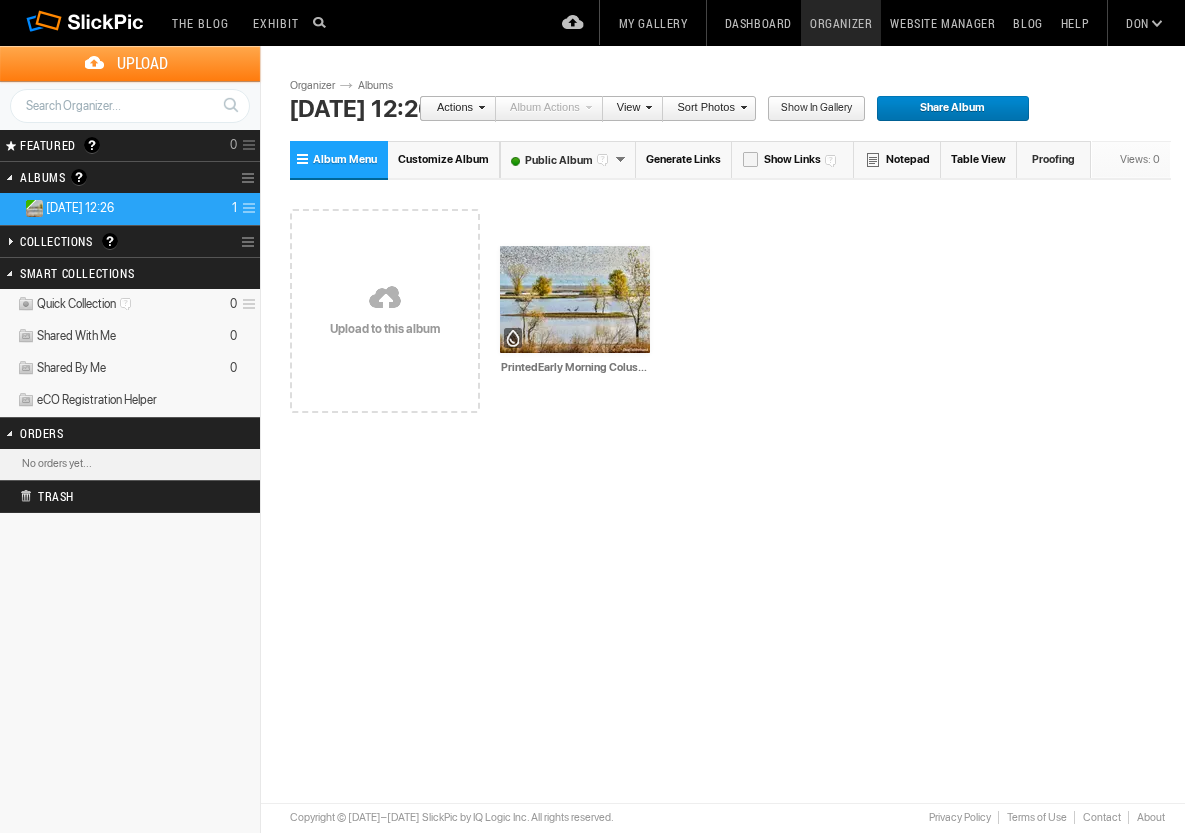 click at bounding box center (9, 241) 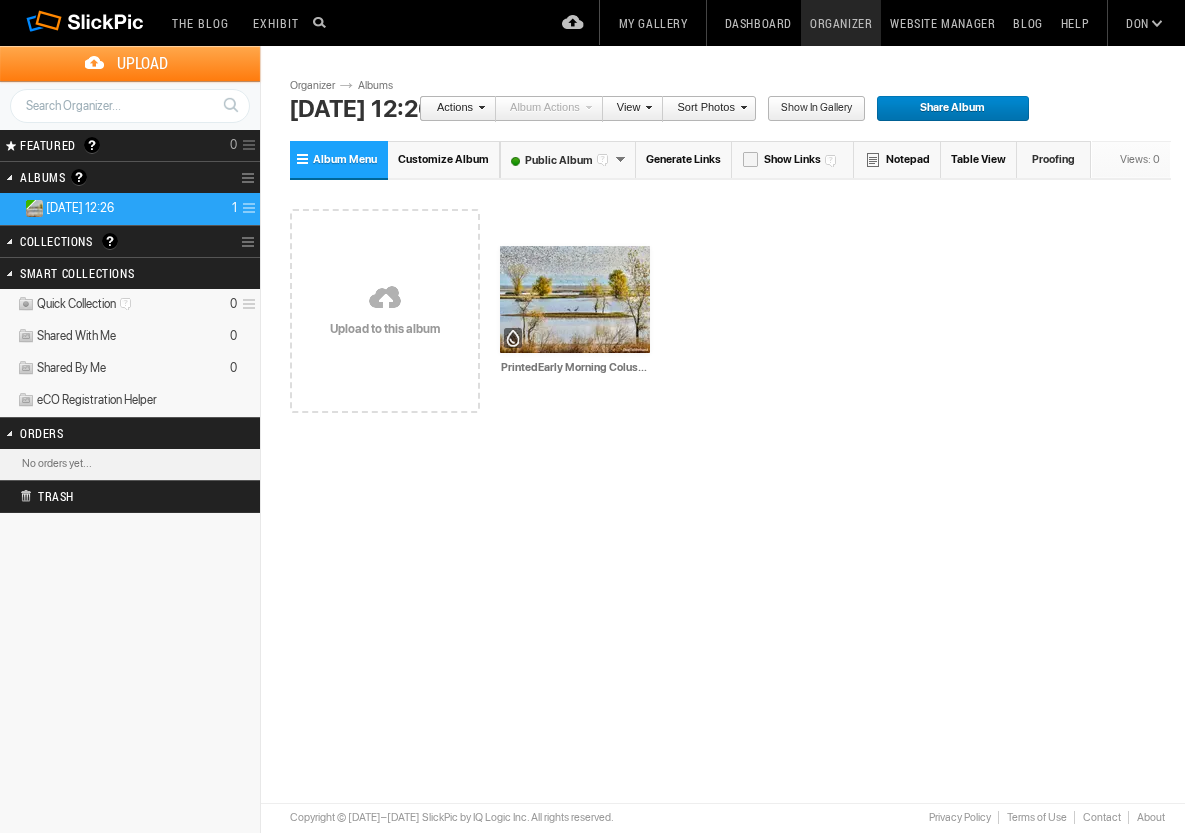 click at bounding box center [246, 208] 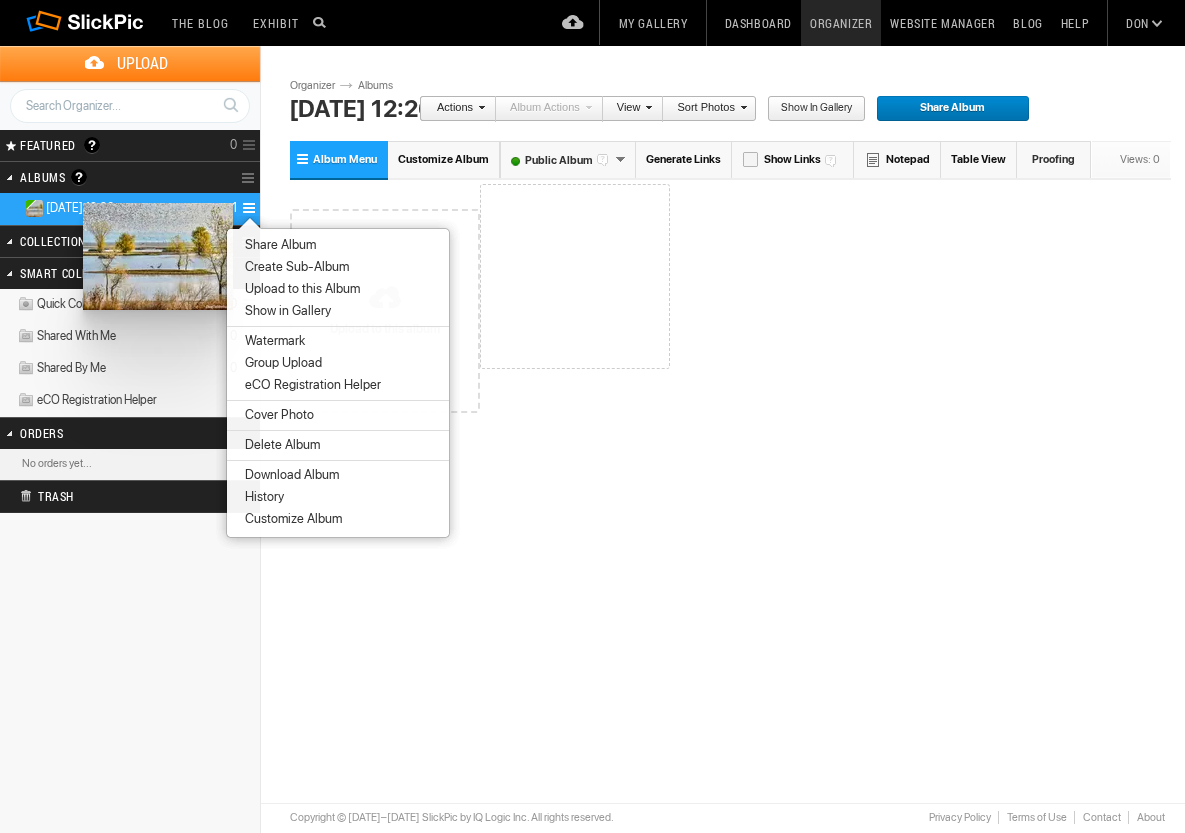 drag, startPoint x: 574, startPoint y: 287, endPoint x: 81, endPoint y: 203, distance: 500.10498 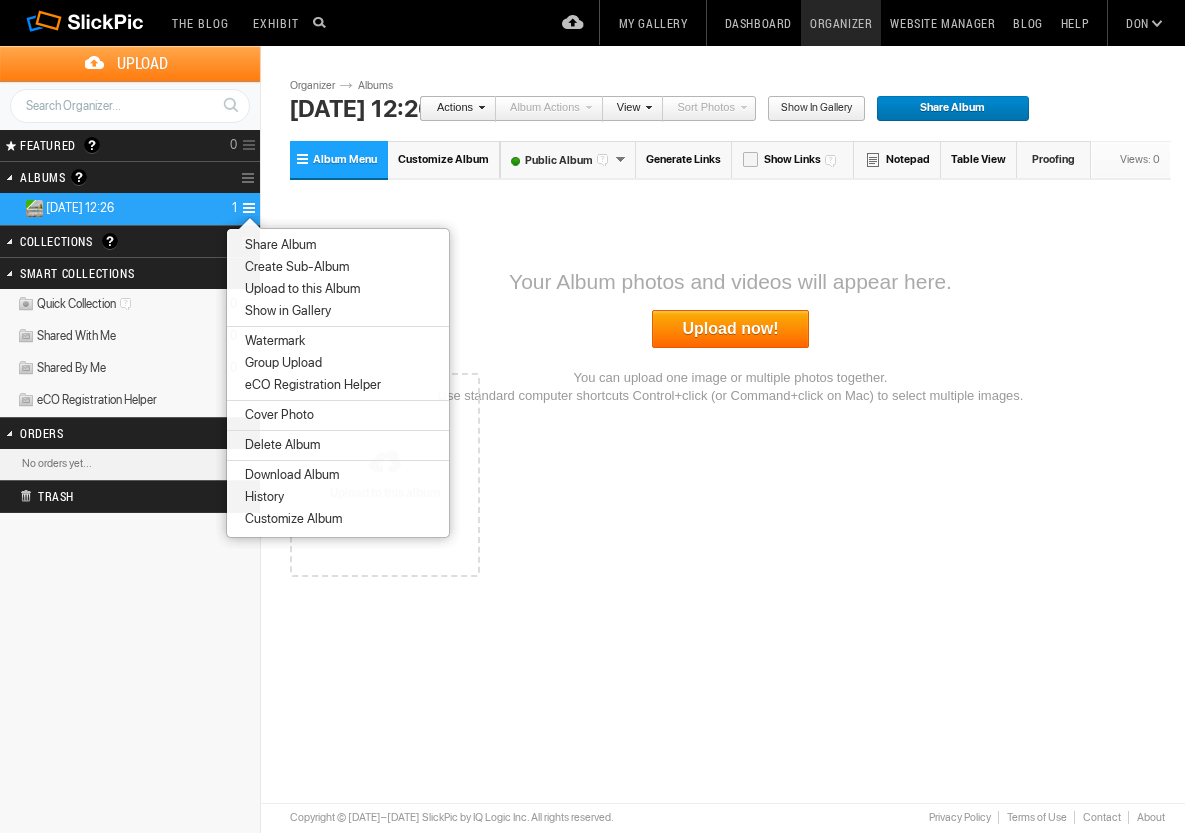 click on "Drop your photos here Upload to this album" at bounding box center (730, 475) 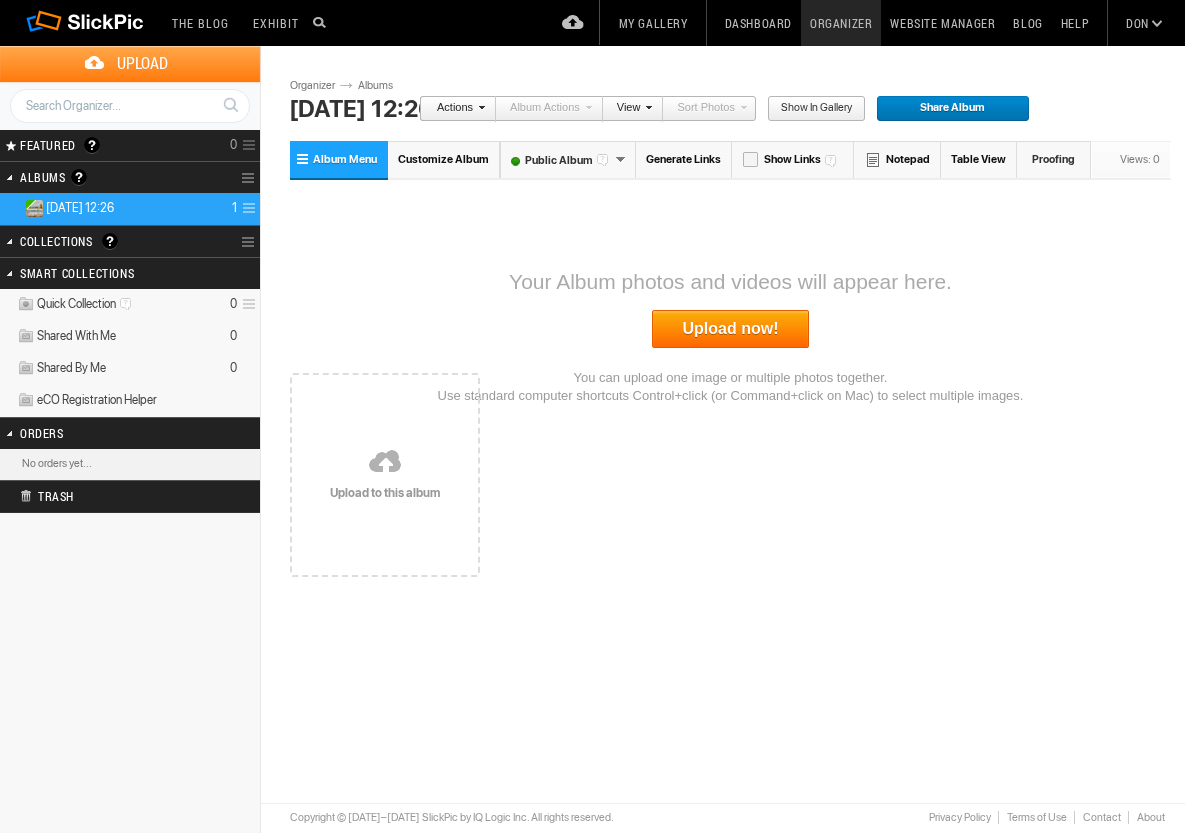 click on "Upload now!" at bounding box center [731, 329] 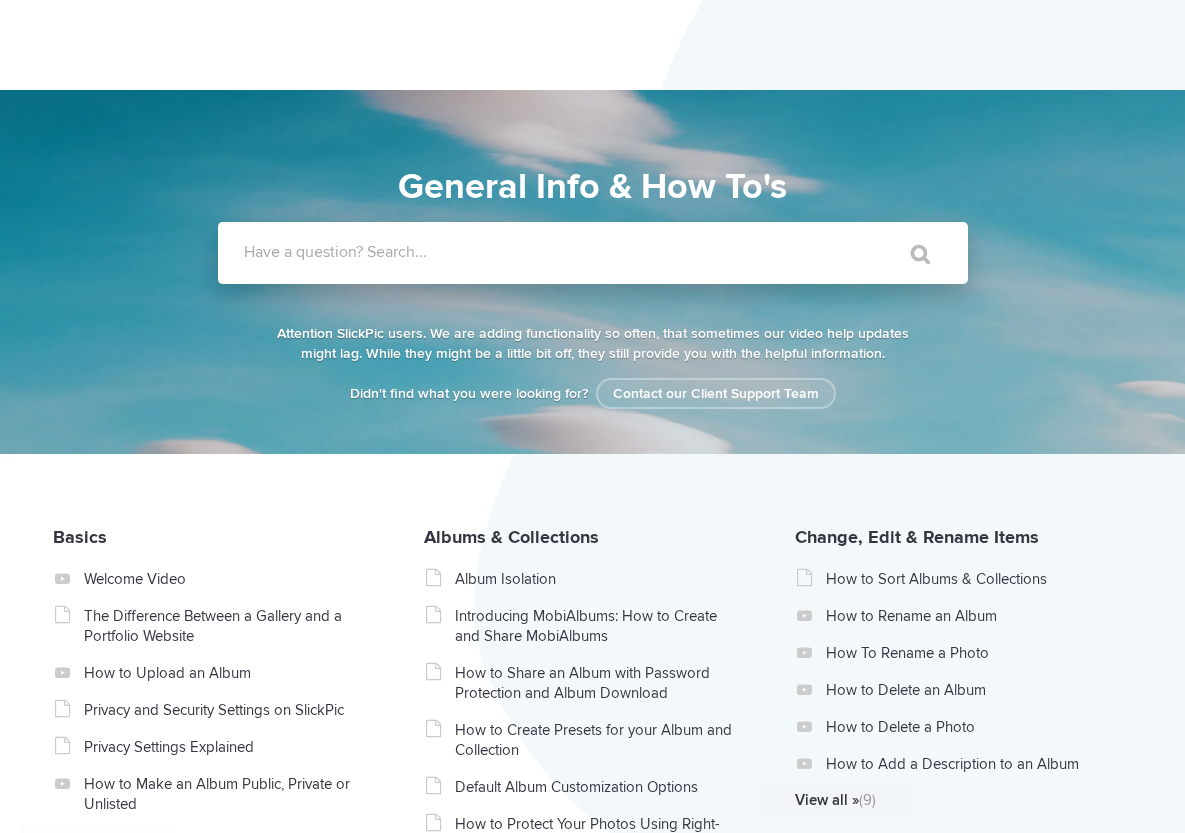 scroll, scrollTop: 0, scrollLeft: 0, axis: both 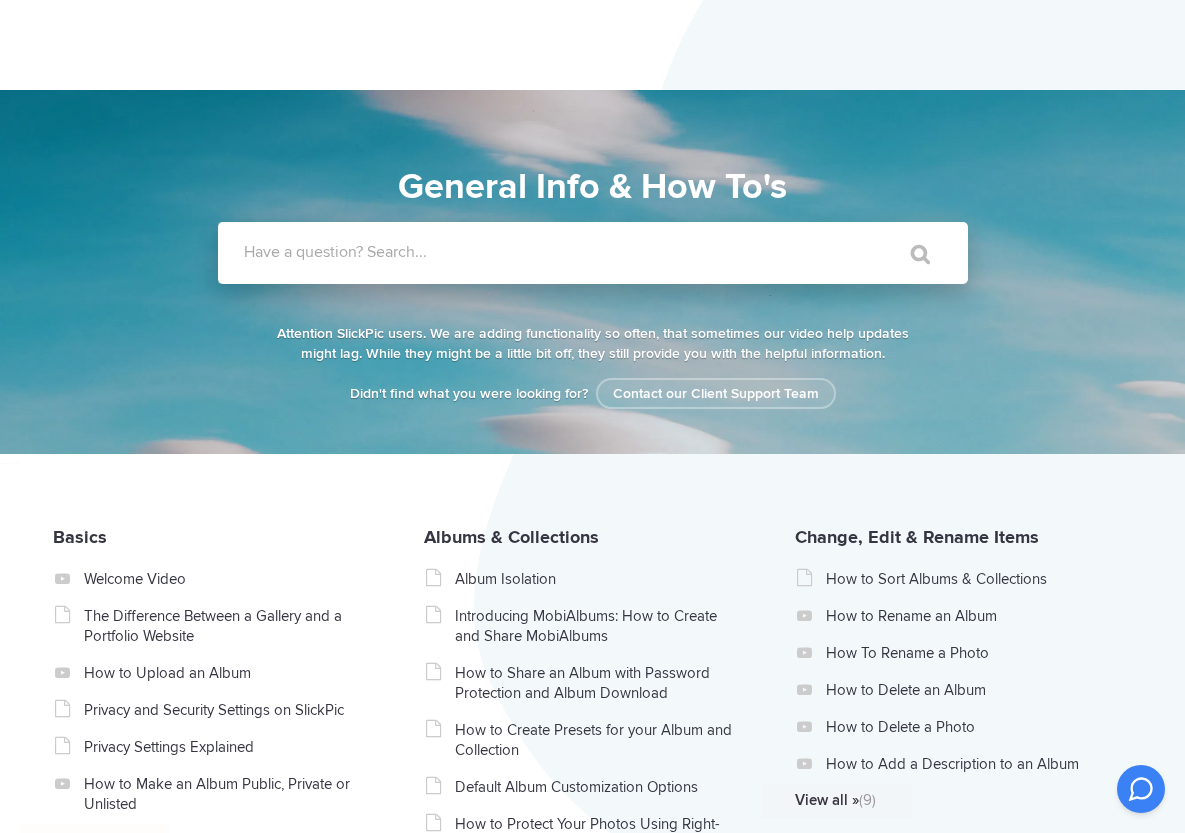 click on "Have a question? Search..." at bounding box center (619, 252) 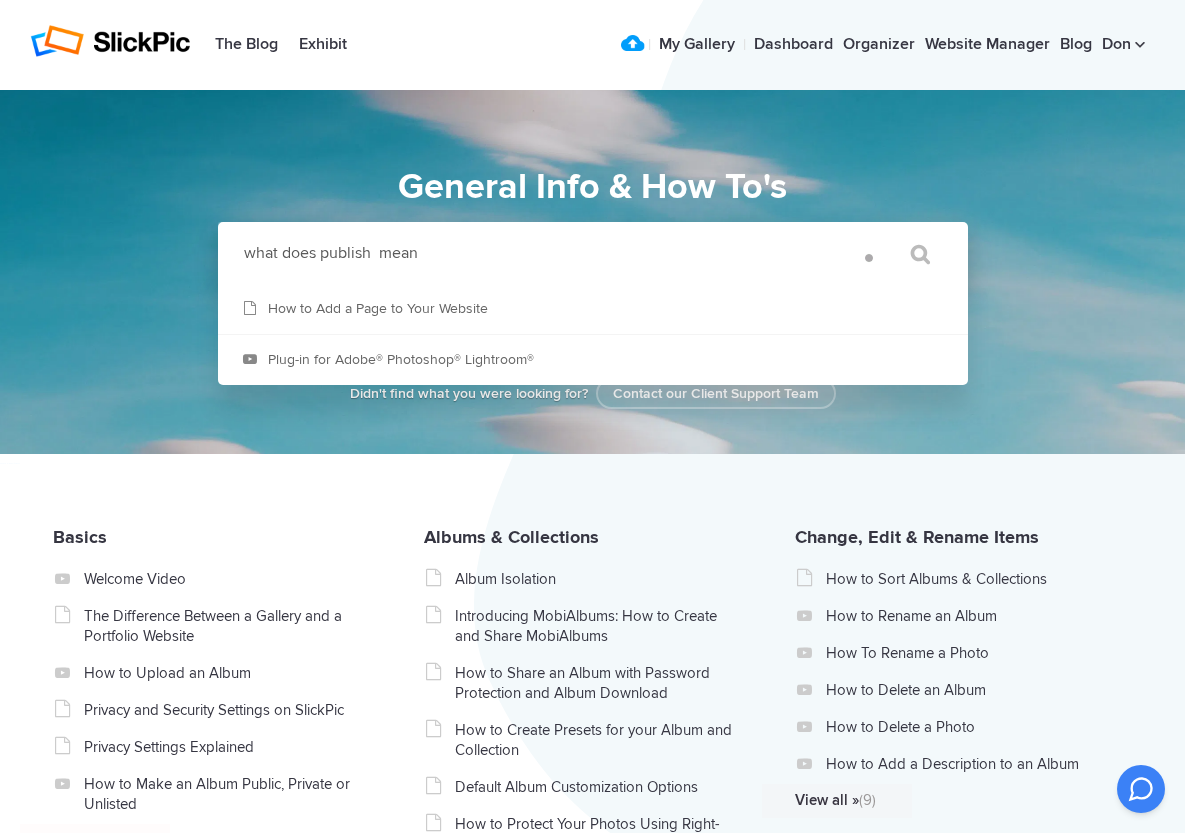 type on "what does publish  mean" 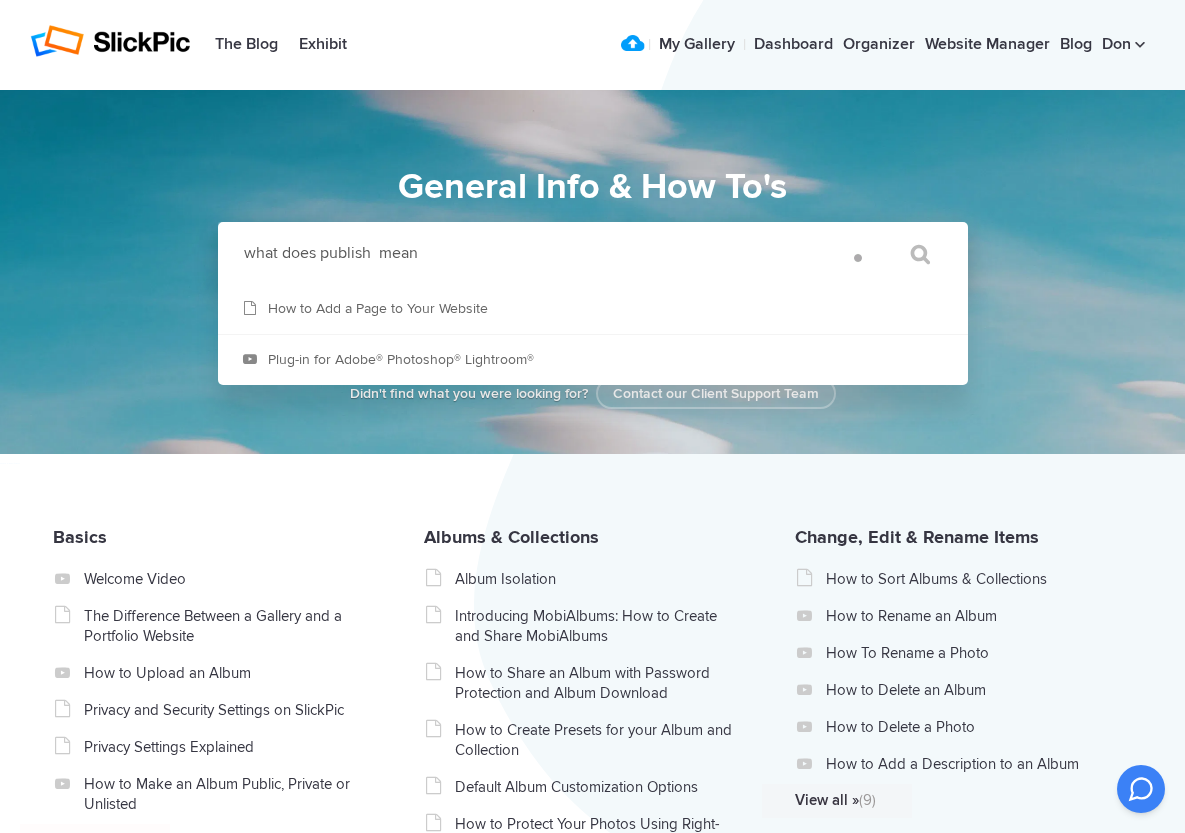 click on "" at bounding box center [911, 254] 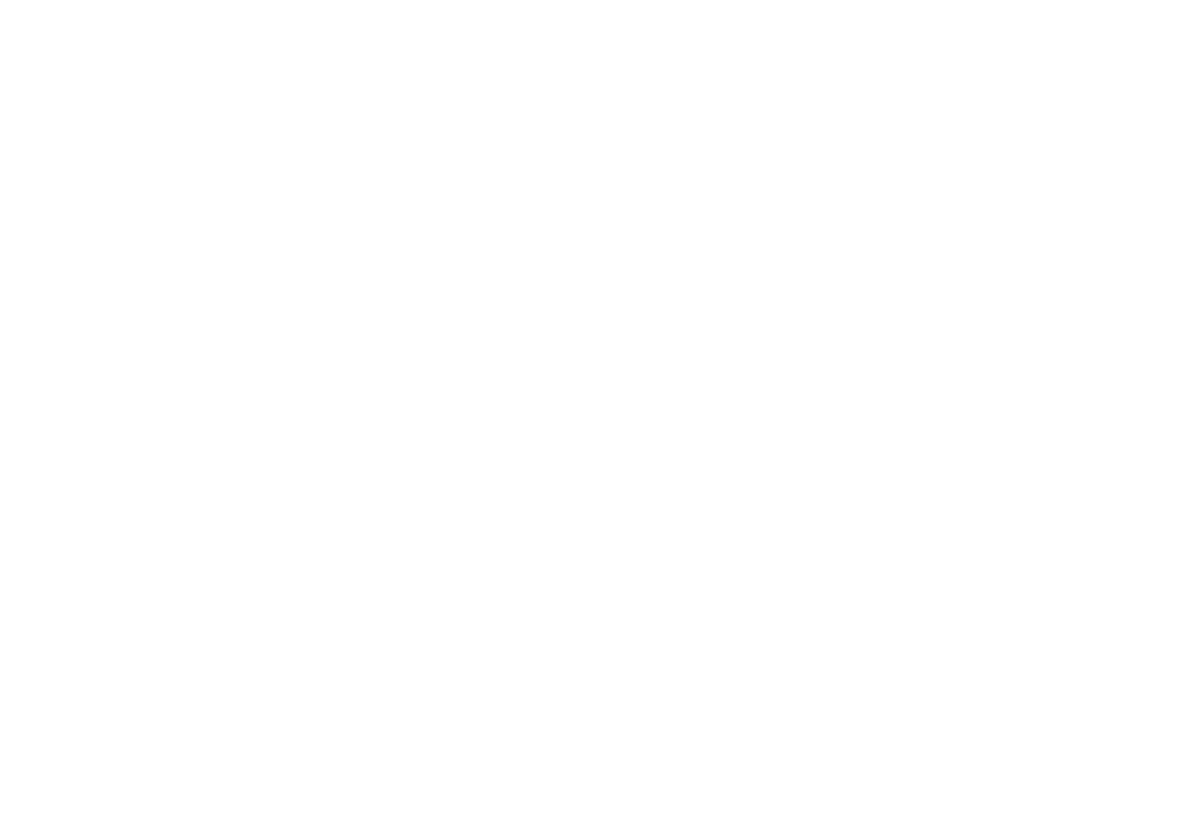 scroll, scrollTop: 0, scrollLeft: 0, axis: both 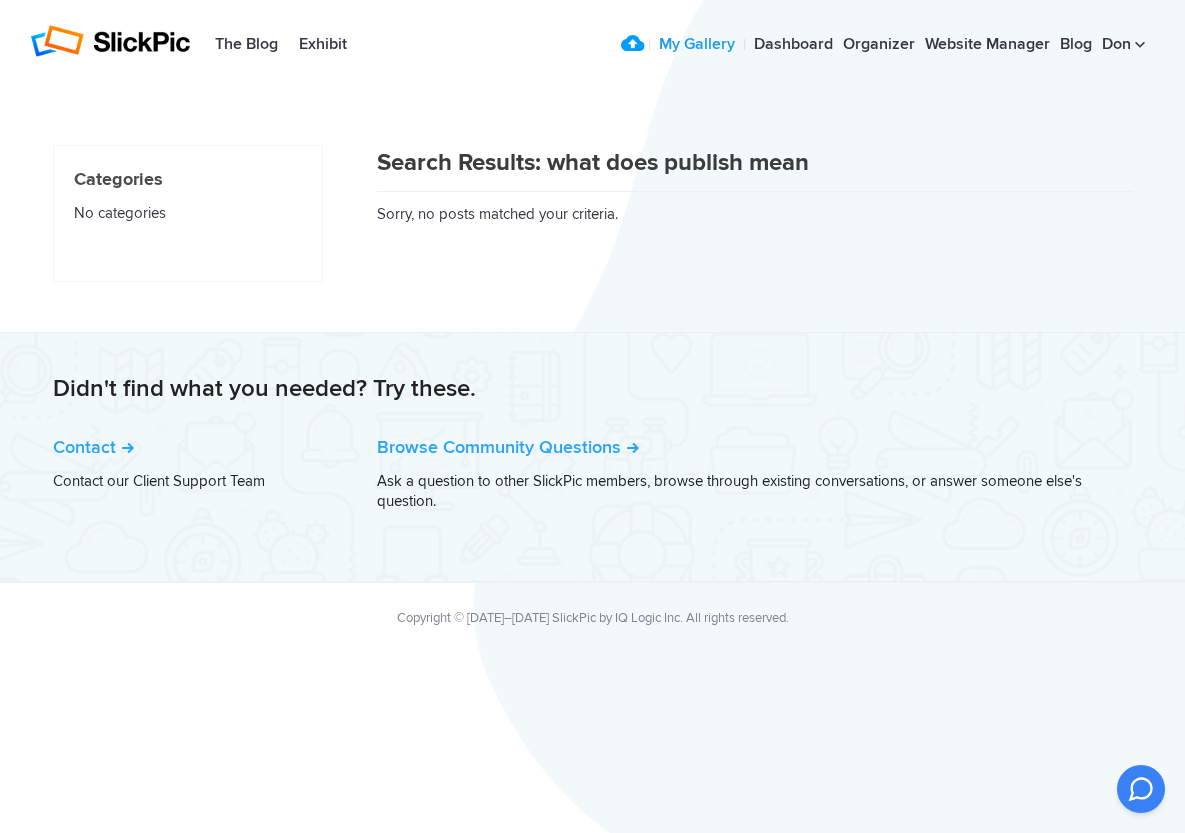 click on "My Gallery" at bounding box center (697, 45) 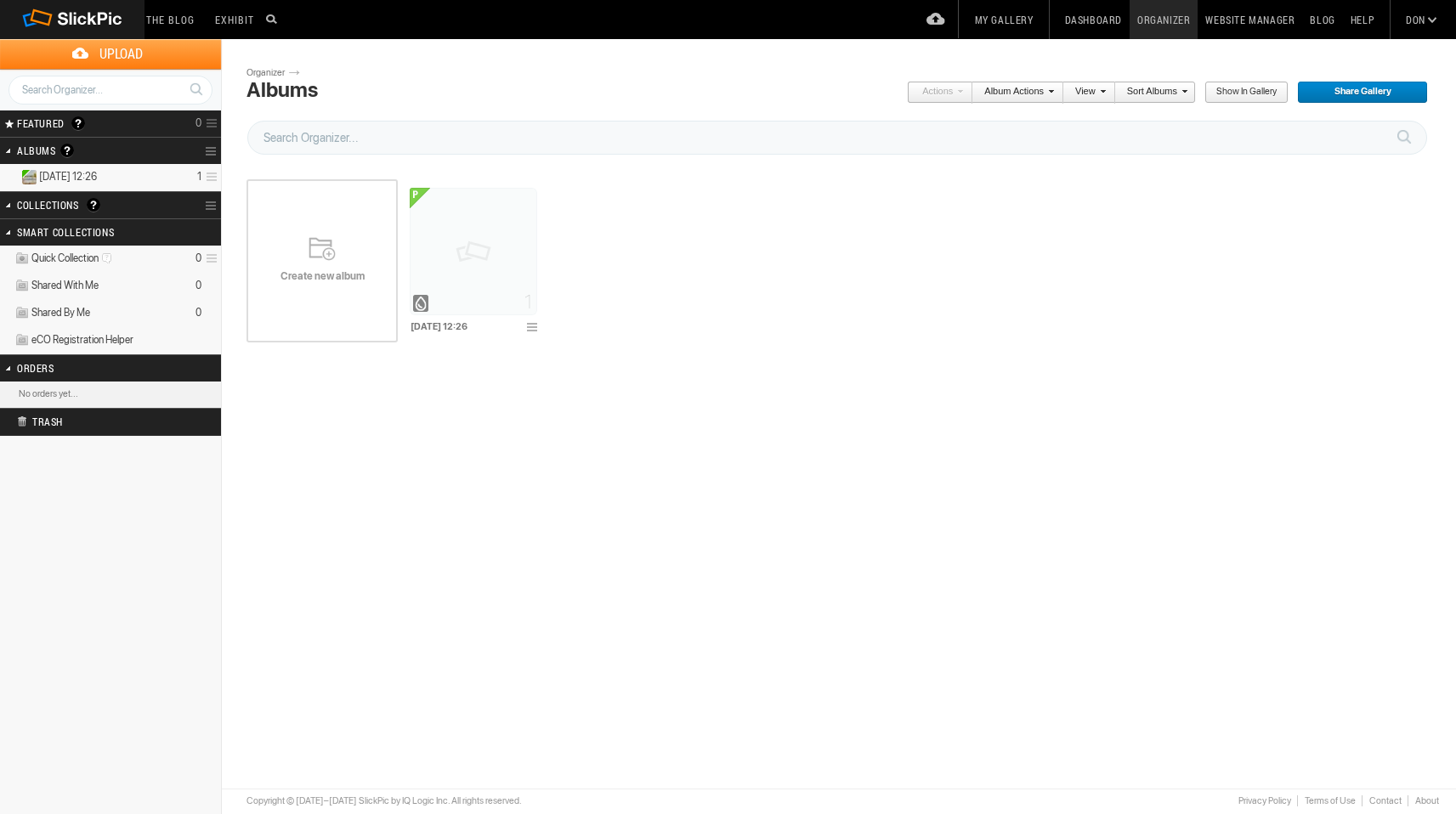 scroll, scrollTop: 0, scrollLeft: 0, axis: both 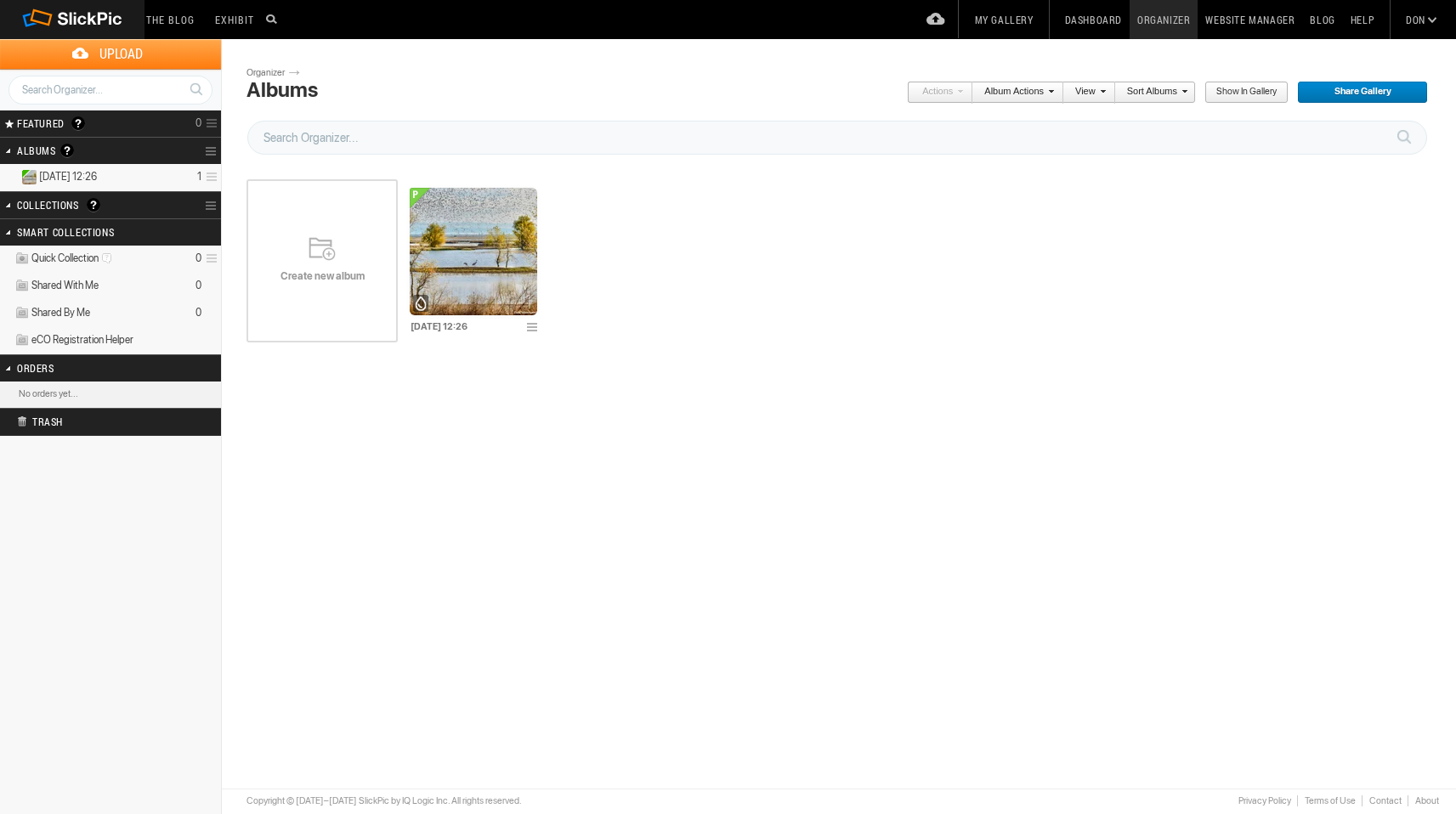 click on "Collection Options" at bounding box center [212, 206] 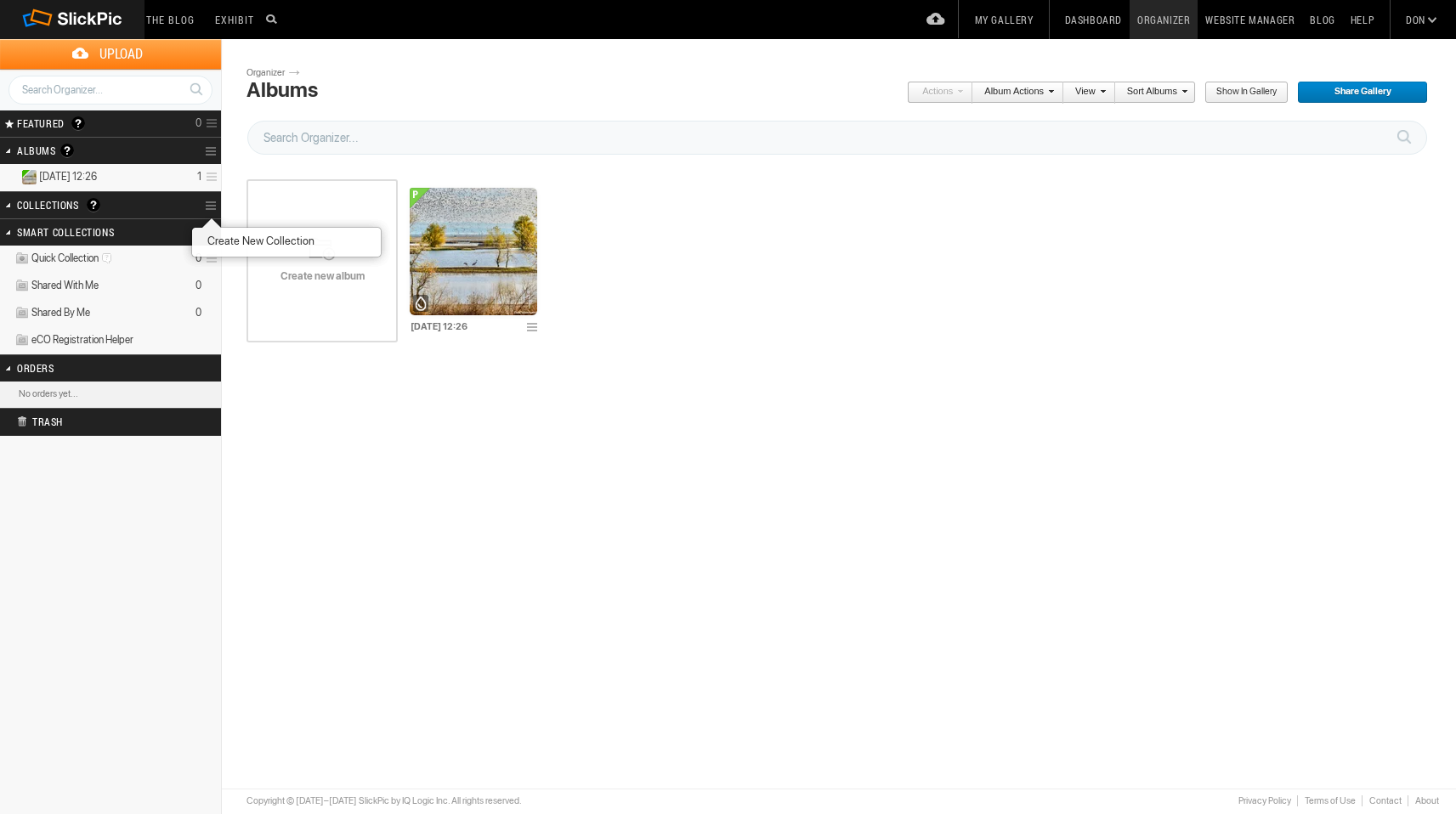 click on "Create New Collection" at bounding box center [258, 241] 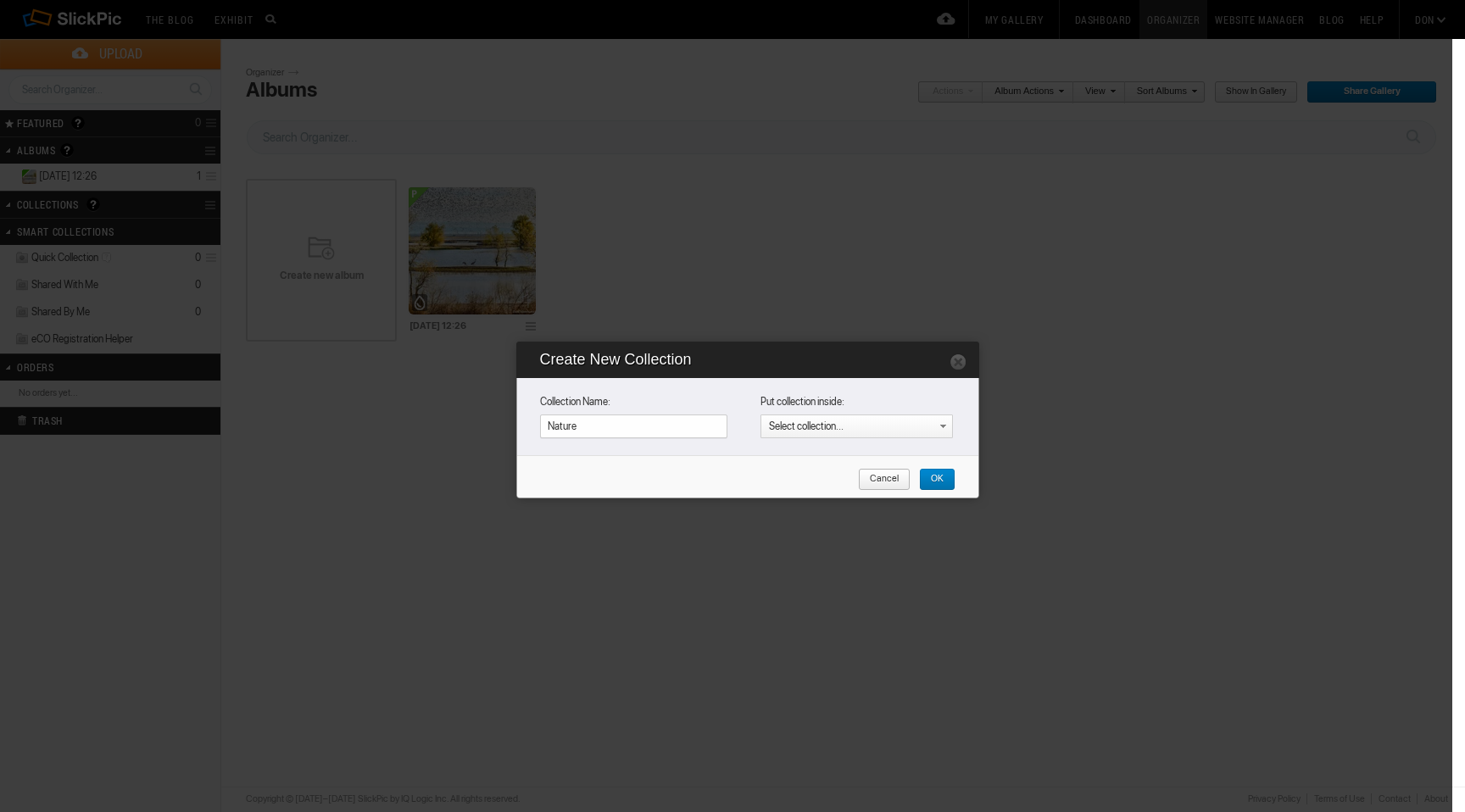 type on "Nature" 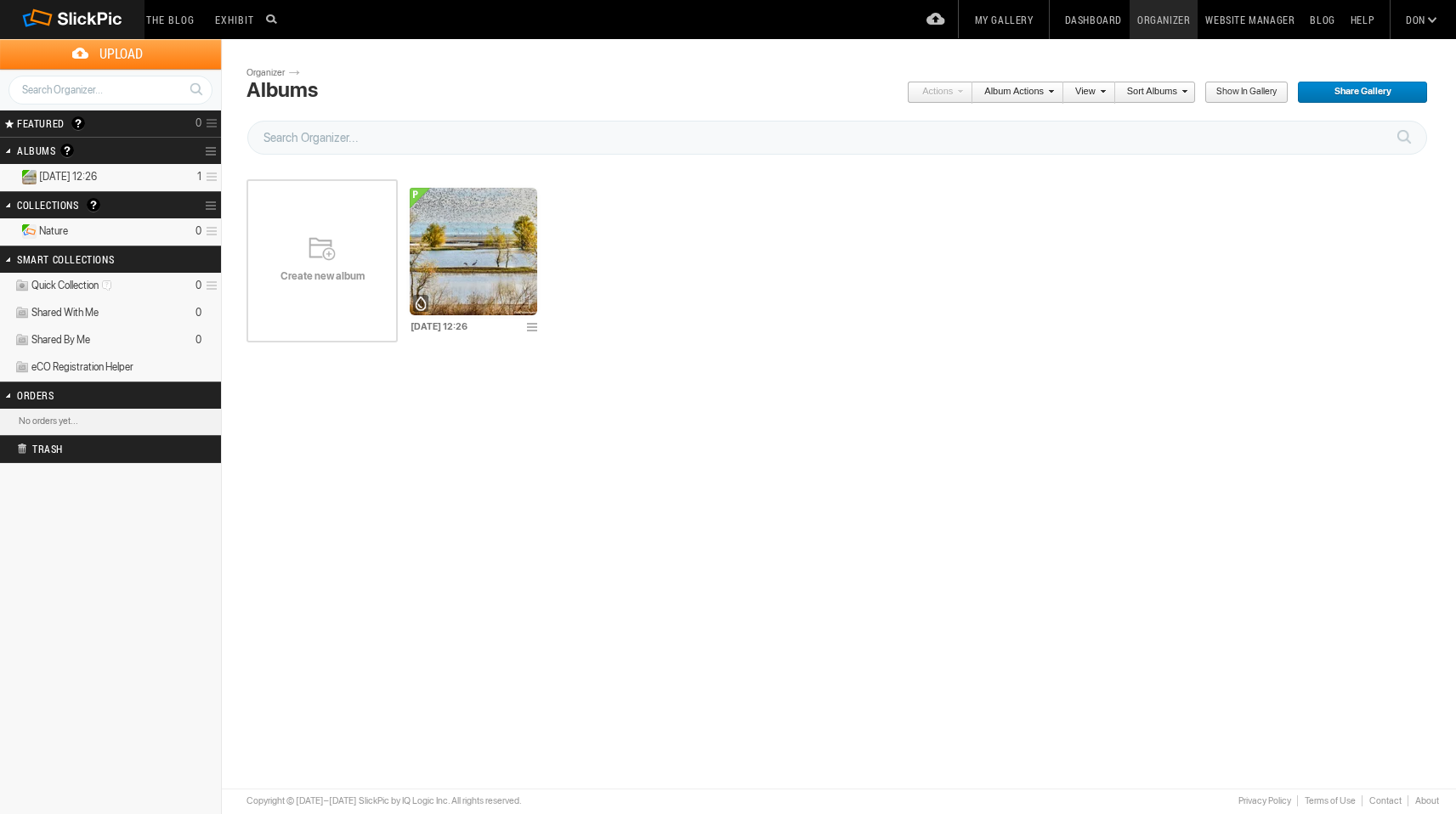 click at bounding box center [209, 231] 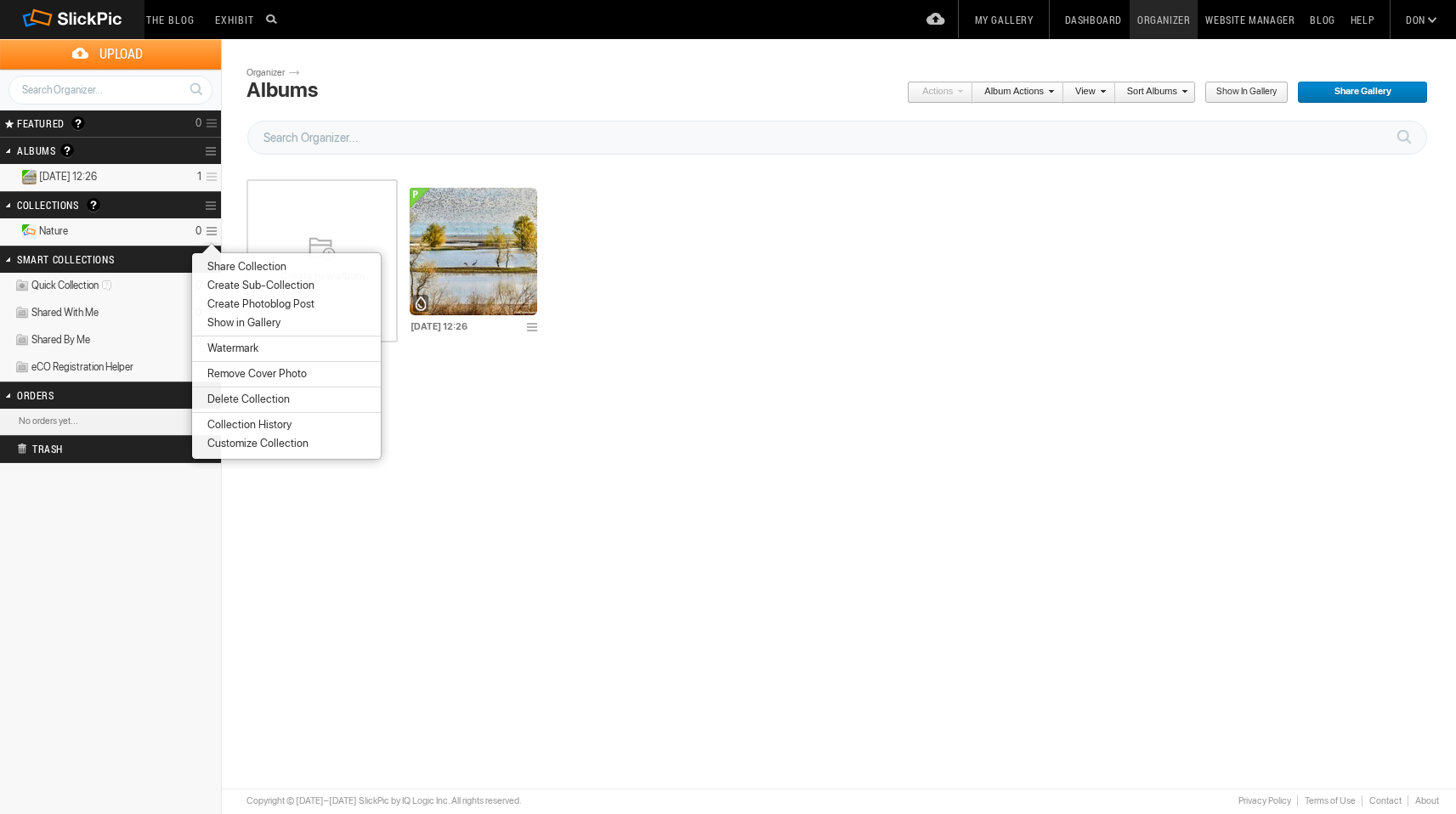 click on "Please do not navigate away from this pages while images and videos are uploading.
Upload Page
Use old upload page
Please do not navigate away from this page while images and videos are uploading.
ready to be added to the album.
Click Add To Album to complete the upload
Successfully uploaded  .
Back to Organizer
Add To Album
Cancel
Go to Uploaded Album
of   files ready to be added to the album ( )
Uploading file   of   ( )
Cancel
or  or" at bounding box center (845, 339) 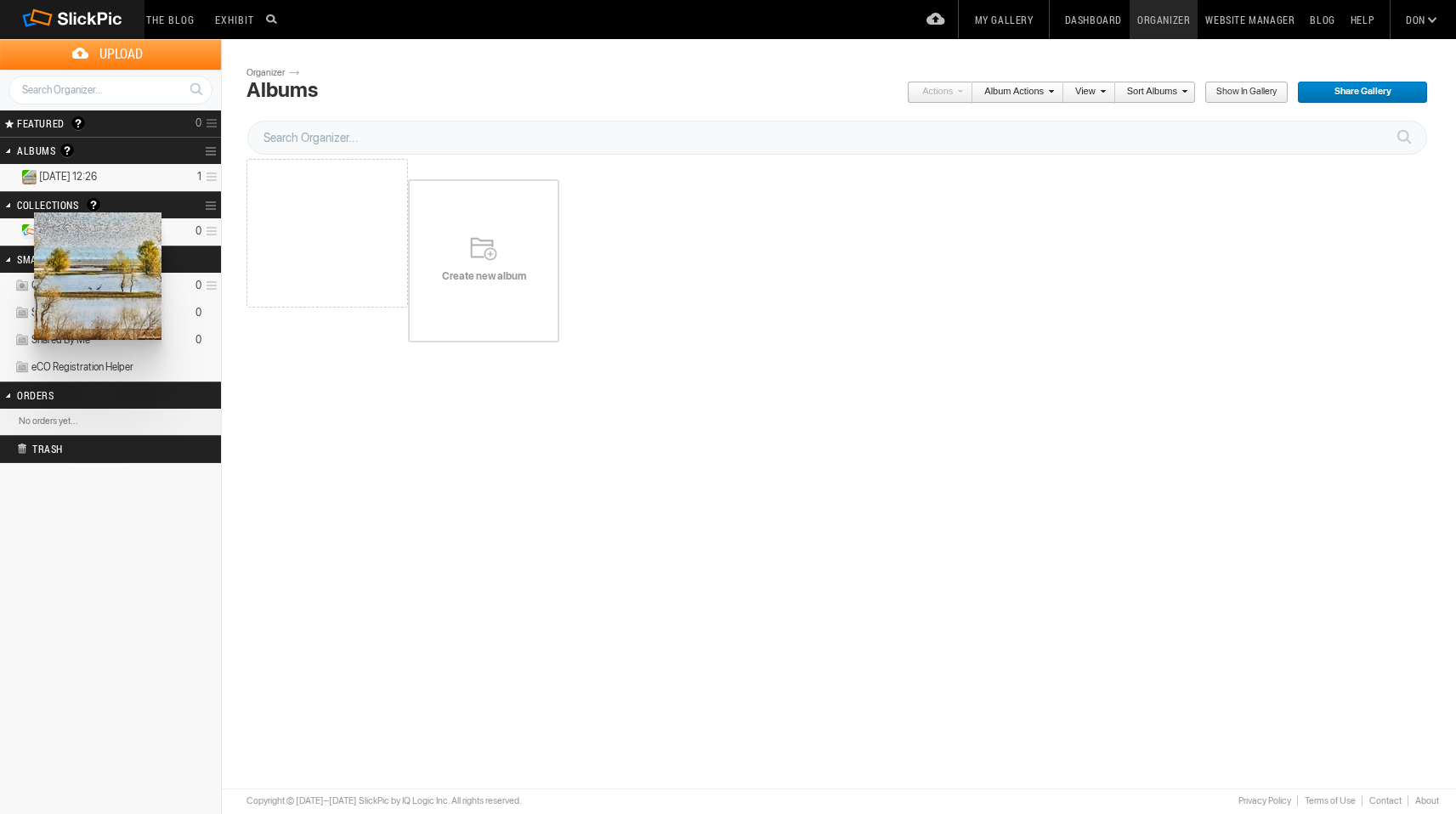 drag, startPoint x: 460, startPoint y: 243, endPoint x: 32, endPoint y: 212, distance: 429.1212 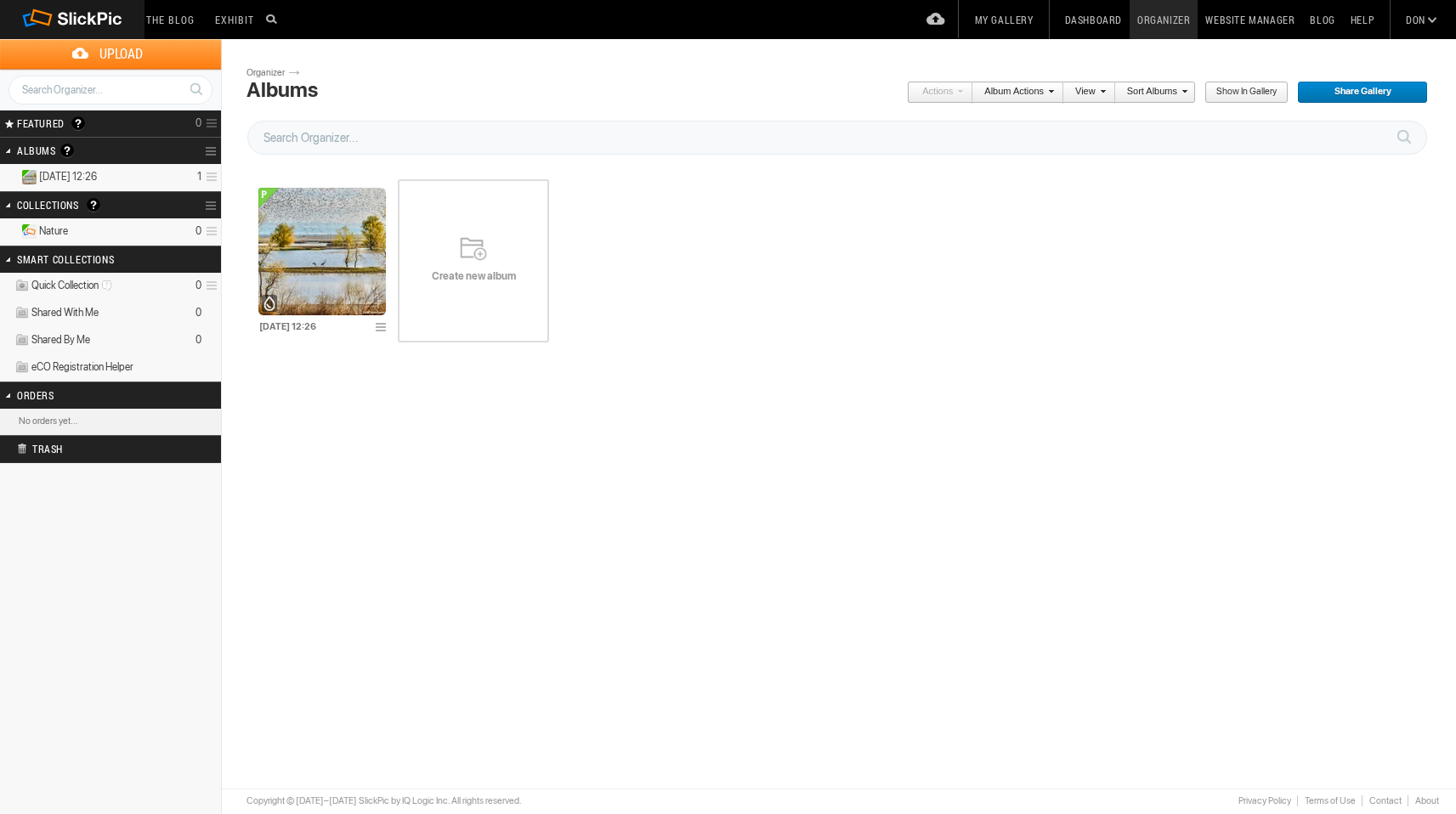 click on "Nature
0" at bounding box center [110, 232] 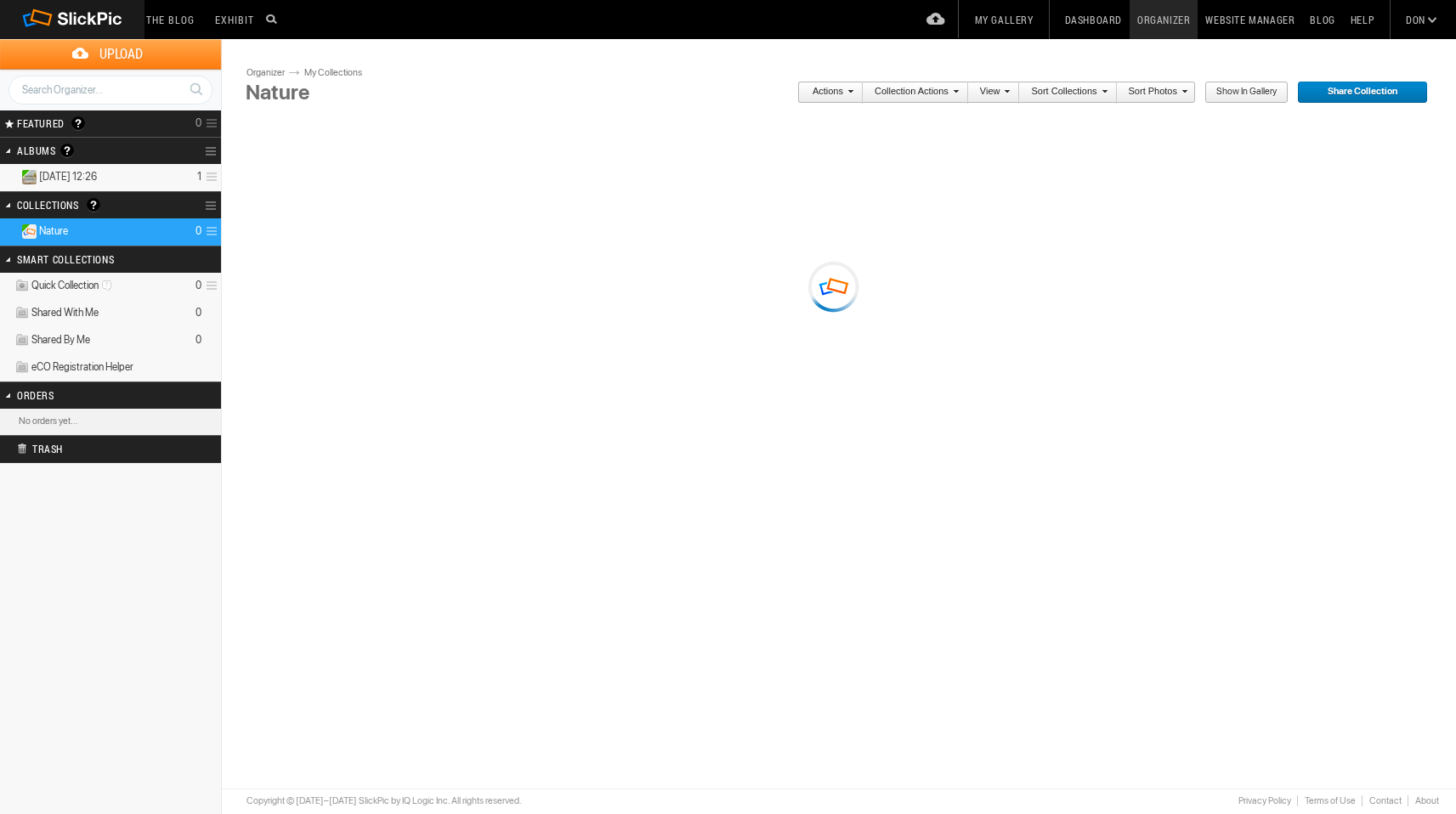 scroll, scrollTop: 0, scrollLeft: 0, axis: both 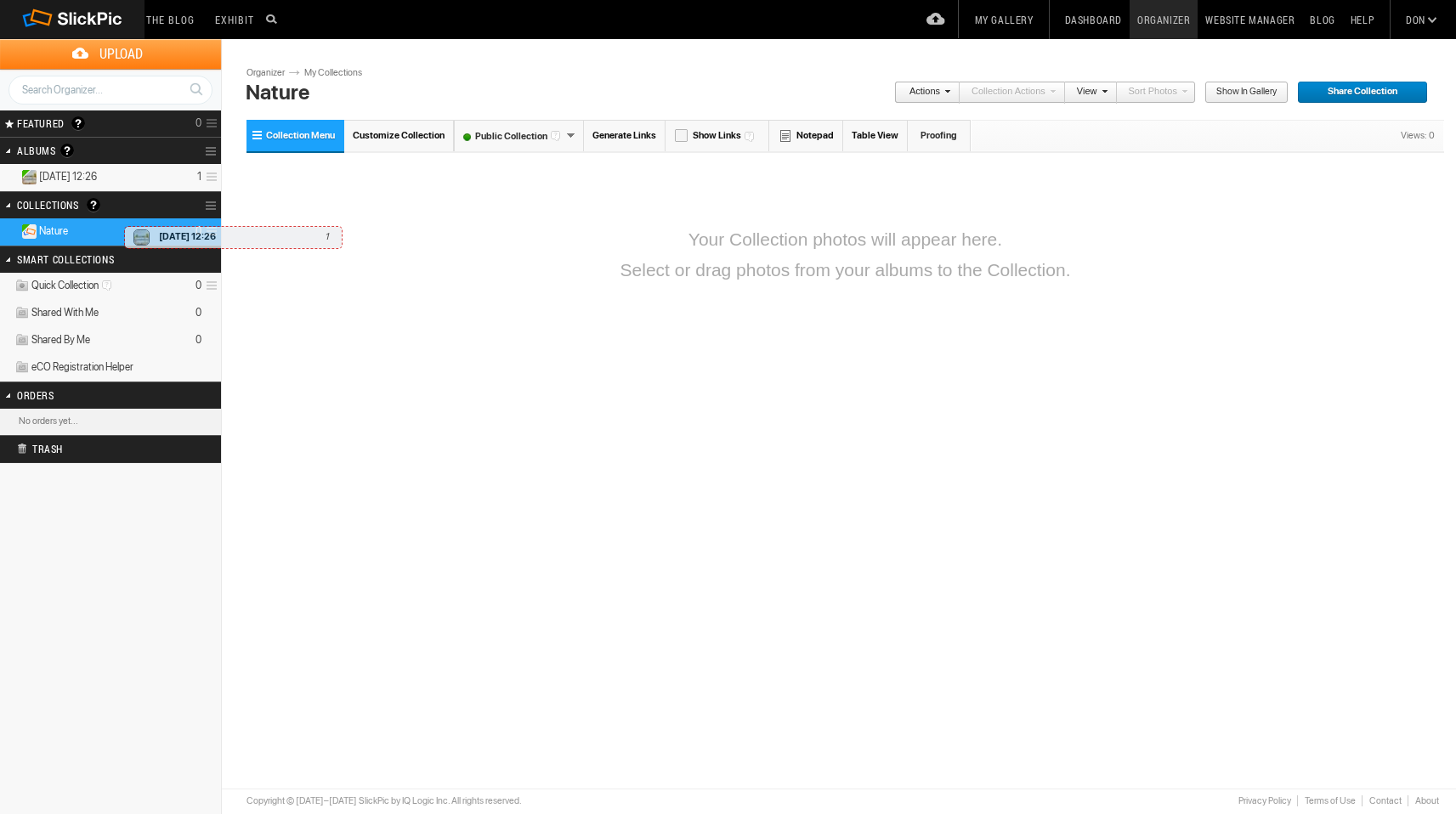 drag, startPoint x: 29, startPoint y: 173, endPoint x: 119, endPoint y: 218, distance: 100.62306 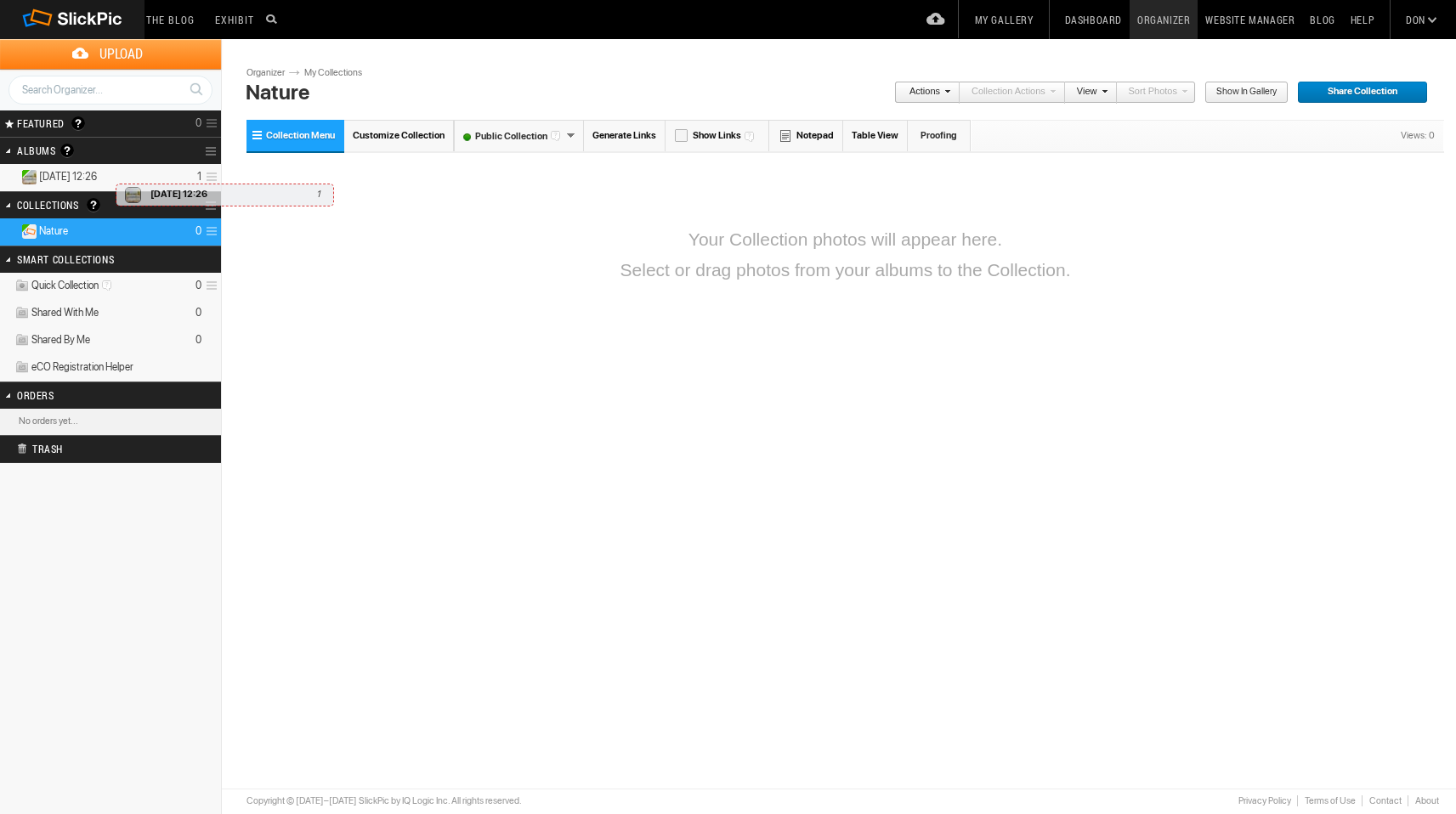 drag, startPoint x: 111, startPoint y: 175, endPoint x: 182, endPoint y: 195, distance: 73.763134 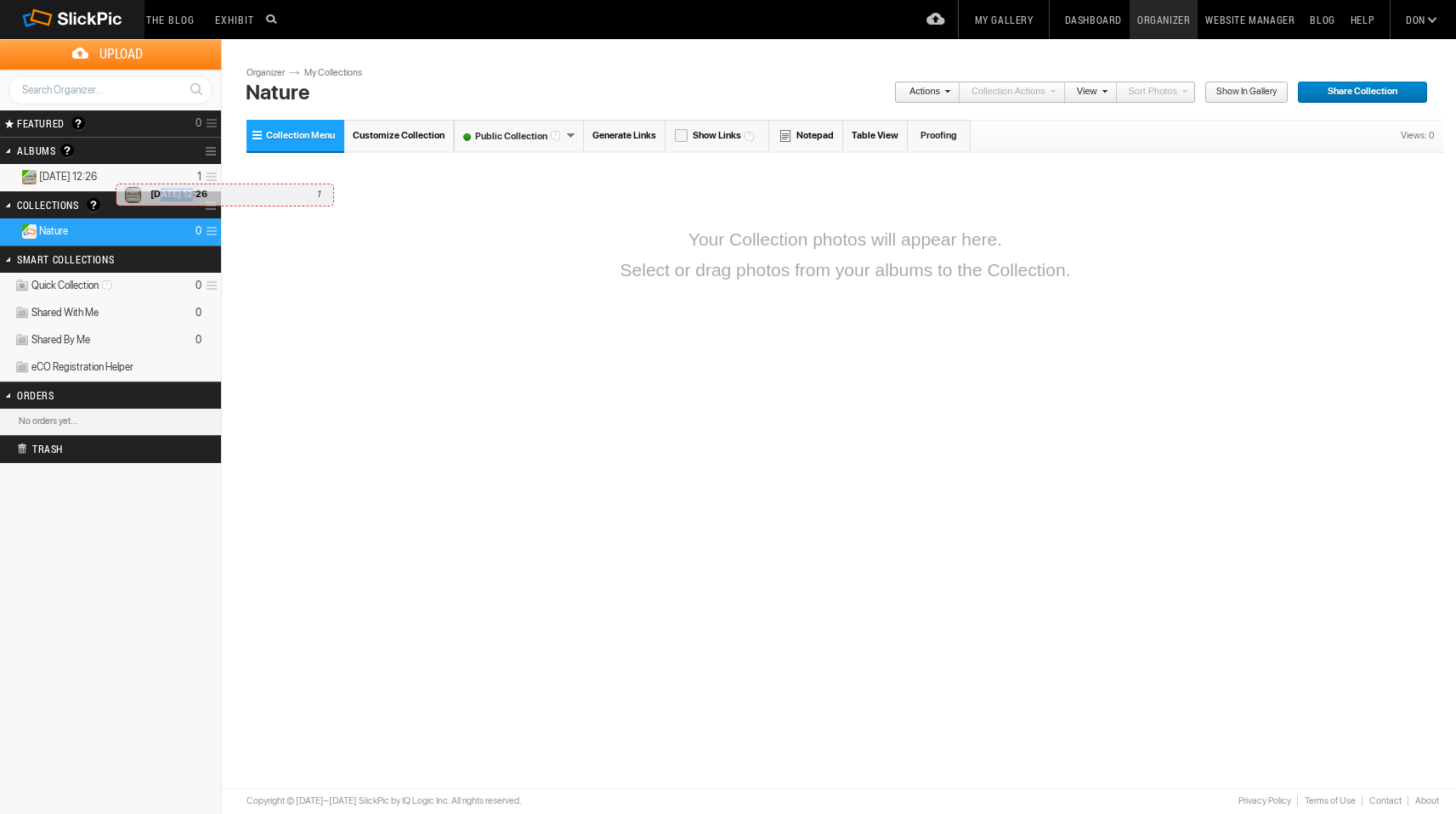 drag, startPoint x: 162, startPoint y: 195, endPoint x: 200, endPoint y: 195, distance: 38 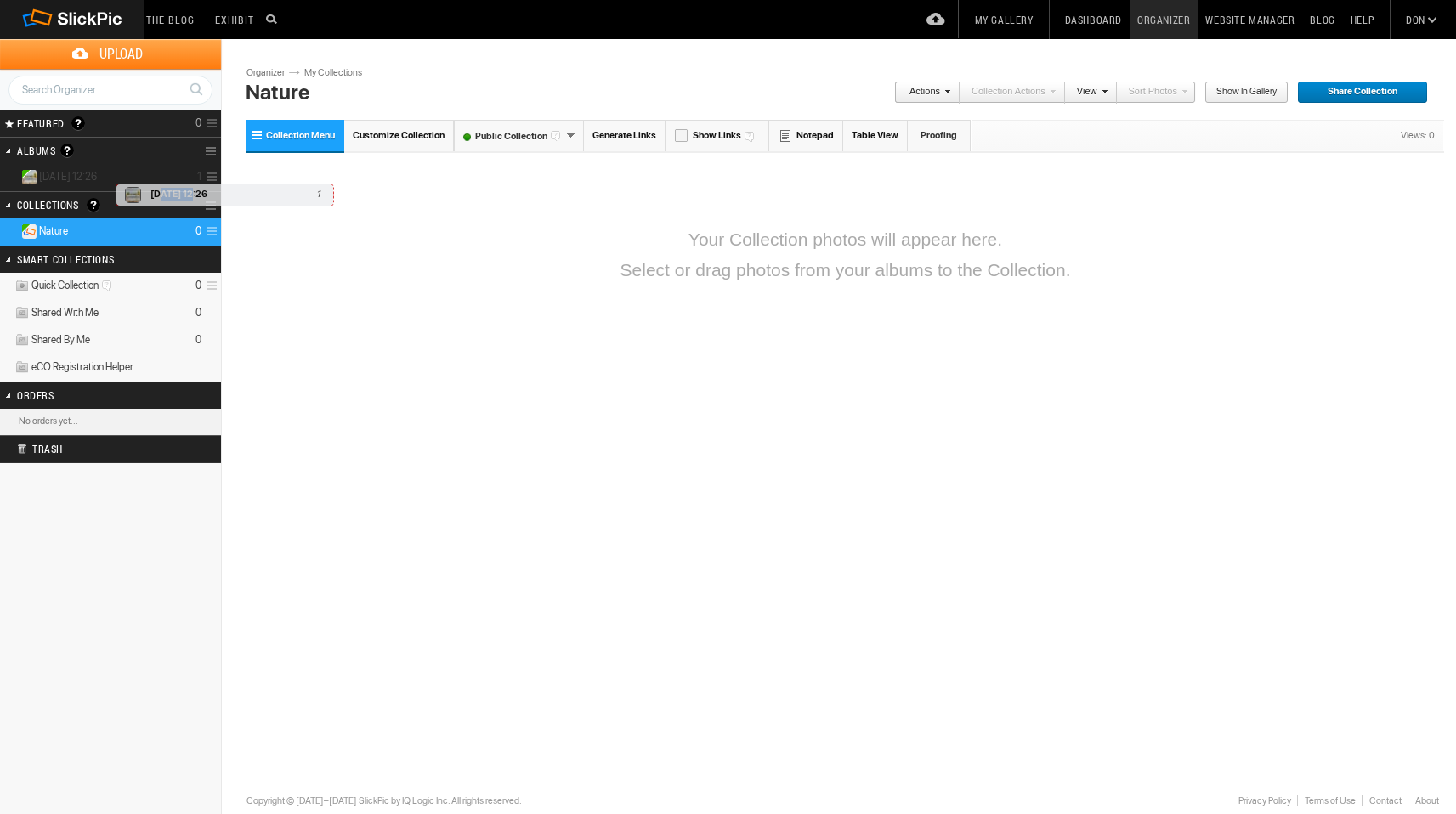 click on "[DATE] 12:26
1" at bounding box center [110, 178] 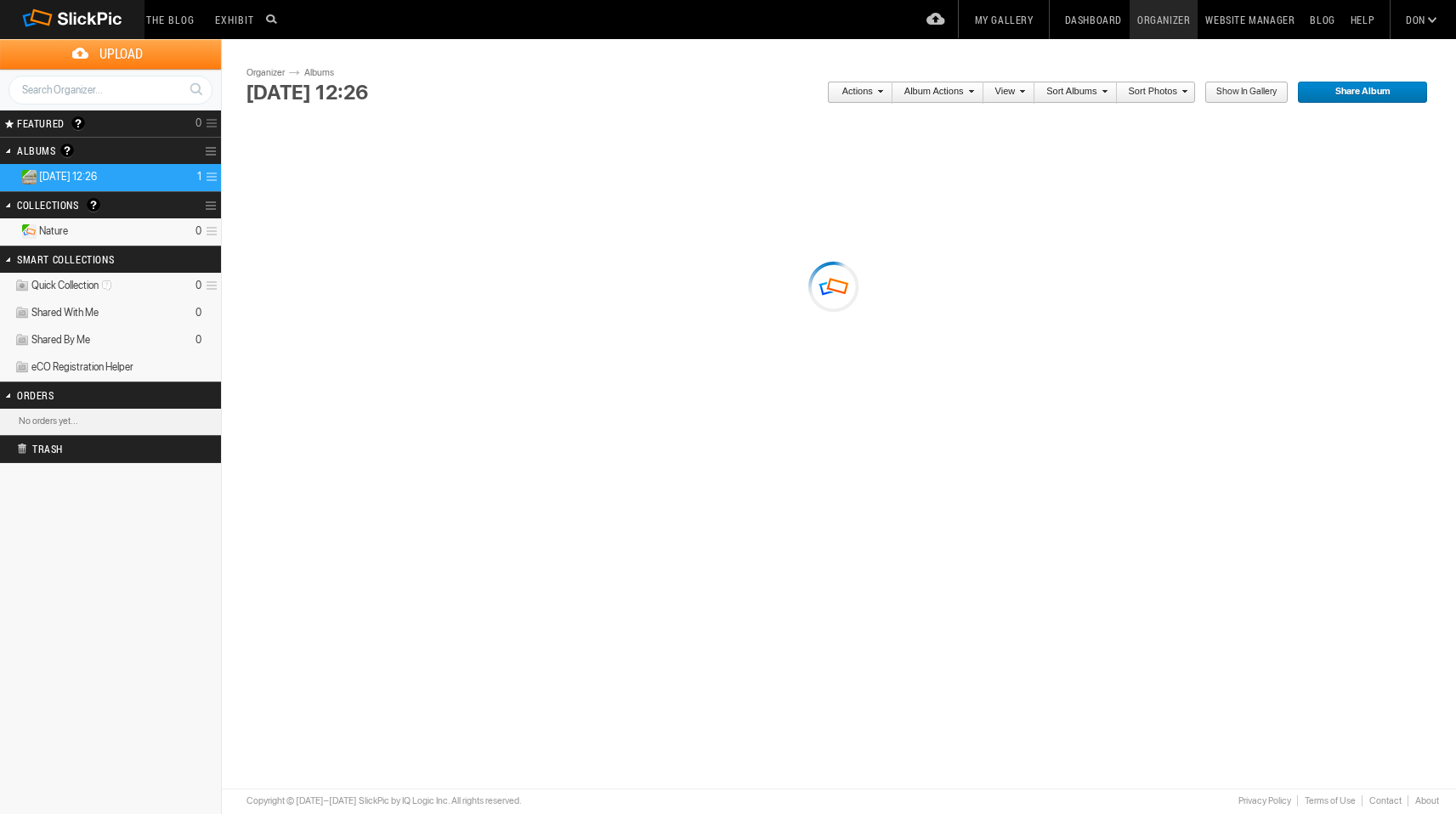 scroll, scrollTop: 0, scrollLeft: 0, axis: both 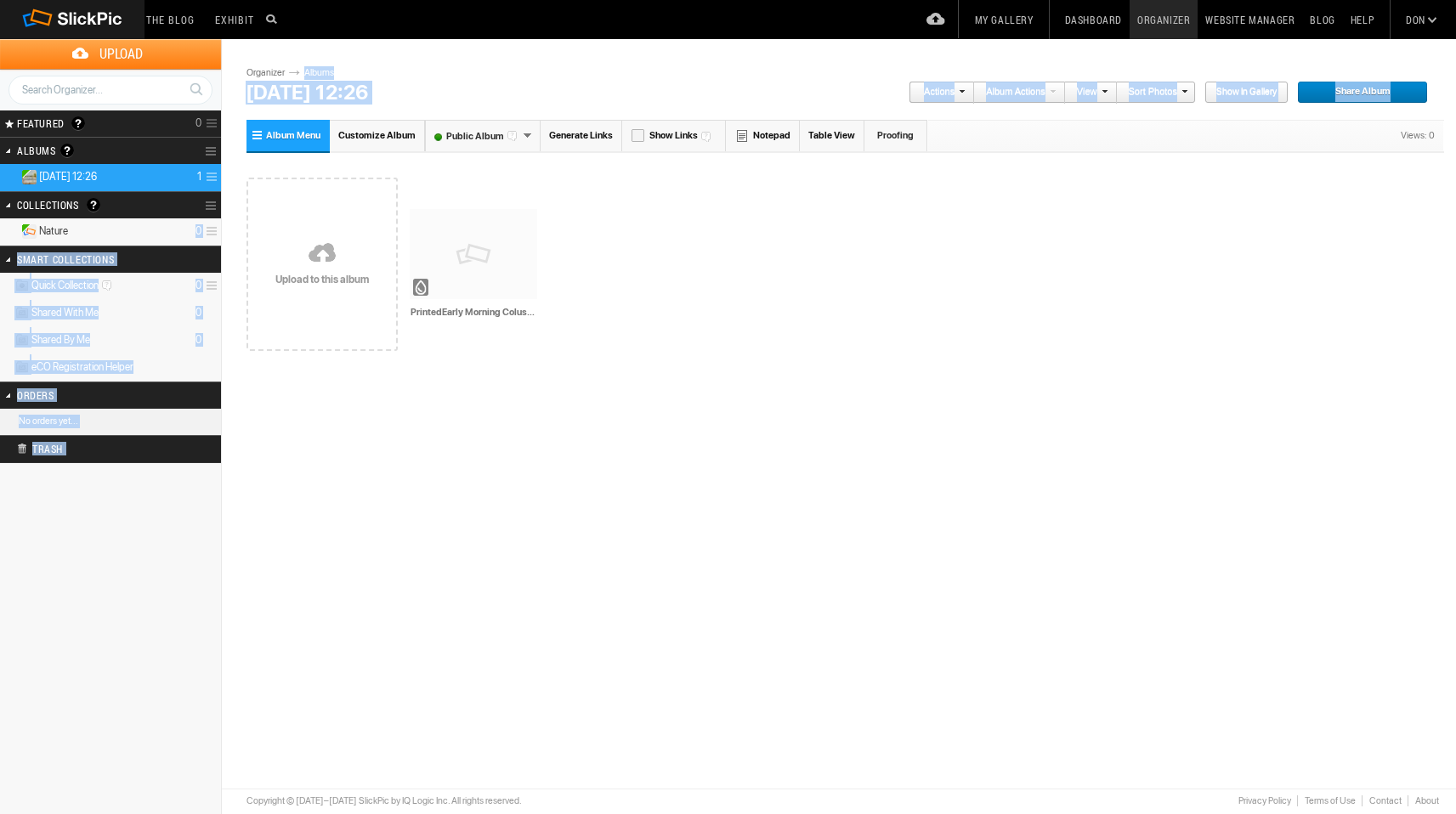 click on "Upload
Get Adobe® Lightroom® plug-in  here
Search
FEATURED GALLERY Visible Invisible
Your Featured Gallery is the place to showcase the very best photos from your public albums.  Here you can even display photos from your Unlisted albums.
Benefits of the Featured Gallery:
It shows all of your best photos in one place, it’s a mini-portfolio for your gallery!
It’s good for SEO (Search Engine Optimization)
It might be accepted to the SlickPic Exhibit: SlickPic's team of curators look through your Featured Gallery and might even add a photo that they love to be displayed on the SlickPic Exhibit. These selected photos might also be displayed on SlickPic social media accounts like Facebook, Instagram, etc with photo credits to you. That provides you SEO "backlink".  Please see Terms of Use.
0" at bounding box center (728, 69) 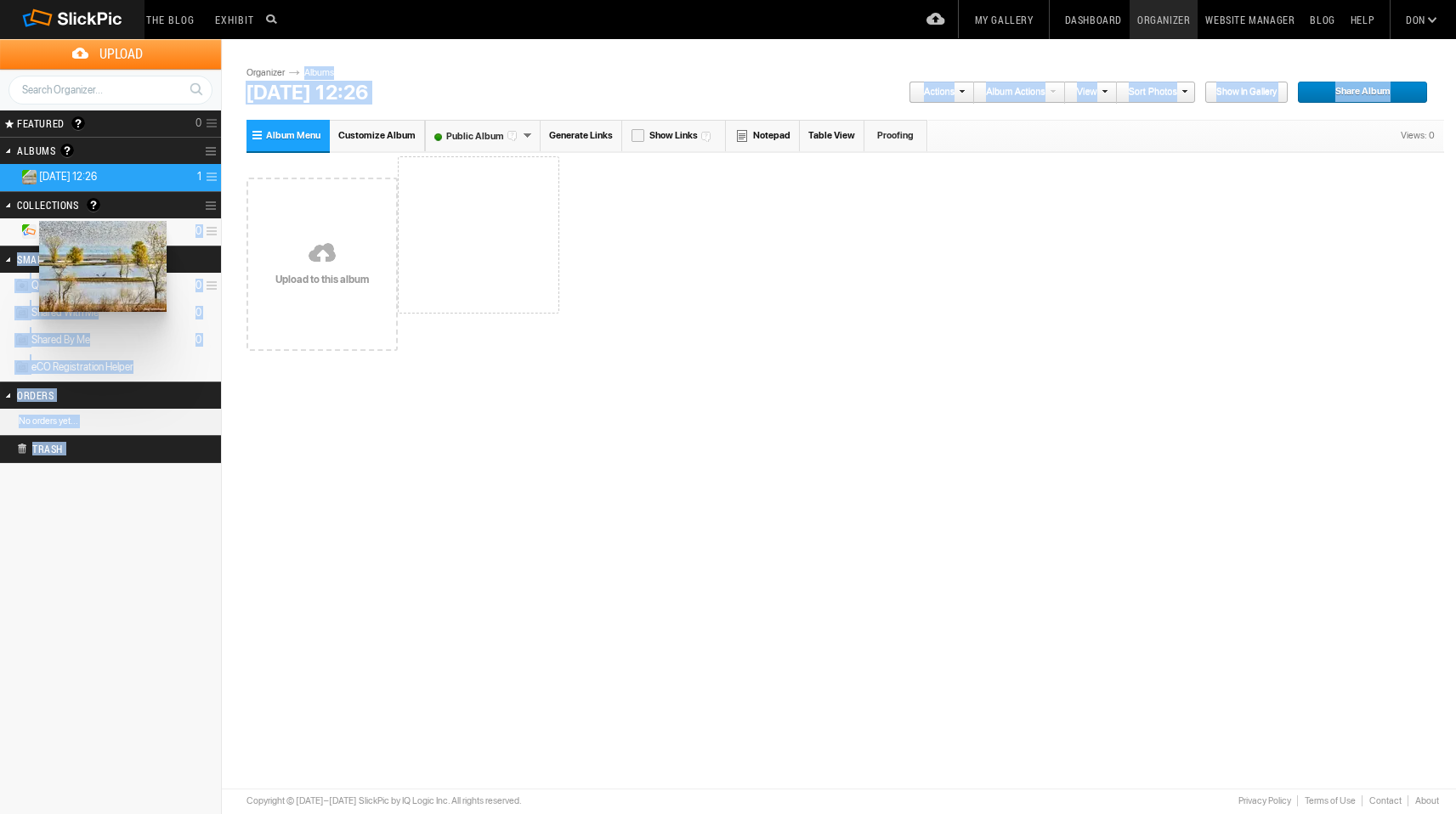 drag, startPoint x: 469, startPoint y: 252, endPoint x: 37, endPoint y: 221, distance: 433.111 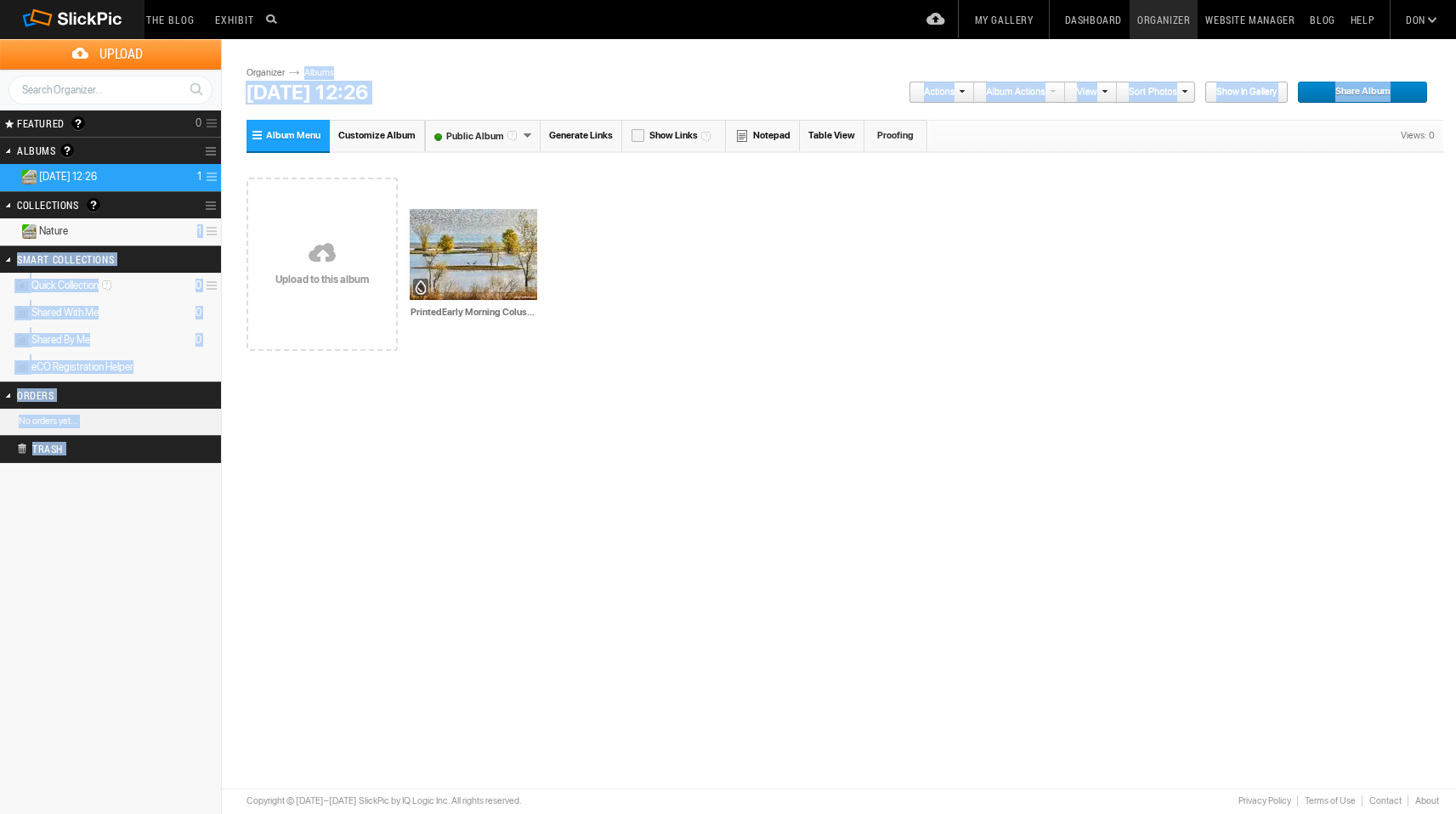 click on "Nature" at bounding box center (54, 231) 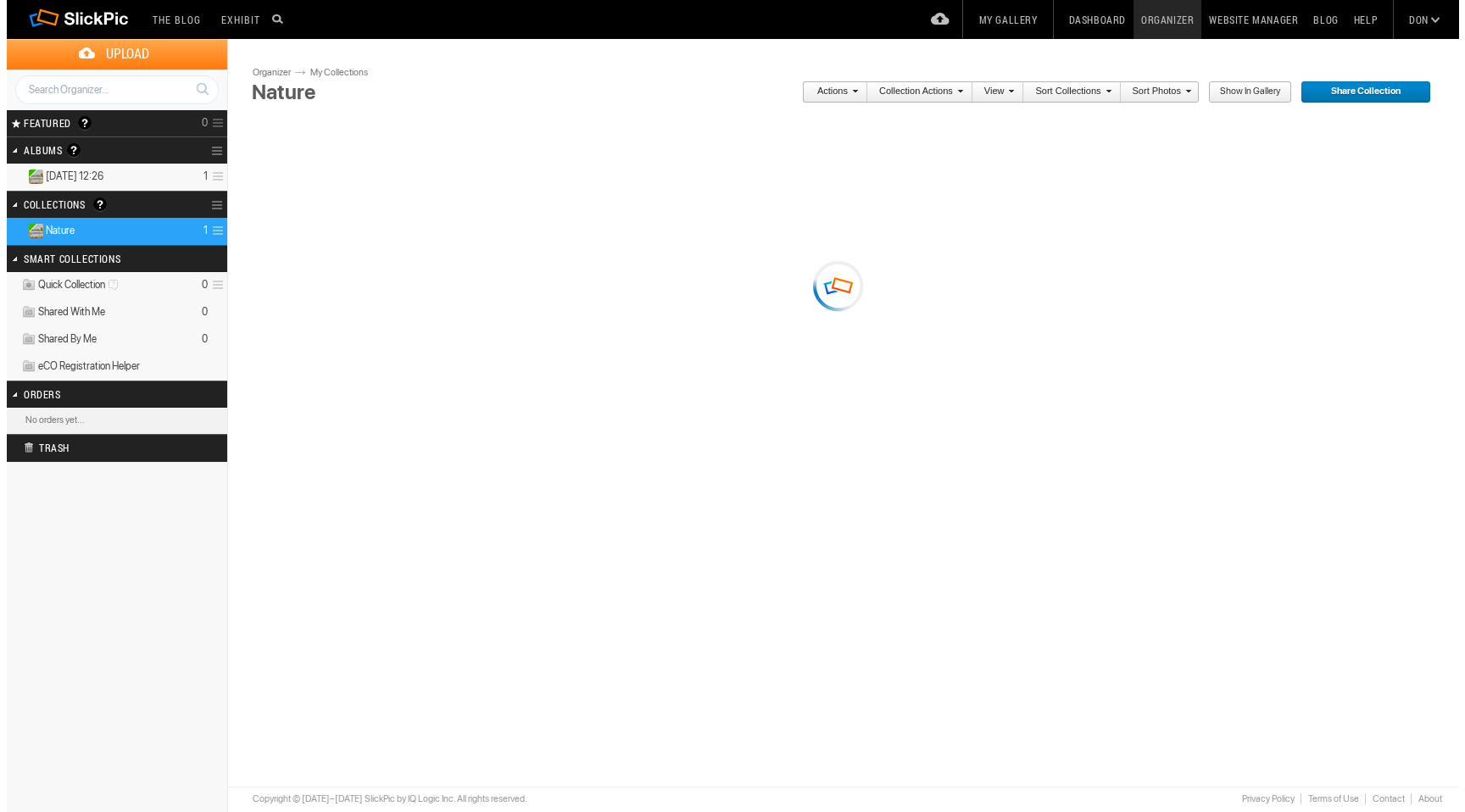 scroll, scrollTop: 0, scrollLeft: 0, axis: both 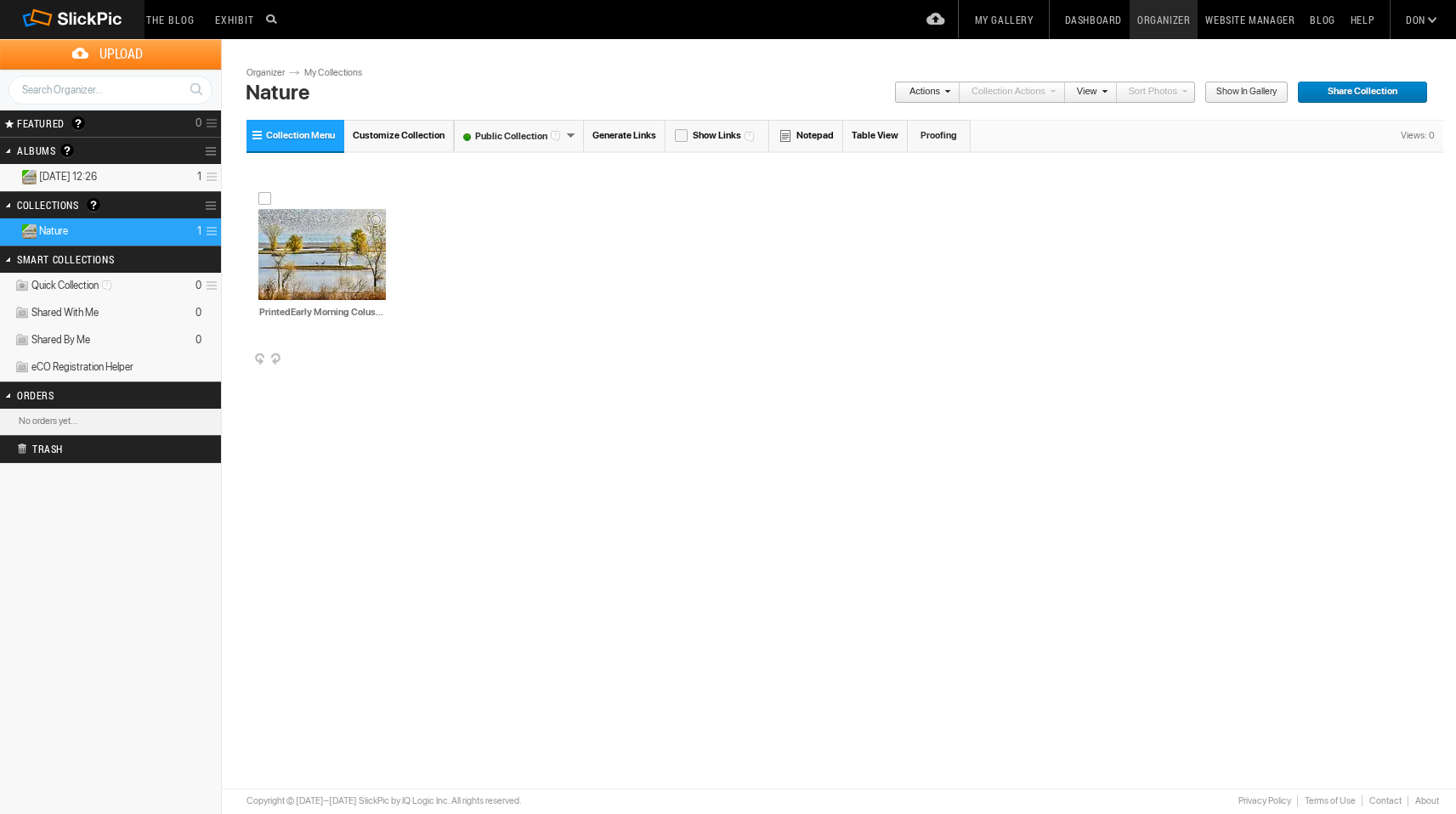 click at bounding box center [384, 360] 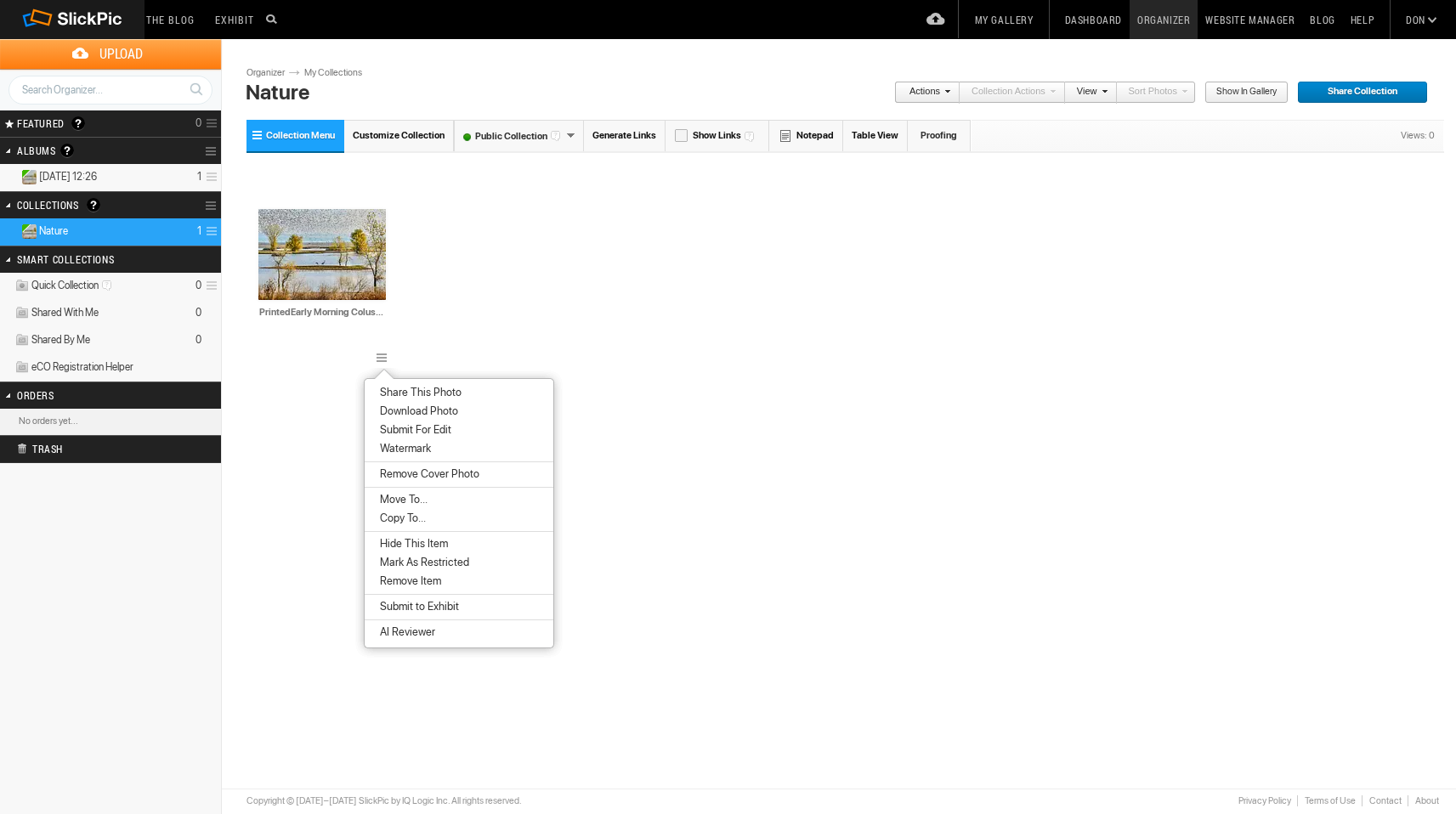 click on "Drop your photos here
AI PrintedEarly Morning Colusa6 _.25 lighter
HTML:
Direct:
Forum:
Photo ID:
22754062
More..." at bounding box center [845, 264] 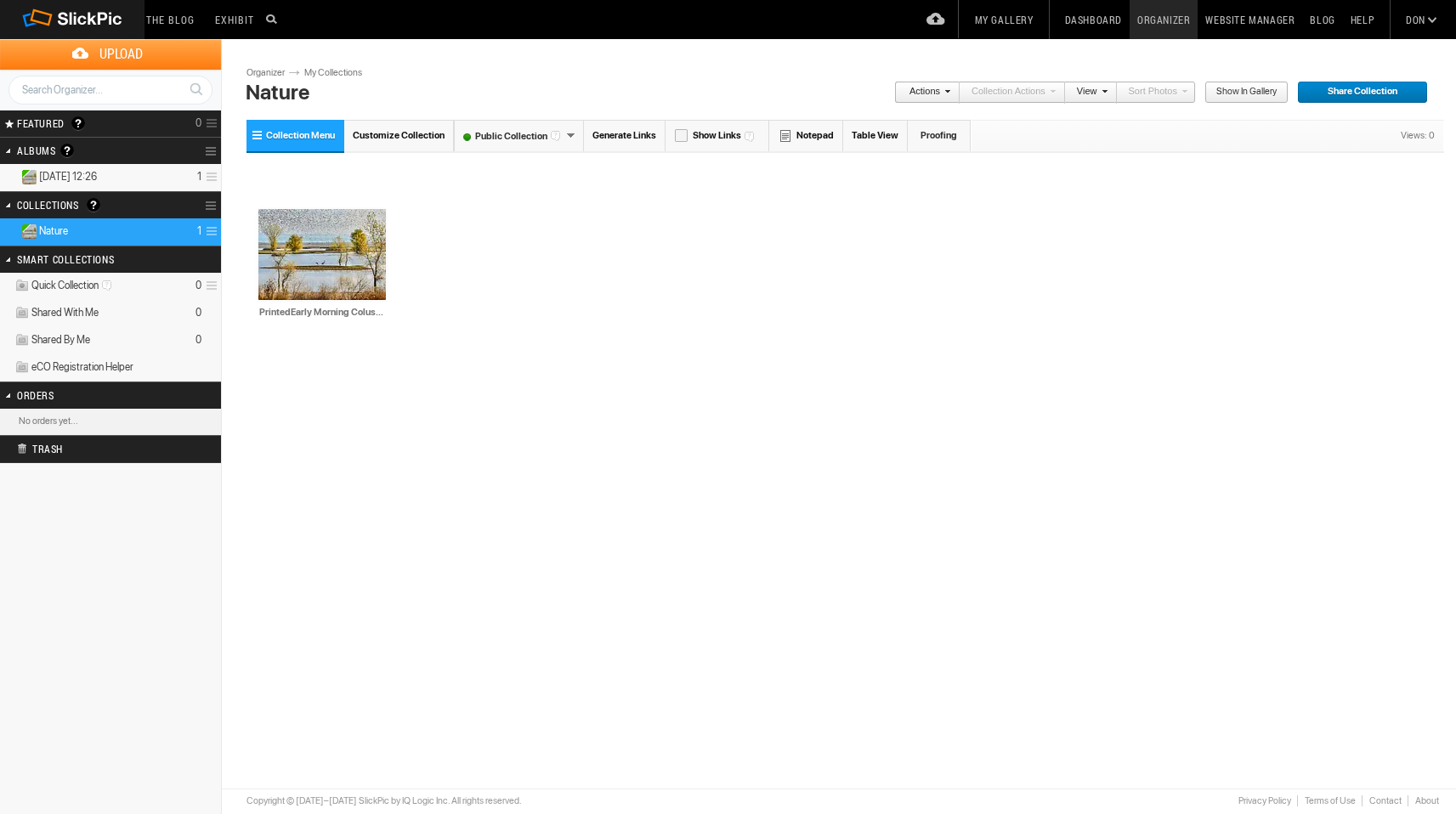 click on "Customize Collection" at bounding box center [399, 135] 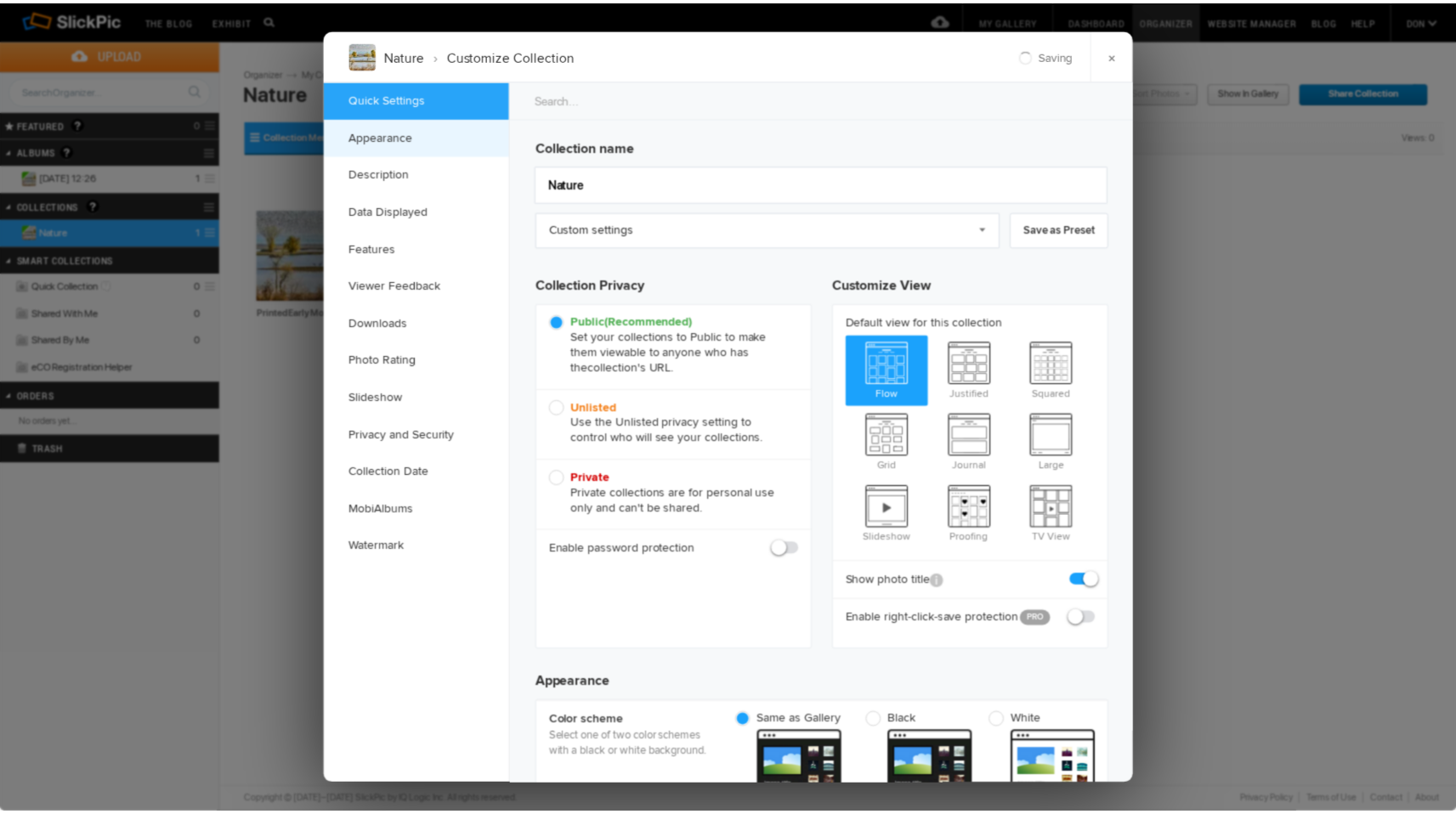 scroll, scrollTop: 0, scrollLeft: 0, axis: both 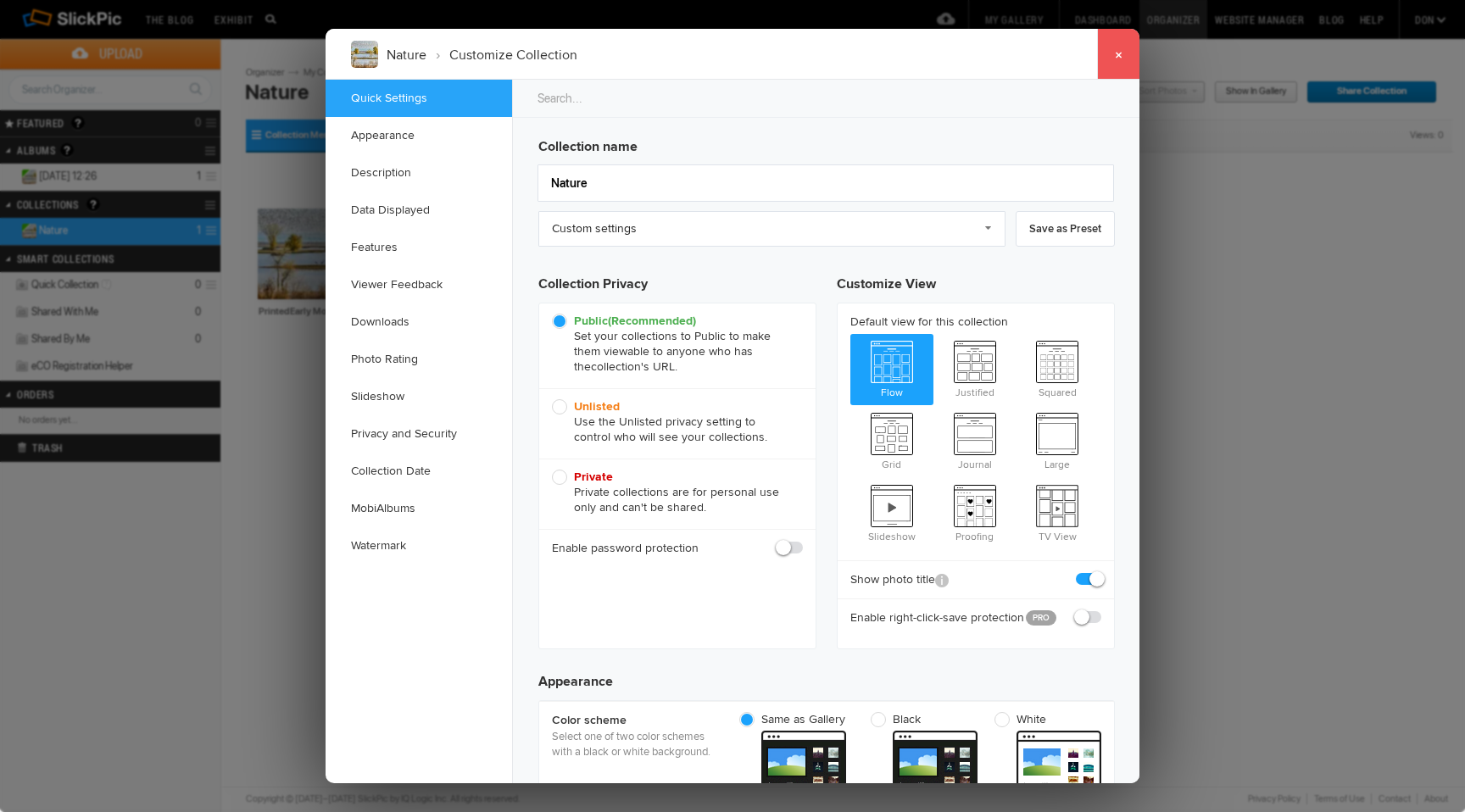 click on "×" 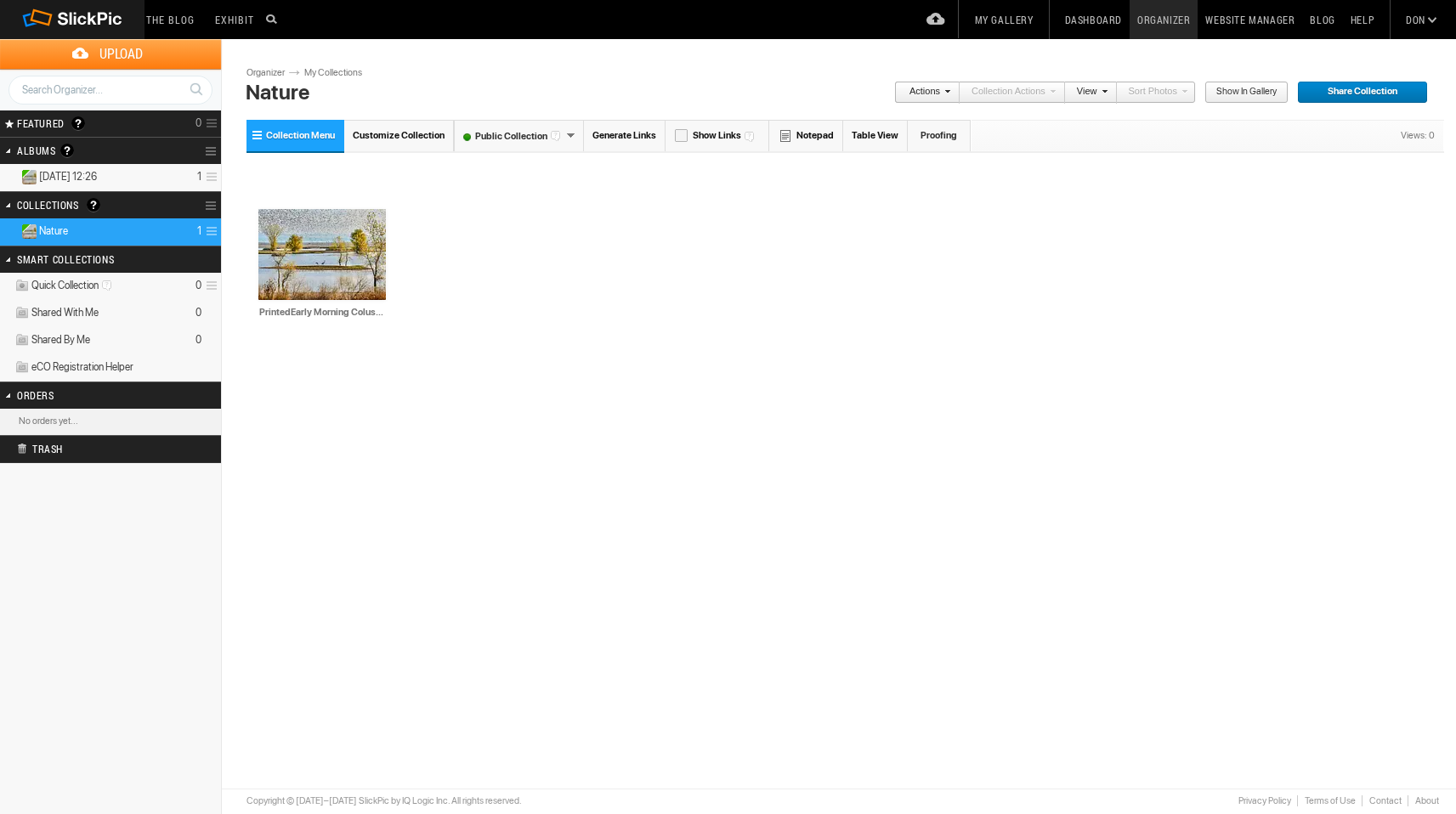 click on "Sign Out" at bounding box center (1387, -17) 